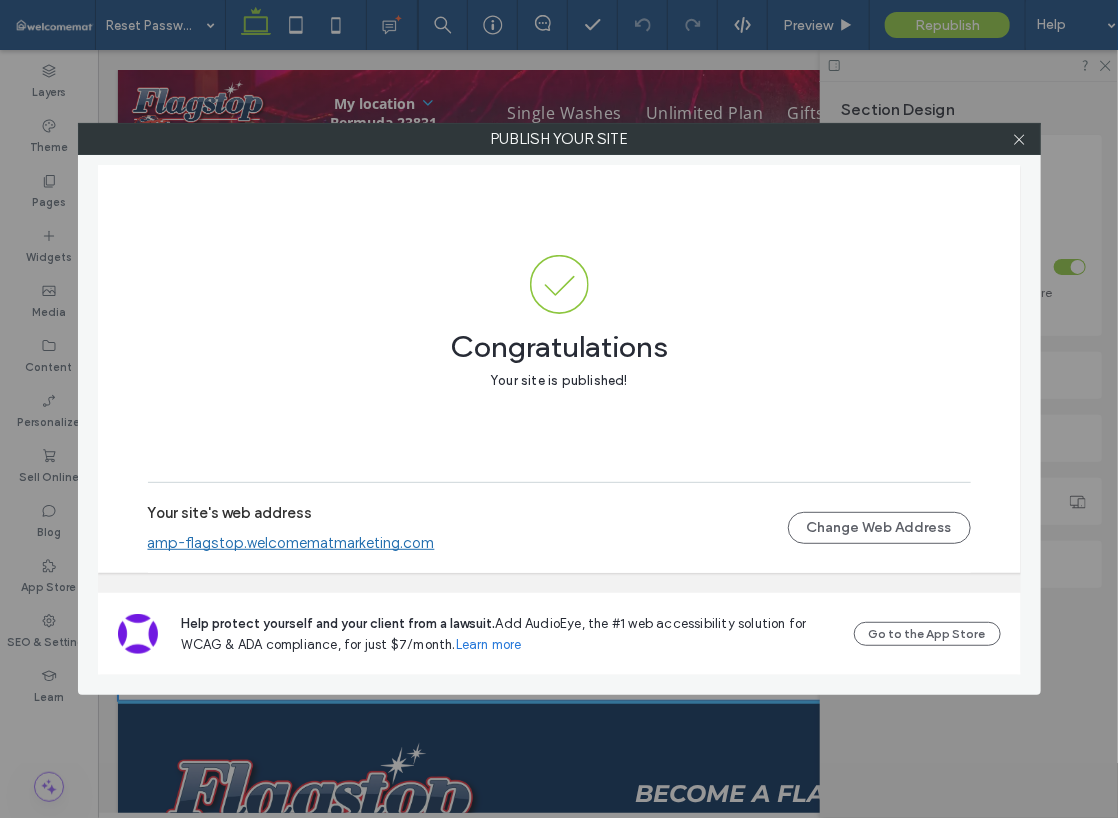 scroll, scrollTop: 0, scrollLeft: 0, axis: both 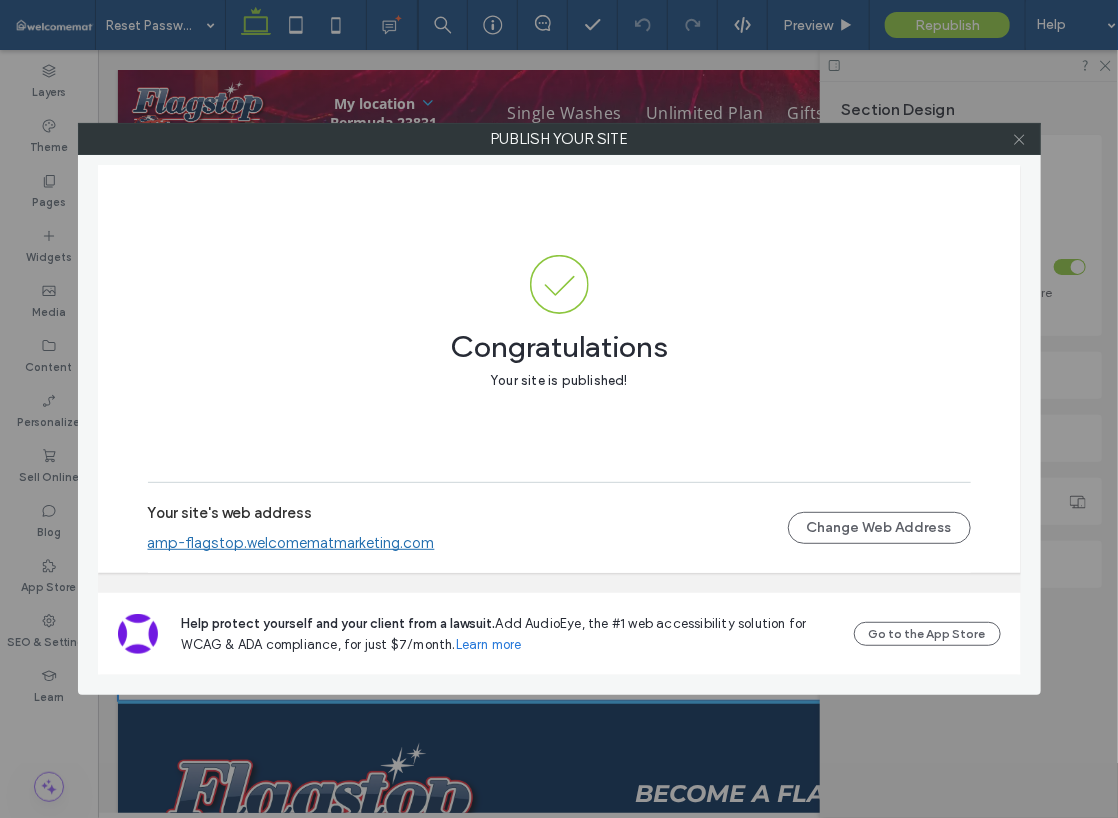 click 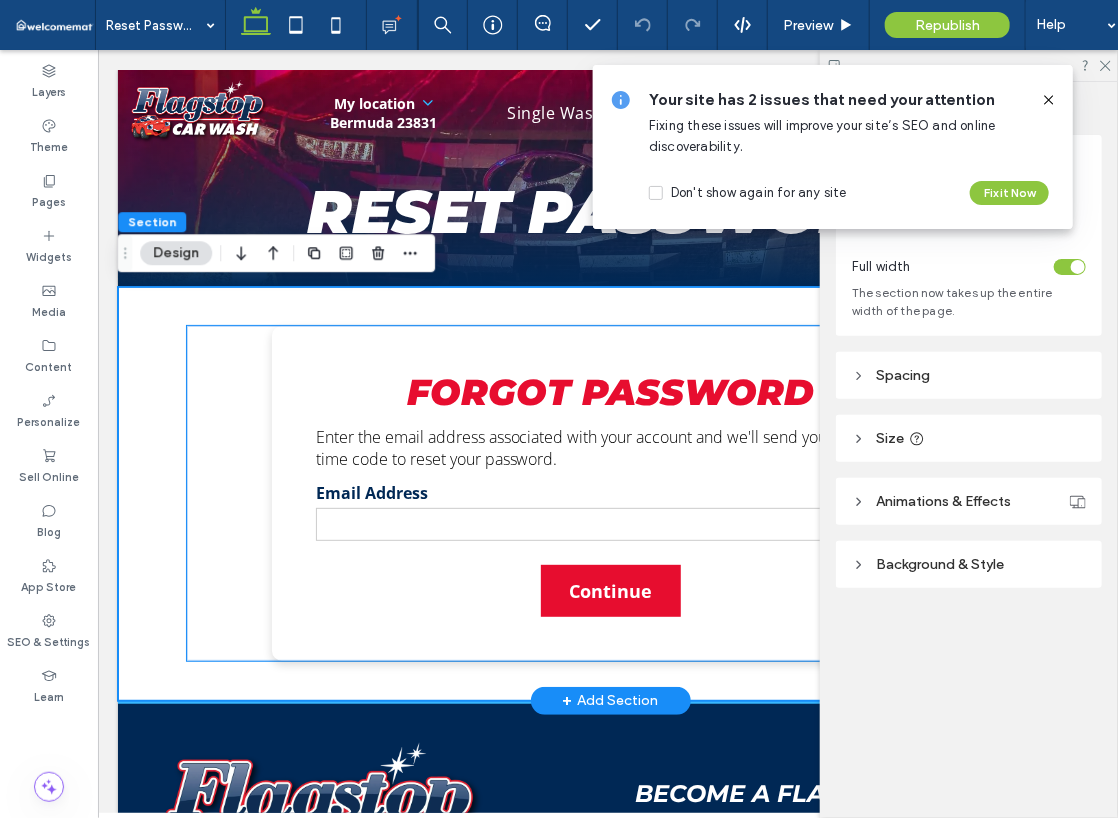 click on "Forgot Password
Enter the email address associated with your account and we'll send you a one time code to reset your password.
Email Address
Continue" at bounding box center [610, 492] 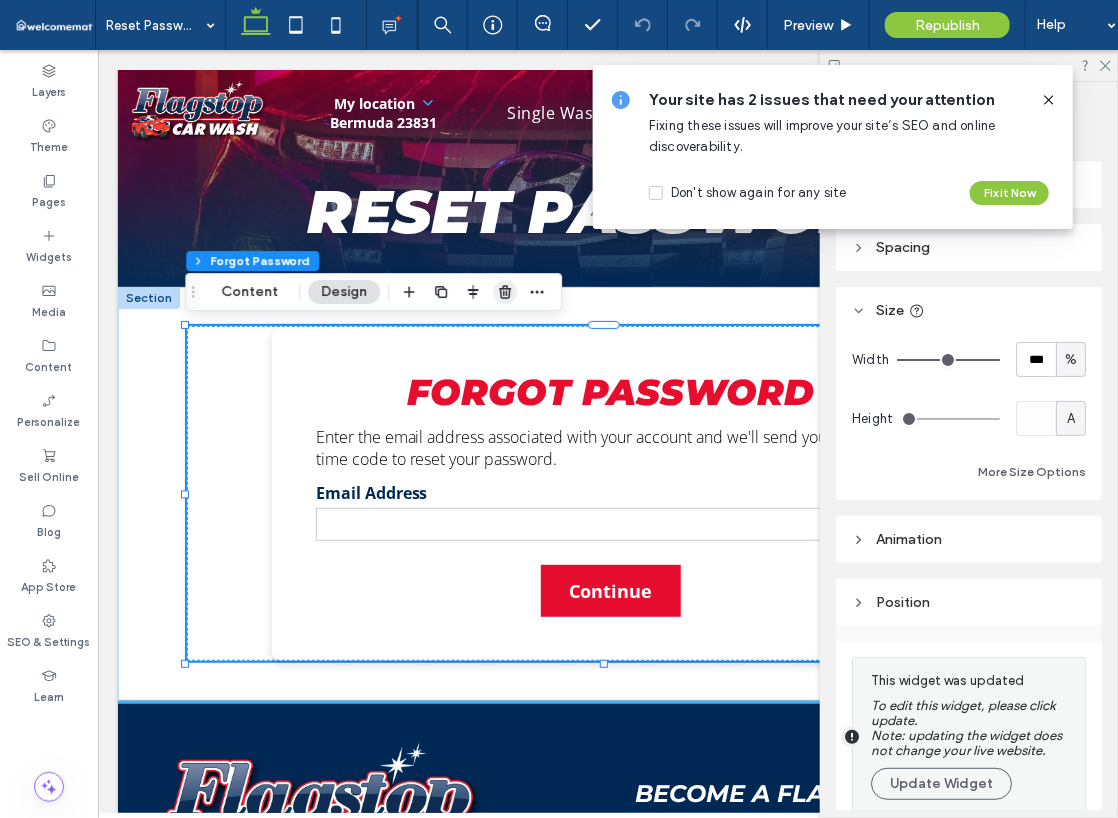 drag, startPoint x: 493, startPoint y: 288, endPoint x: 215, endPoint y: 118, distance: 325.85886 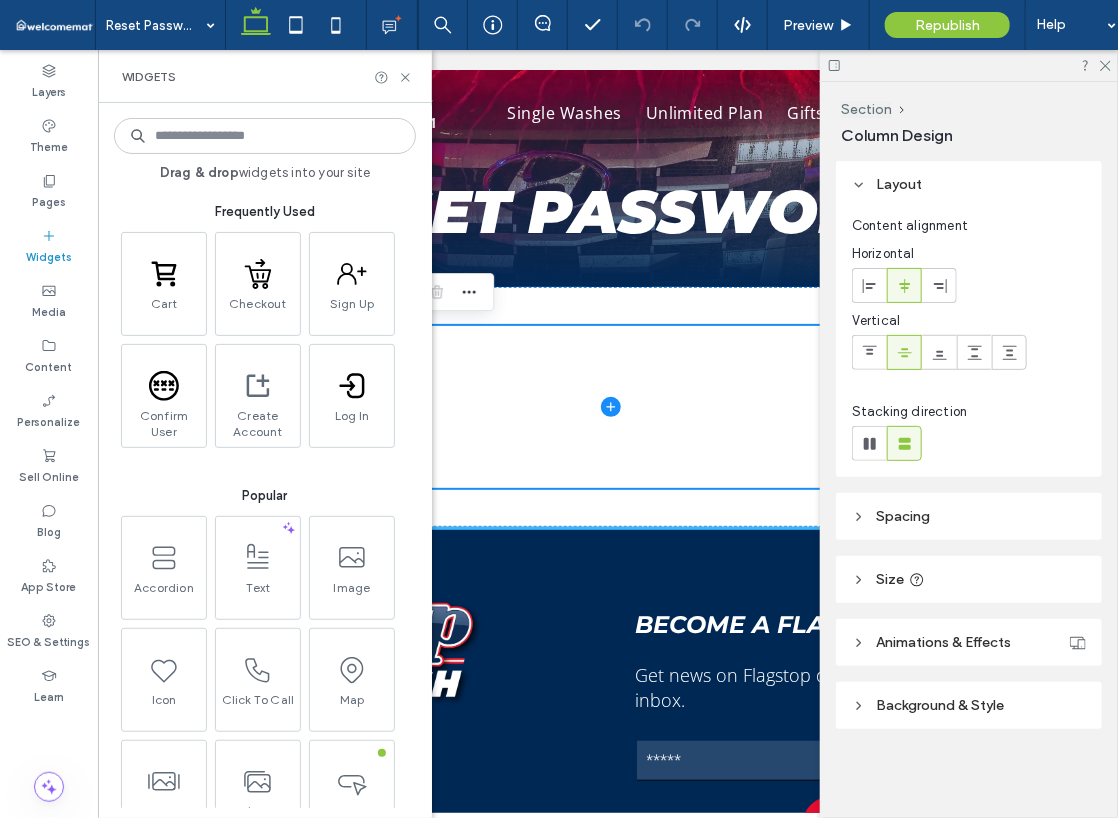 scroll, scrollTop: 0, scrollLeft: 0, axis: both 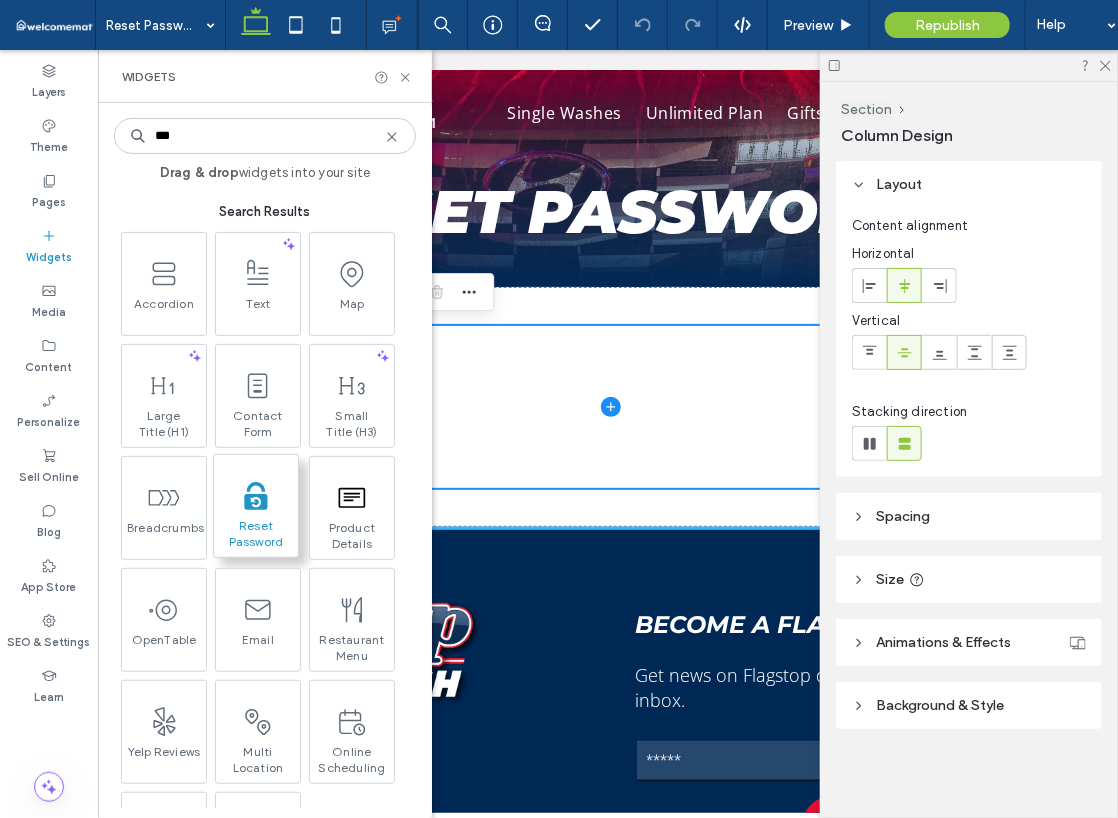 type on "***" 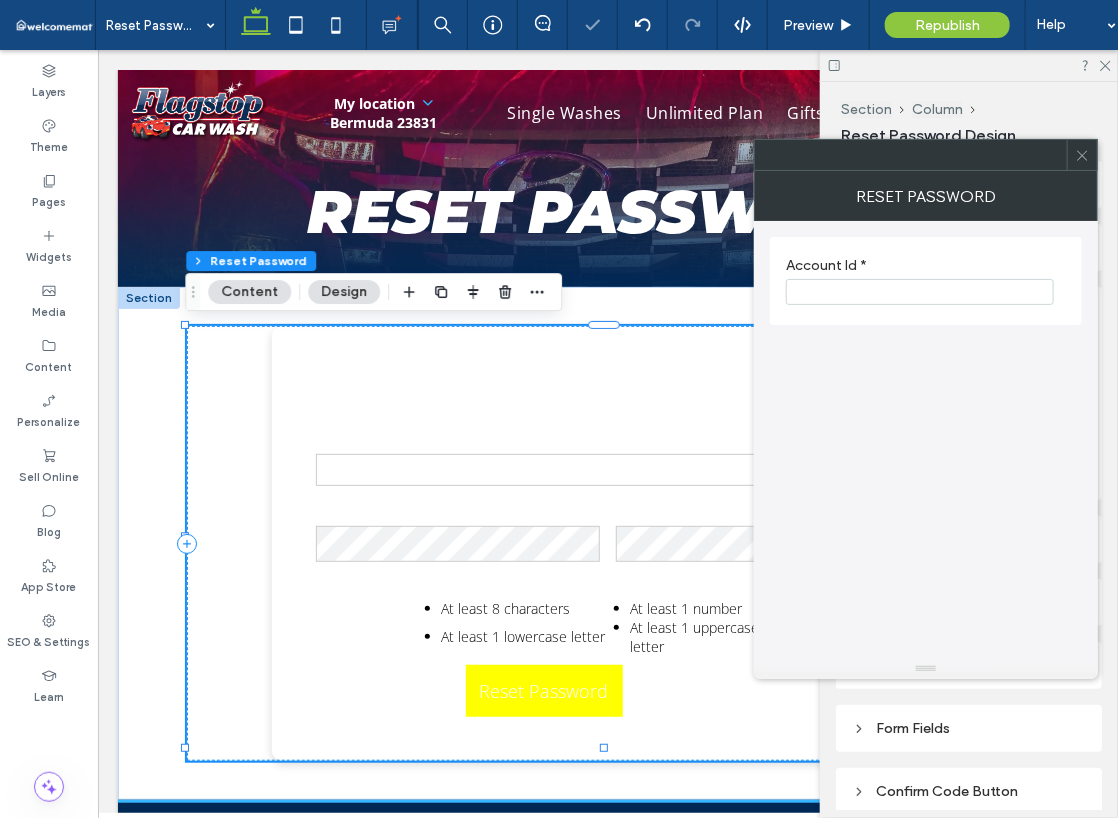 type on "**********" 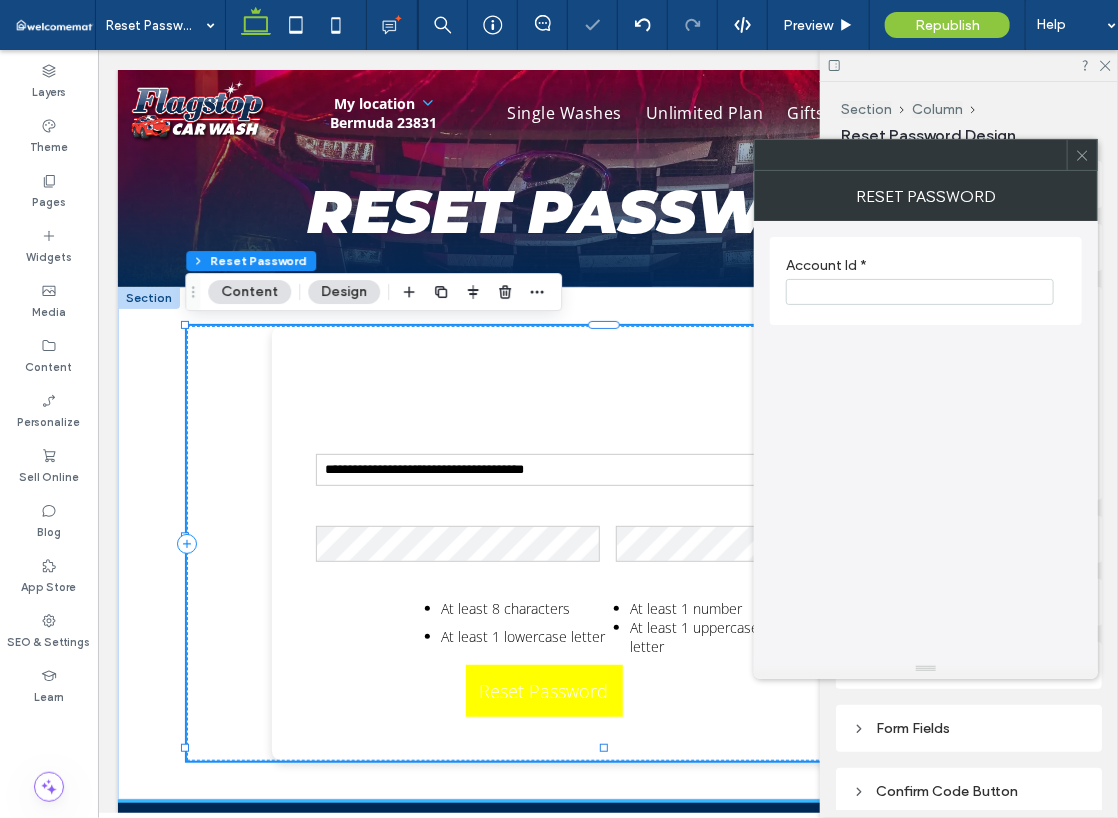 click at bounding box center (920, 292) 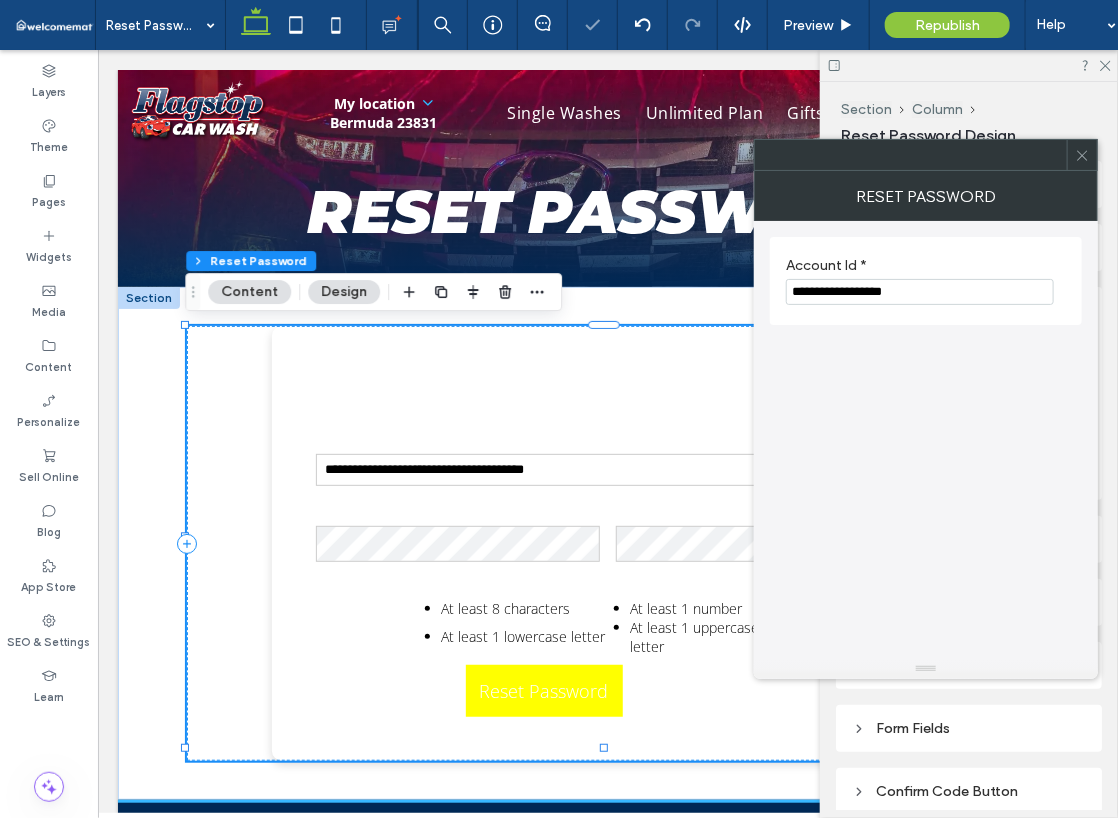 type on "**********" 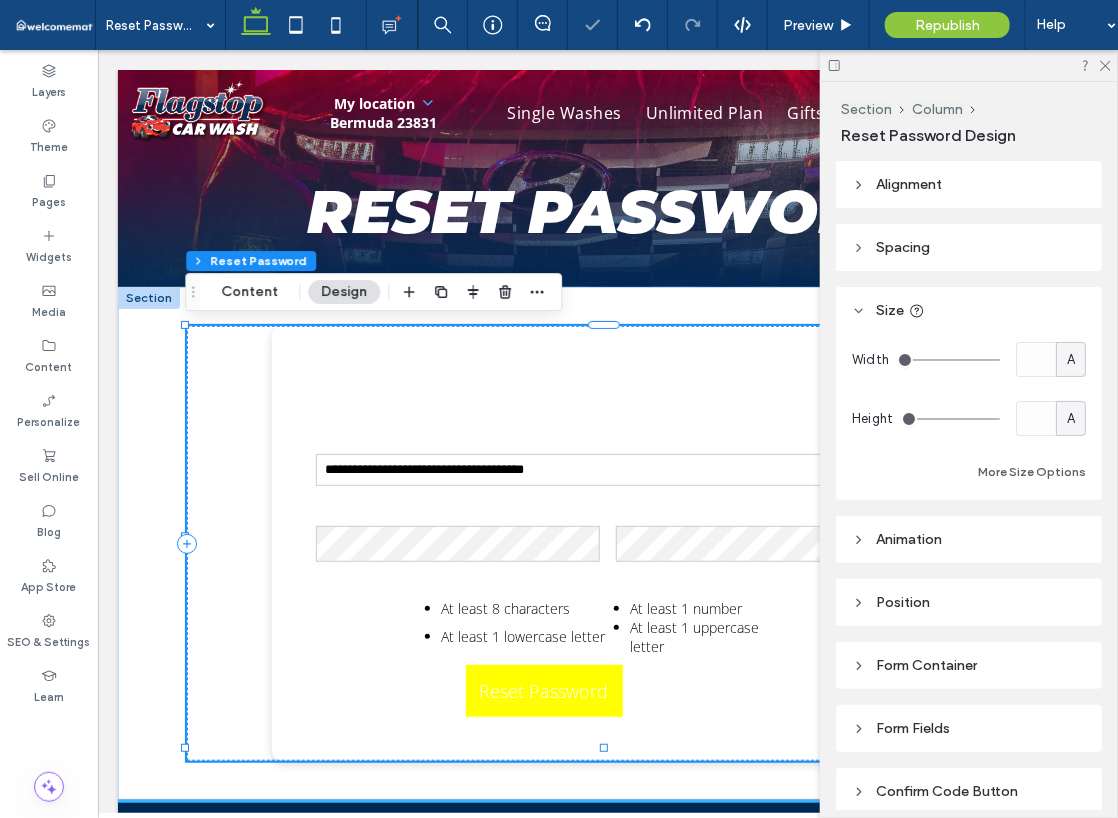 drag, startPoint x: 1055, startPoint y: 352, endPoint x: 1056, endPoint y: 365, distance: 13.038404 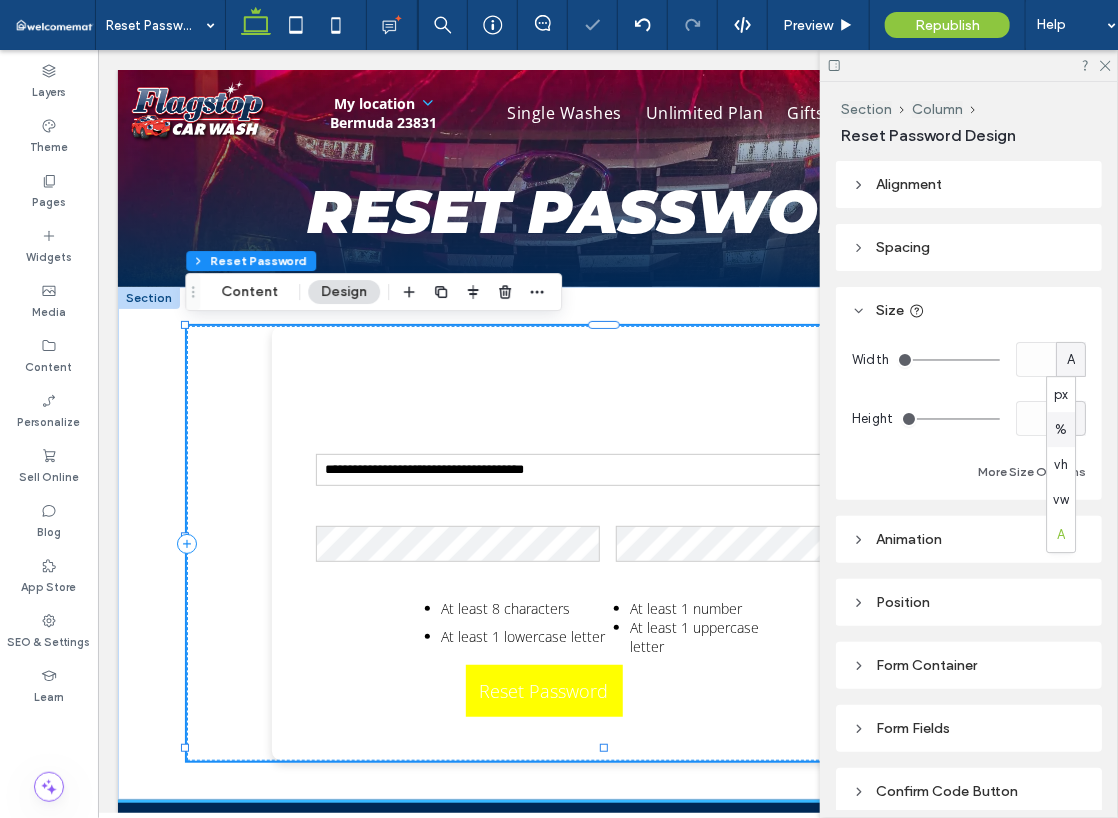 click on "%" at bounding box center [1061, 430] 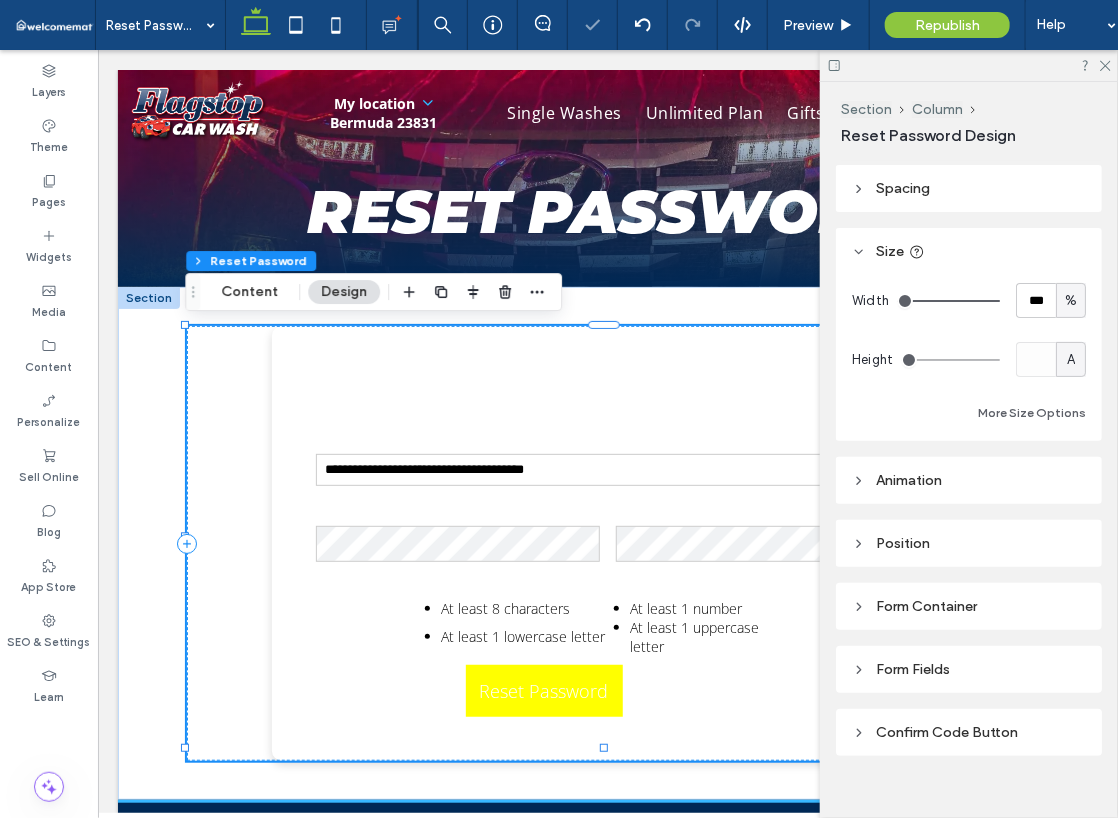scroll, scrollTop: 92, scrollLeft: 0, axis: vertical 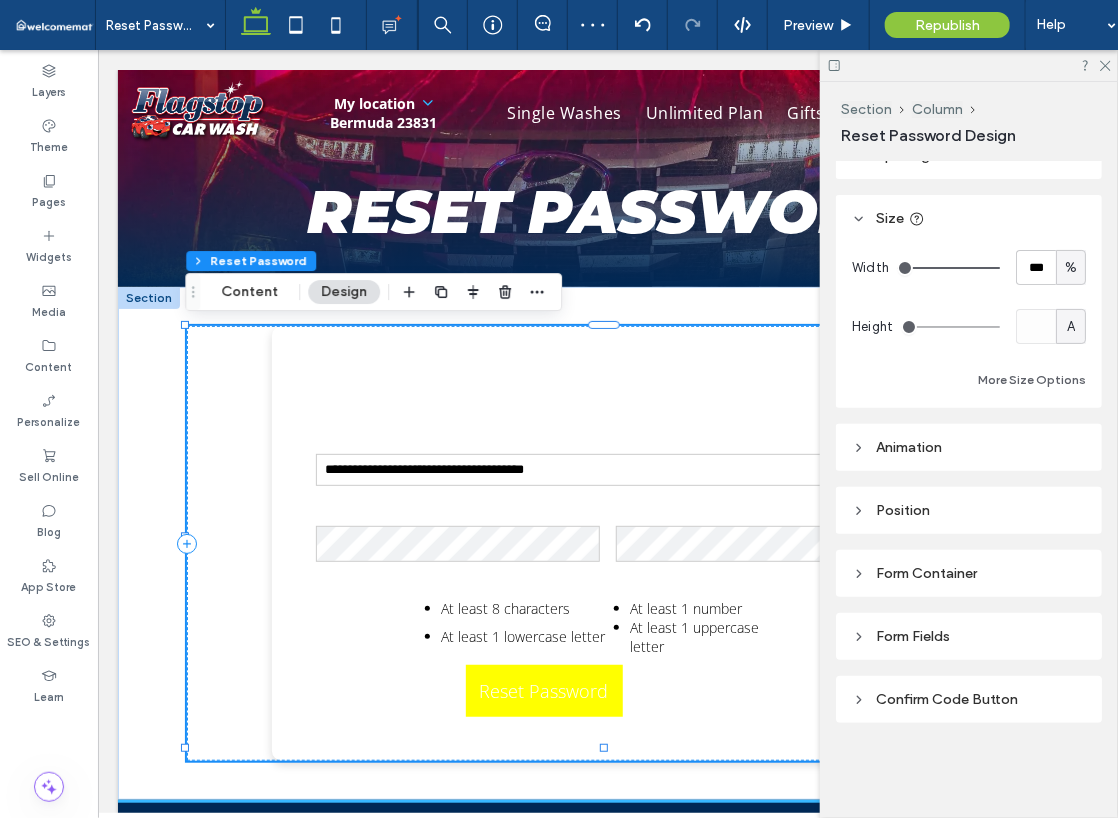click on "Form Container" at bounding box center (969, 573) 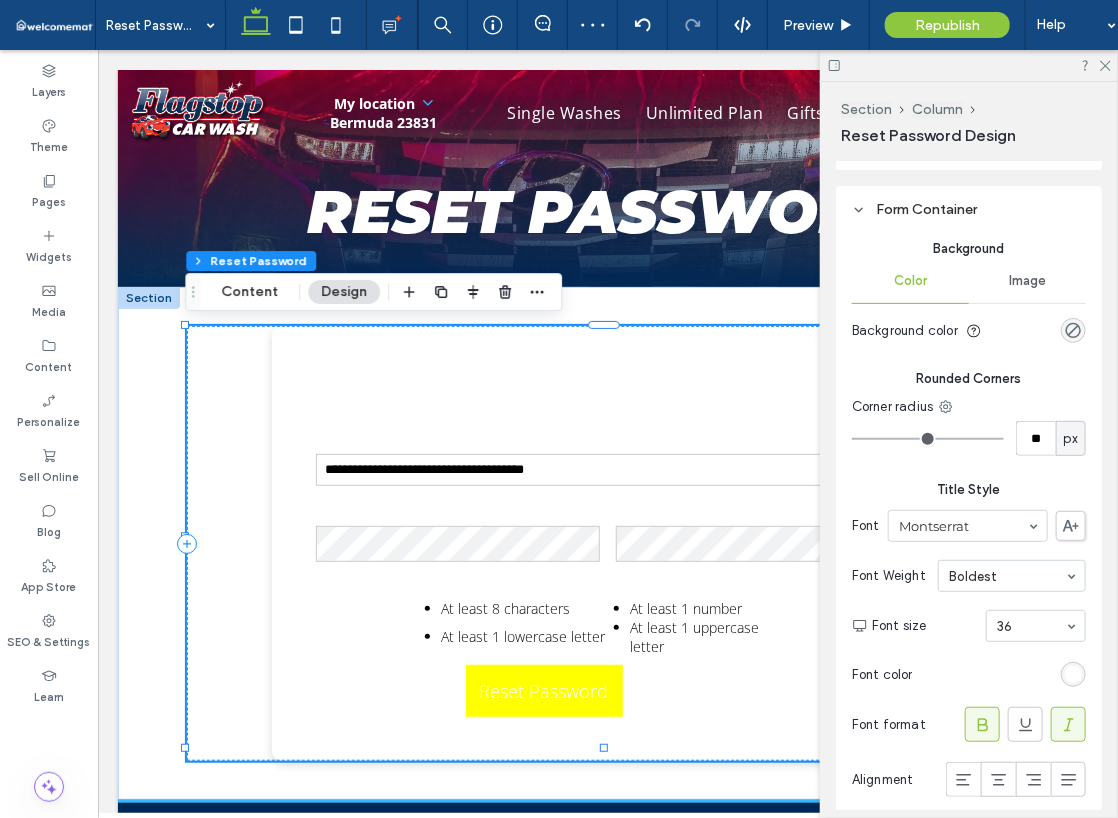 scroll, scrollTop: 492, scrollLeft: 0, axis: vertical 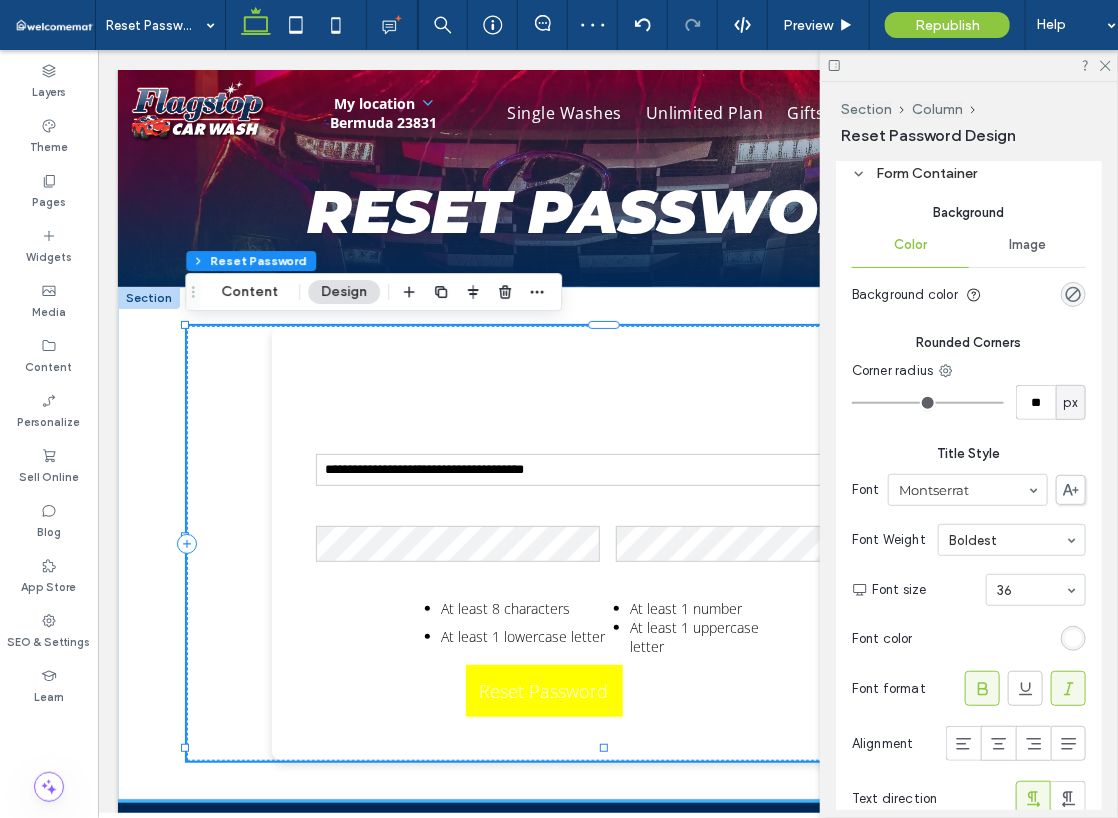 click at bounding box center [1073, 638] 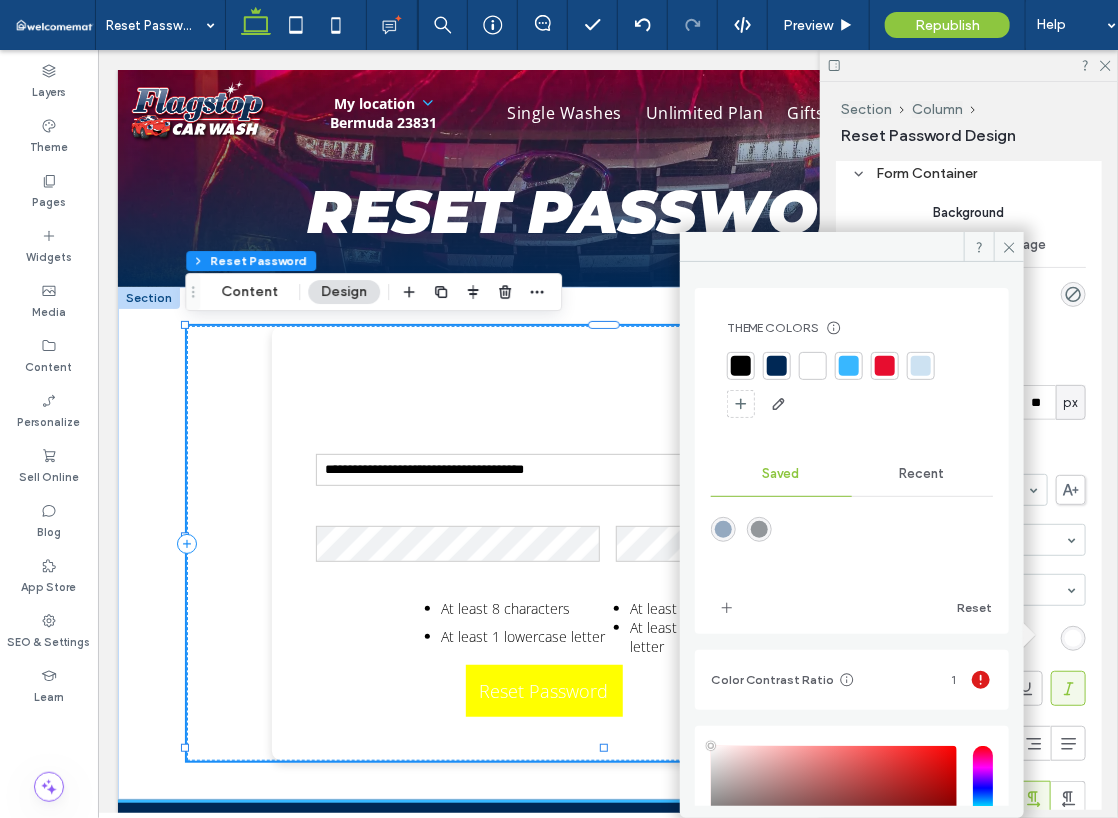 click at bounding box center (885, 366) 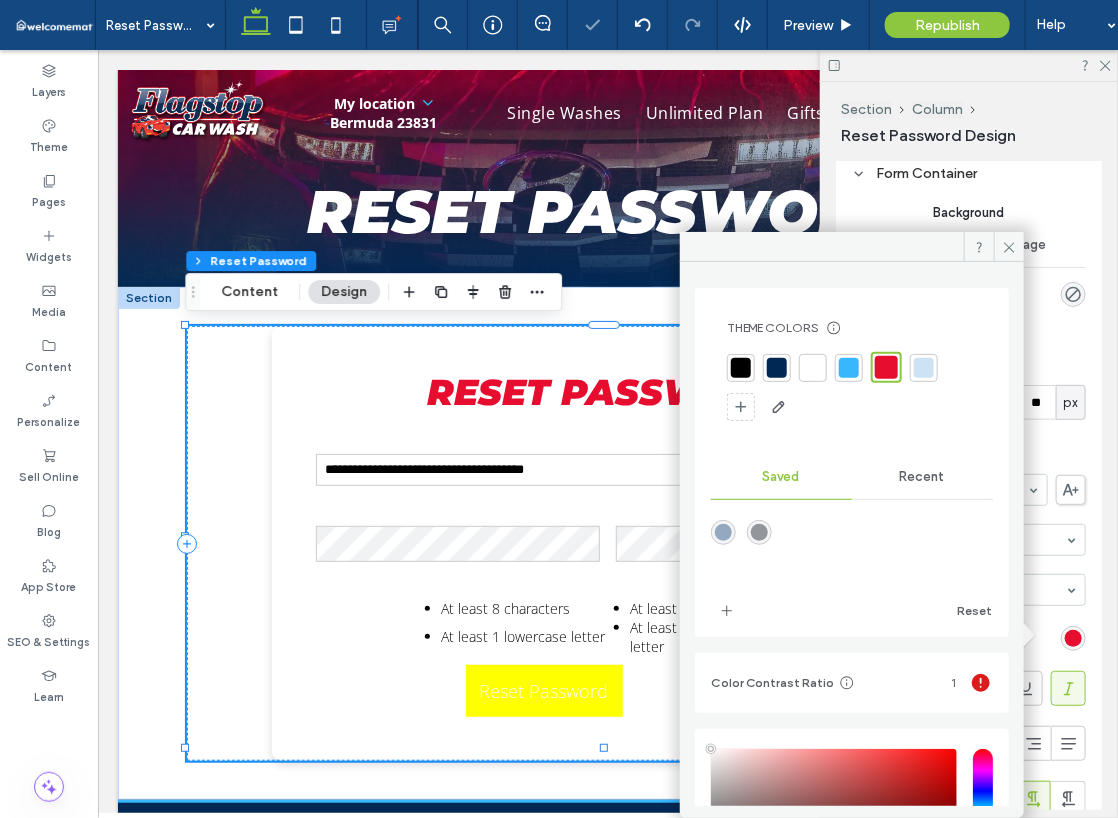click on "Form Container Background Color Image Background color Rounded Corners Corner radius ** px Title Style Font Montserrat Font Weight Boldest Font size 36 Font color Font format Alignment Text direction Plain Text Style Font Open Sans Font Weight Light Font size 18 Font color Font format Alignment Text direction Link Text Style Font Open Sans Font Weight Light Font size 18 Font color Font format Alignment Text direction" at bounding box center [969, 896] 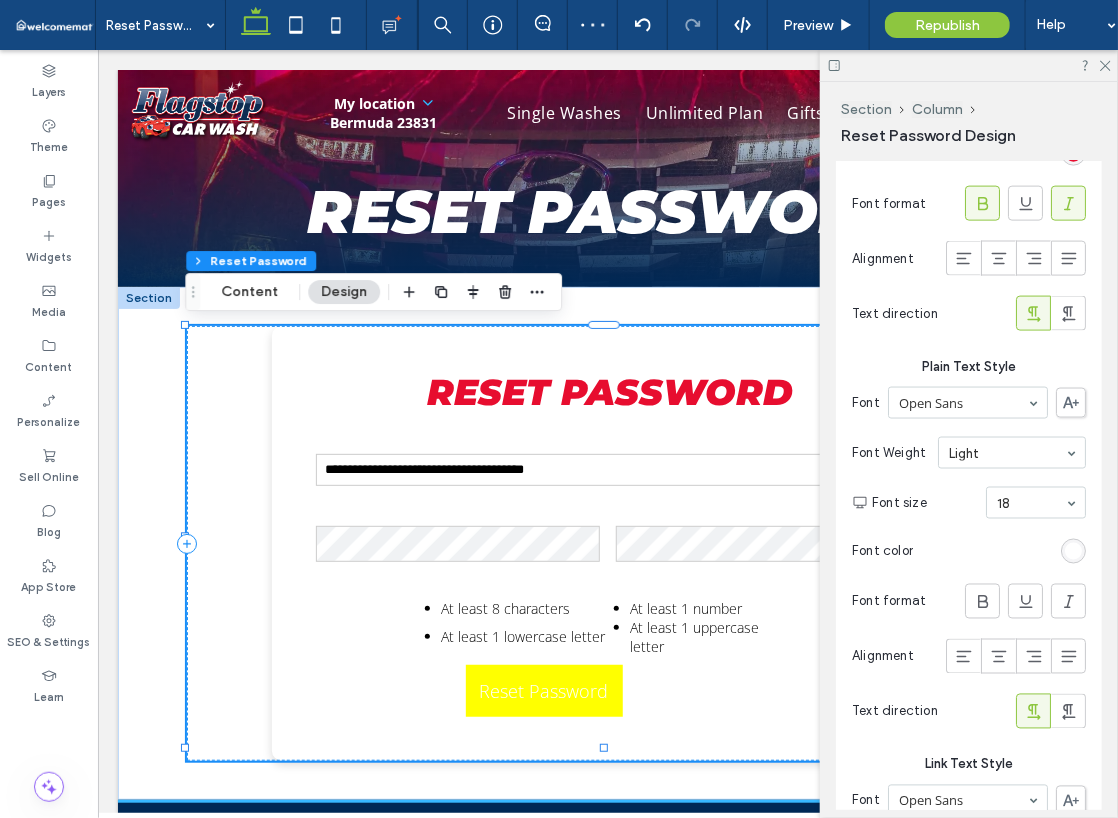 scroll, scrollTop: 992, scrollLeft: 0, axis: vertical 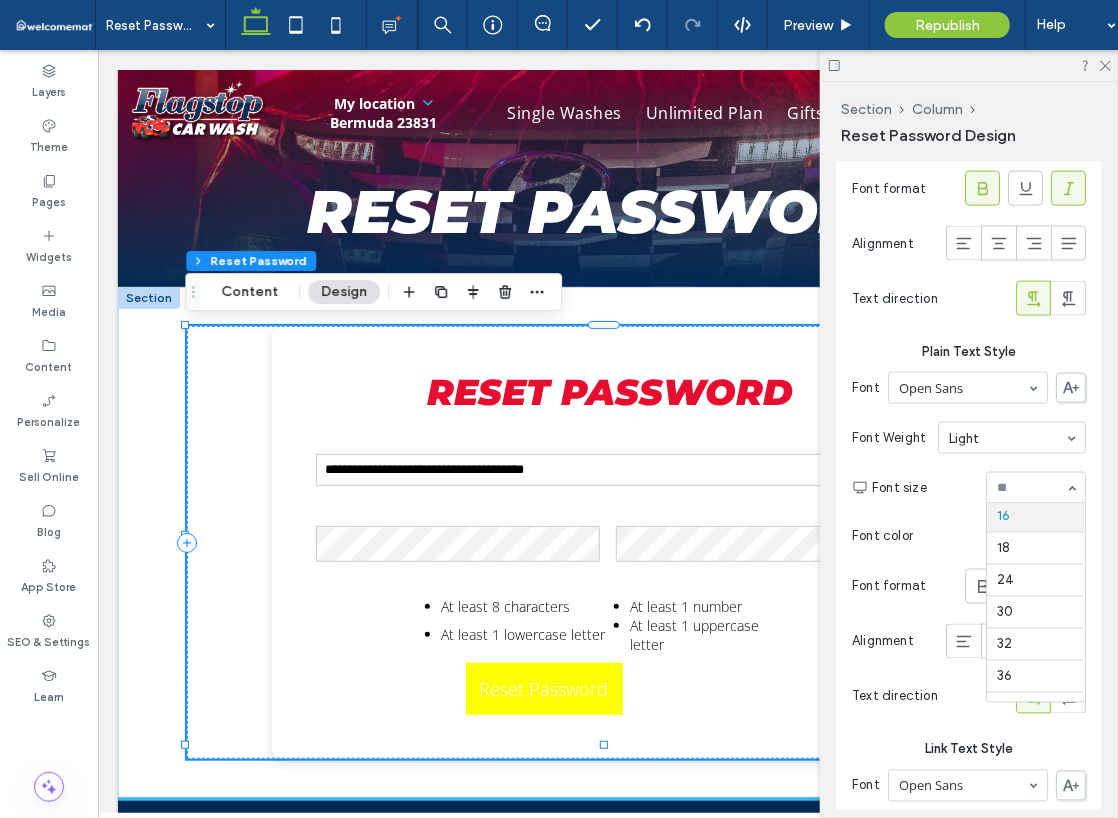 click on "Font color" at bounding box center (969, 536) 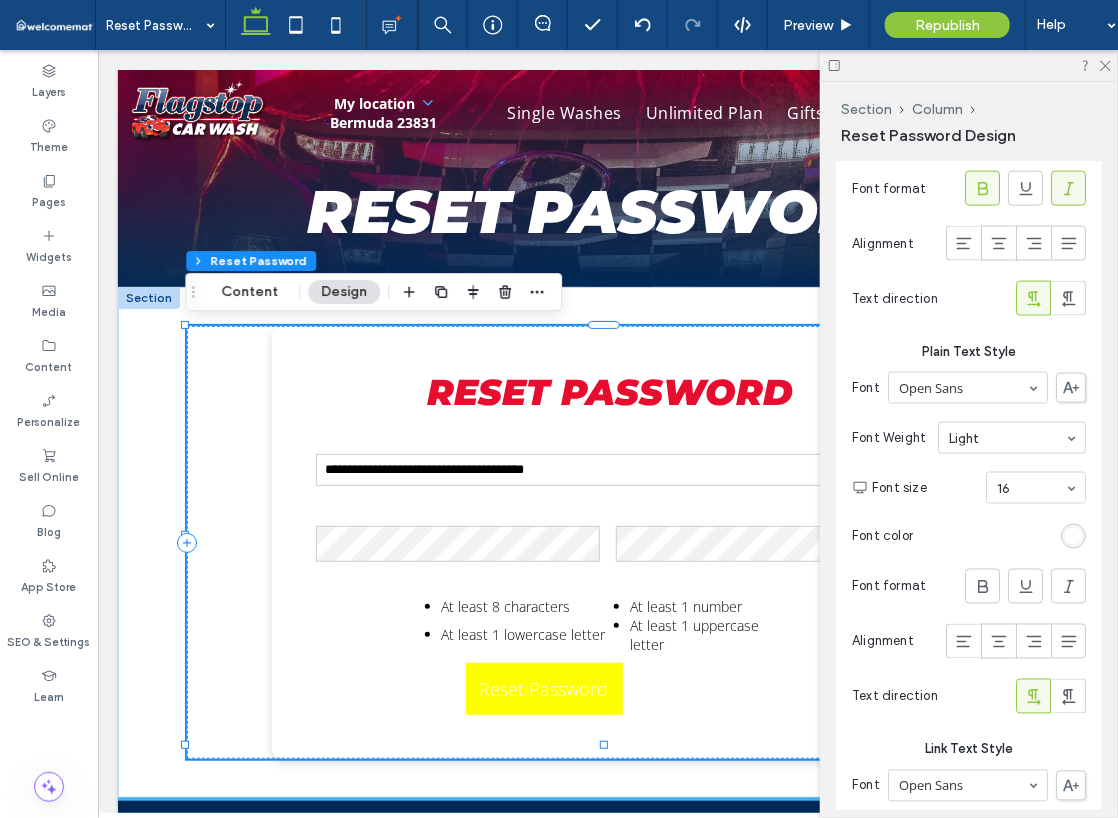 click at bounding box center [1073, 536] 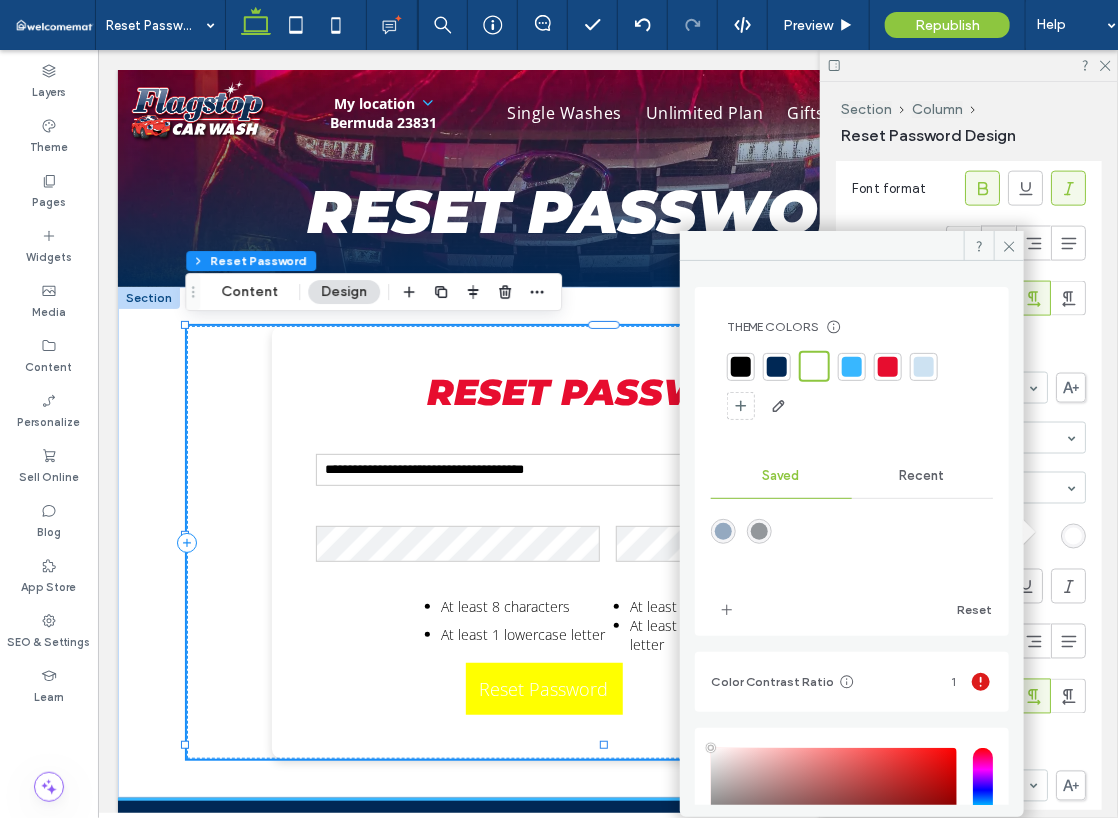 click at bounding box center (741, 367) 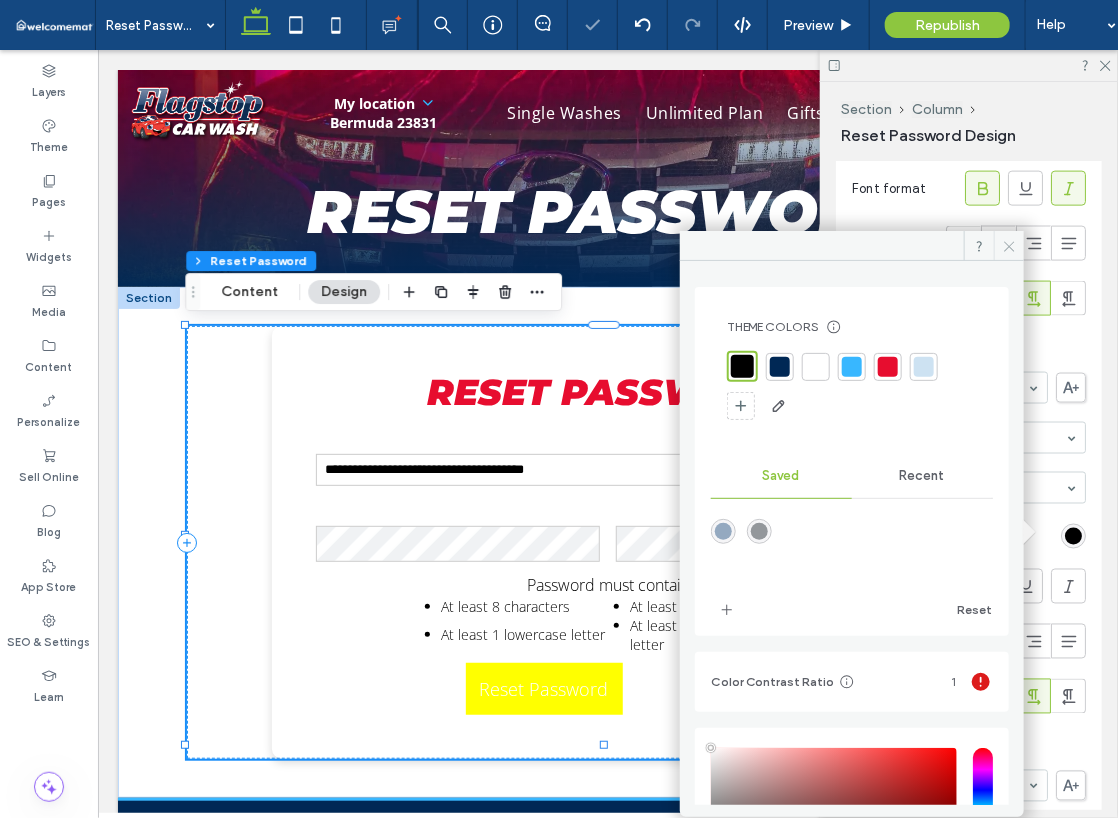 click at bounding box center (1009, 246) 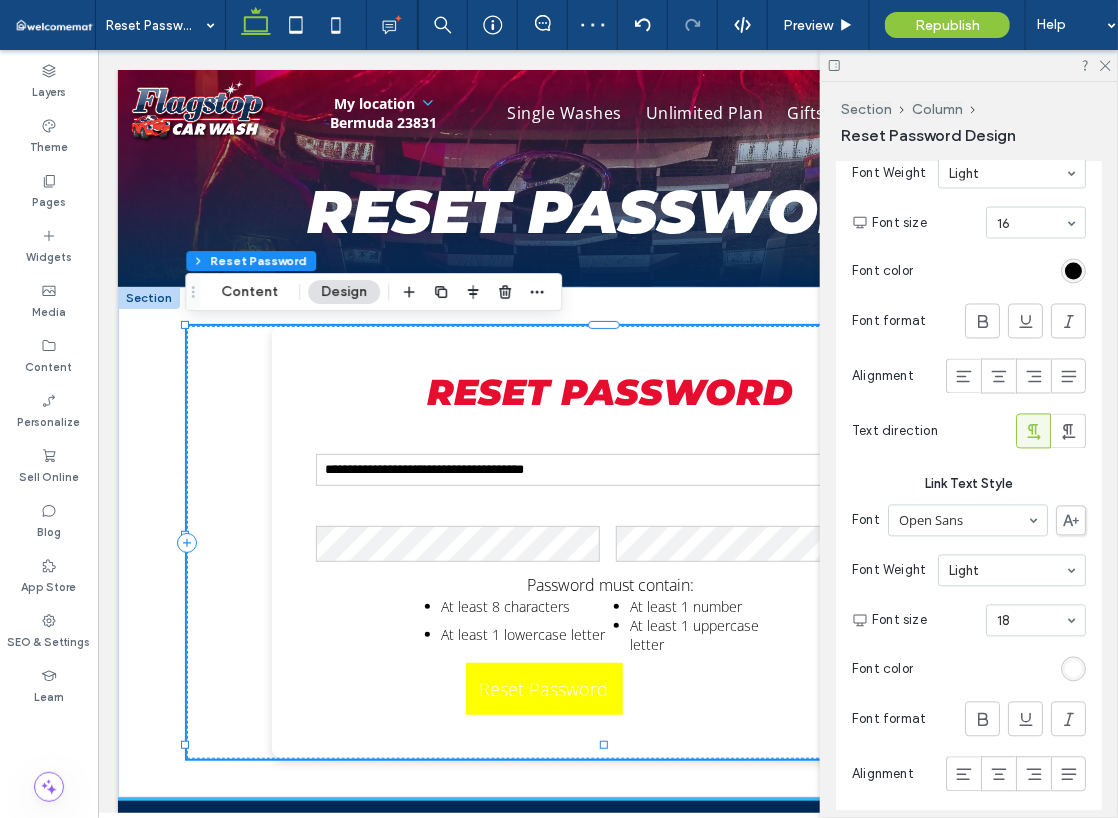 scroll, scrollTop: 1292, scrollLeft: 0, axis: vertical 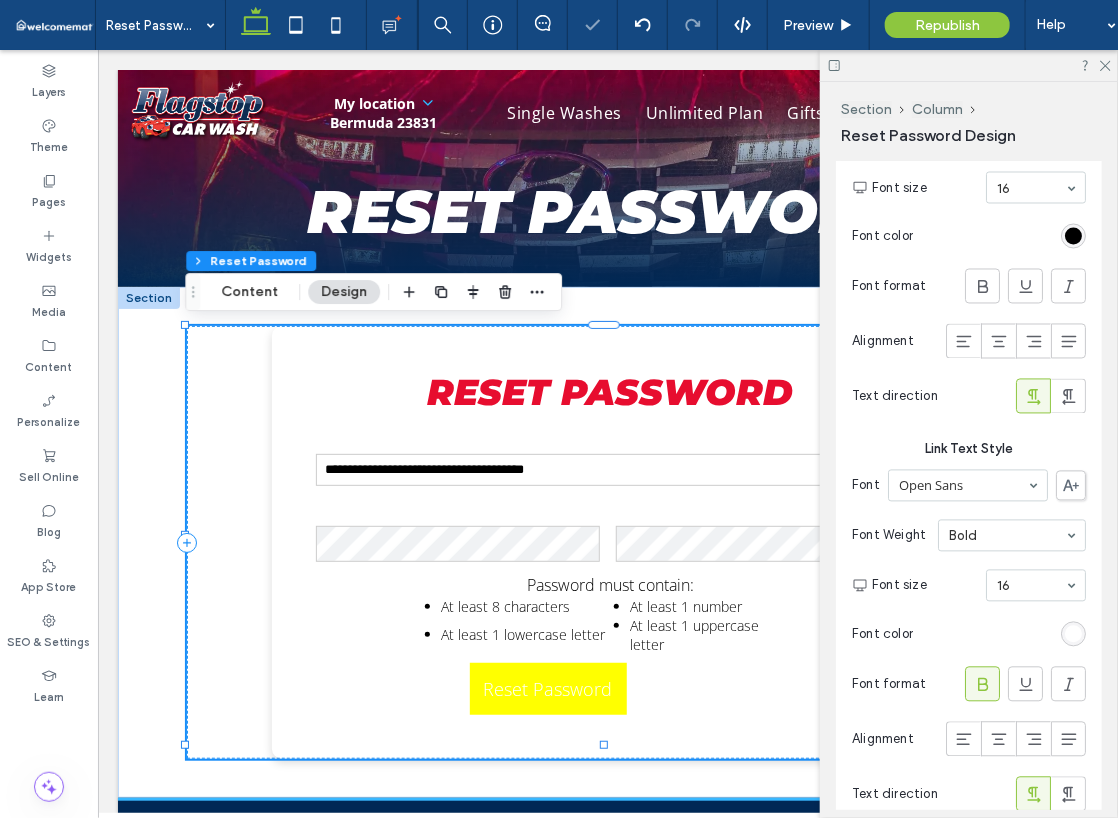click at bounding box center [1073, 634] 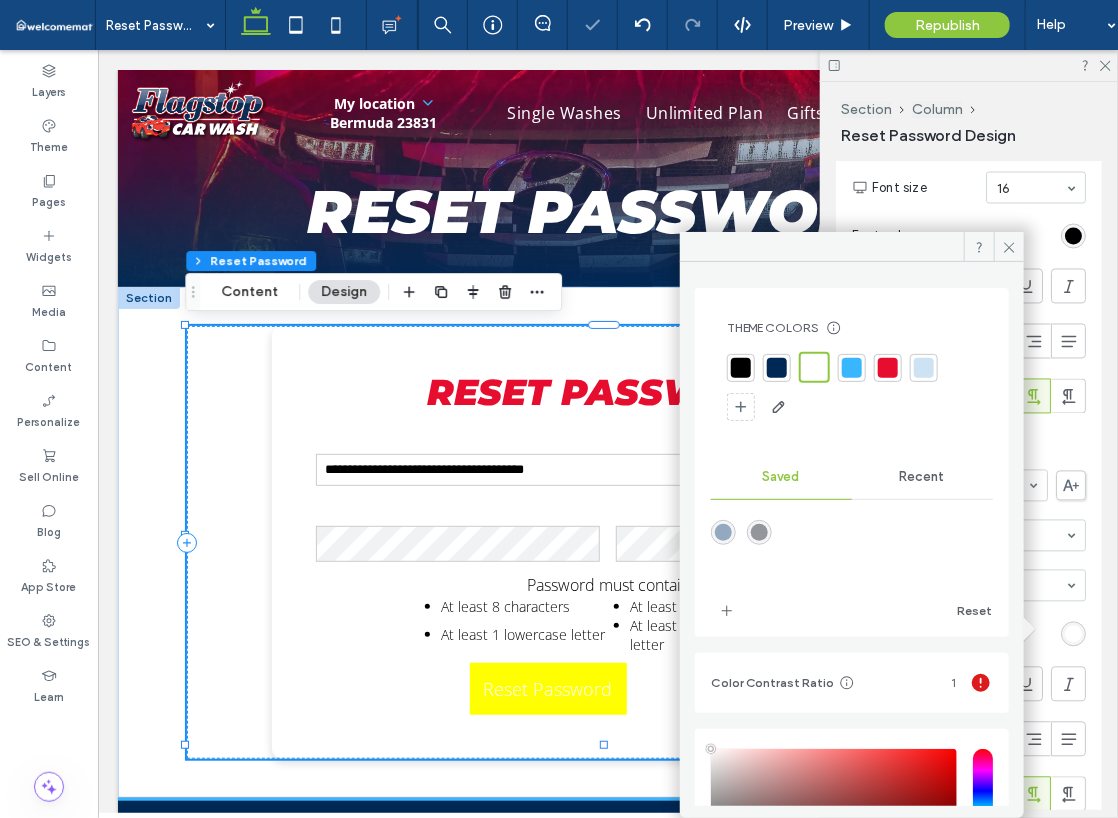click at bounding box center [852, 368] 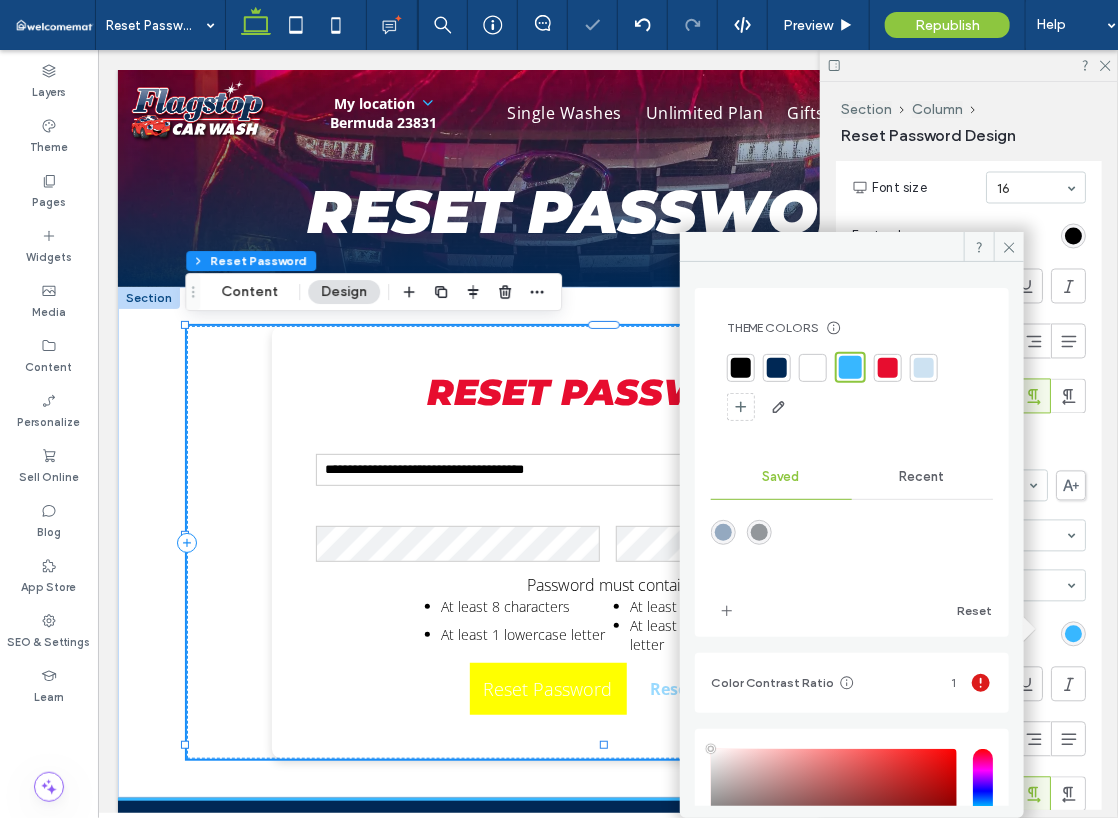 click on "Alignment Spacing Set margins and padding 0px 0% 0px 0% * px 0px * px 0px Reset padding Size Width *** % Height A More Size Options Animation Trigger None Position Position type Default Theme Colors Save time with Theme Colors Create a color palette to instantly add or change colors of connected site elements.    Learn more Saved Recent Reset Color Contrast Ratio 1 HEX ******* Opacity **** Form Container Background Color Image Background color Rounded Corners Corner radius ** px Title Style Font Montserrat Font Weight Boldest Font size 36 Font color Font format Alignment Text direction Plain Text Style Font Open Sans Font Weight Light Font size 16 Font color Font format Alignment Text direction Link Text Style Font Open Sans Font Weight Bold Font size 16 Font color Font format Alignment Text direction Form Fields Confirm Code Button" at bounding box center [975, 485] 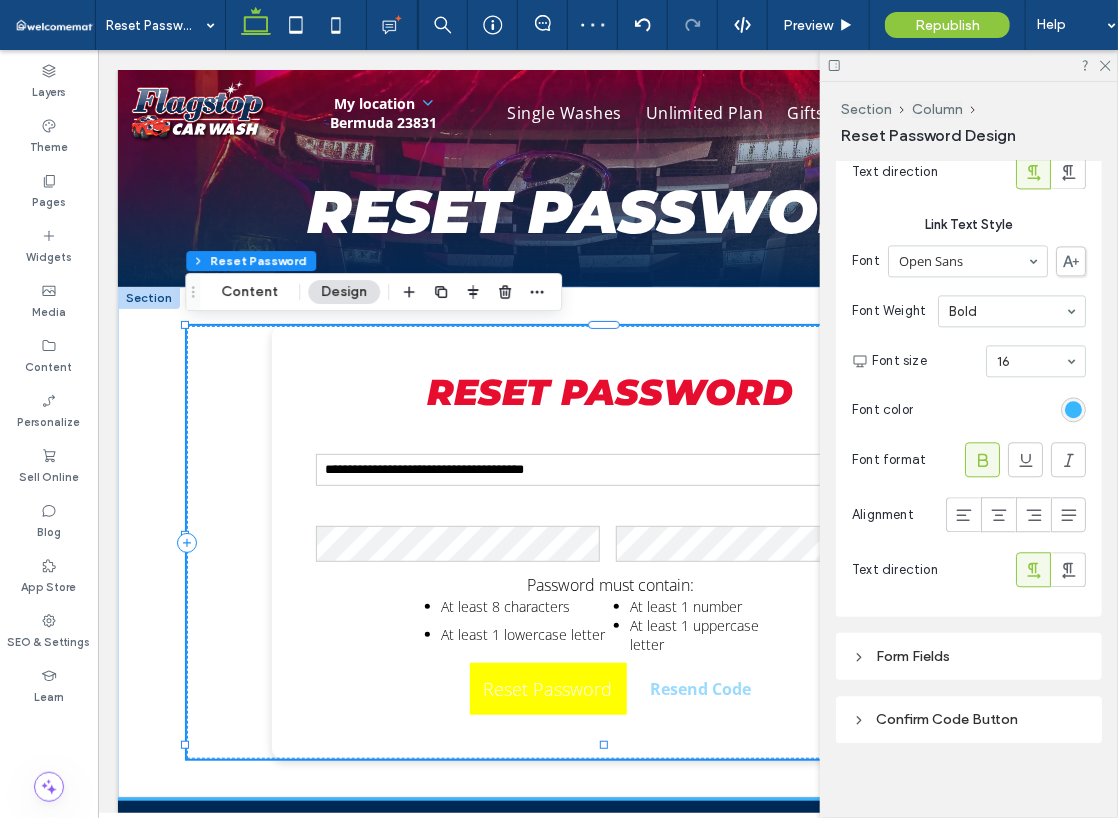 scroll, scrollTop: 1534, scrollLeft: 0, axis: vertical 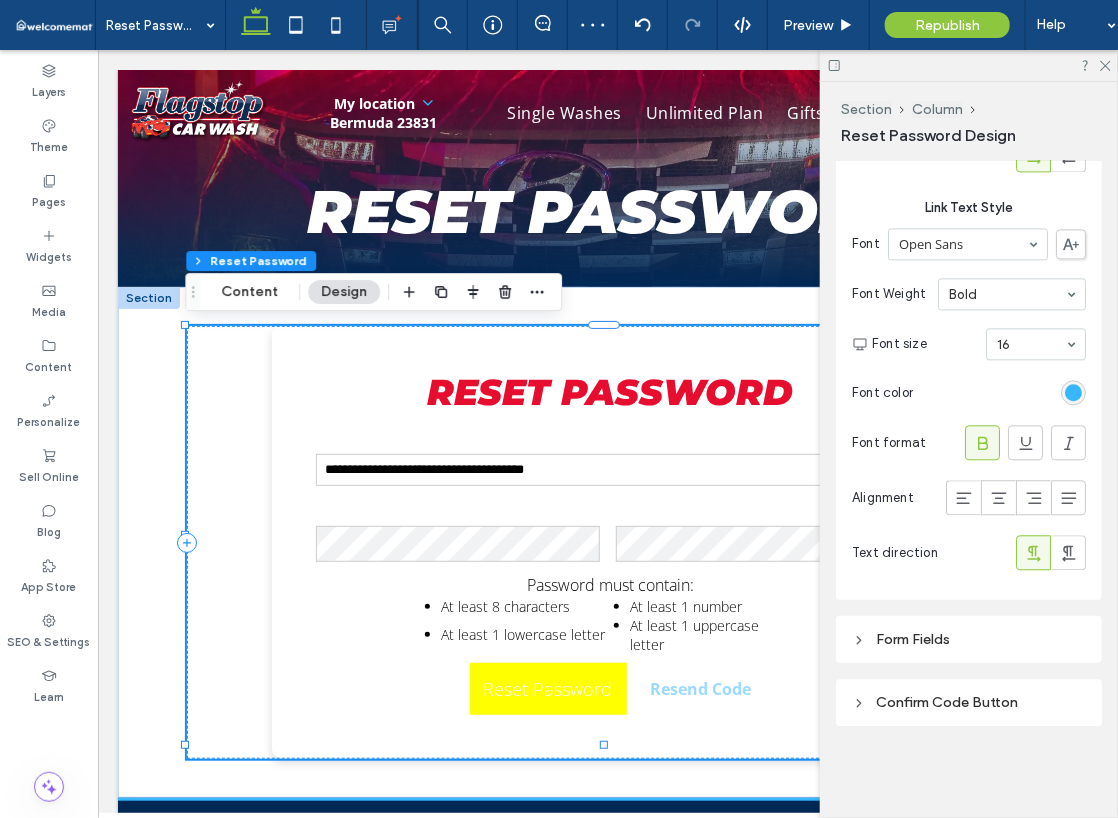 click on "Form Fields" at bounding box center (969, 639) 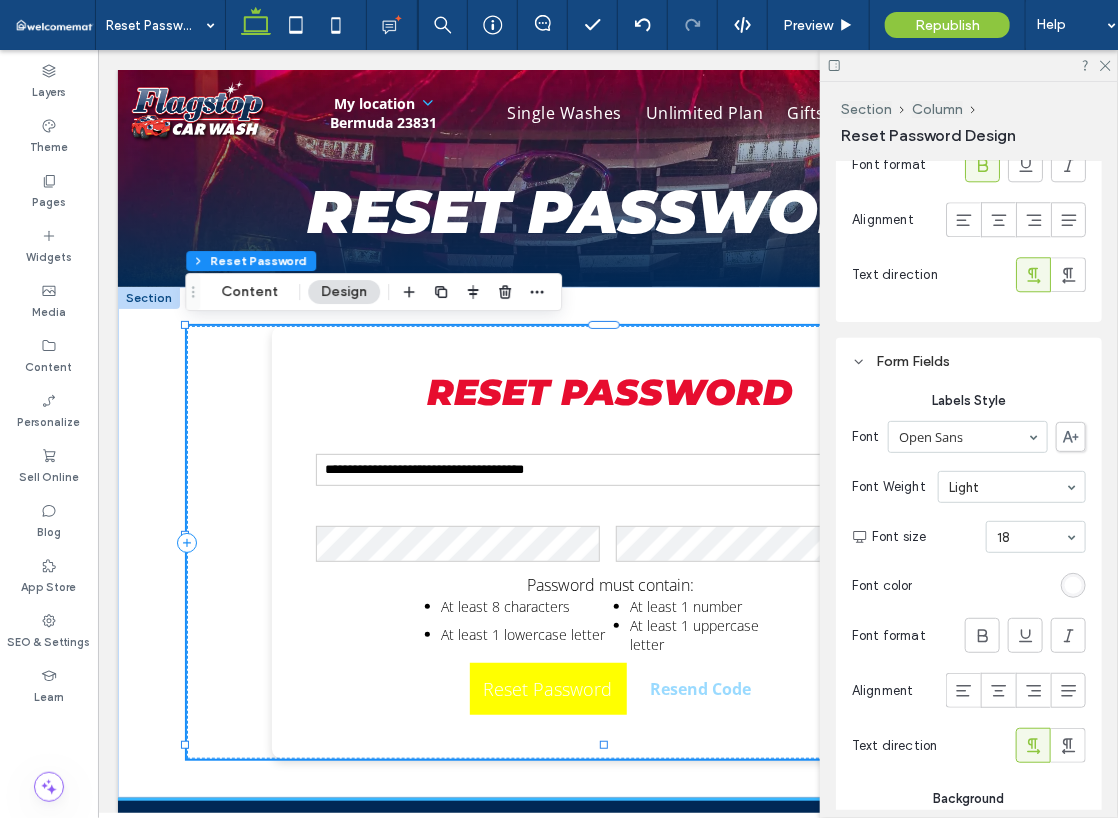 scroll, scrollTop: 1834, scrollLeft: 0, axis: vertical 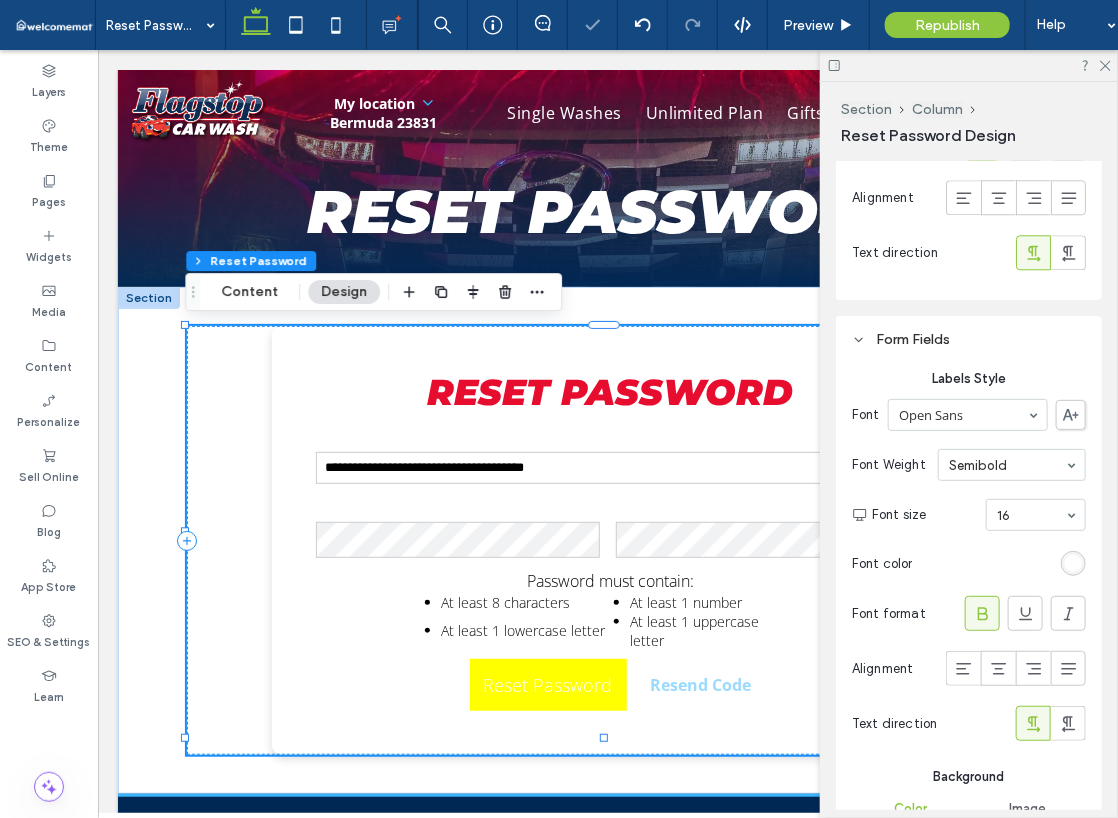 click at bounding box center (1073, 563) 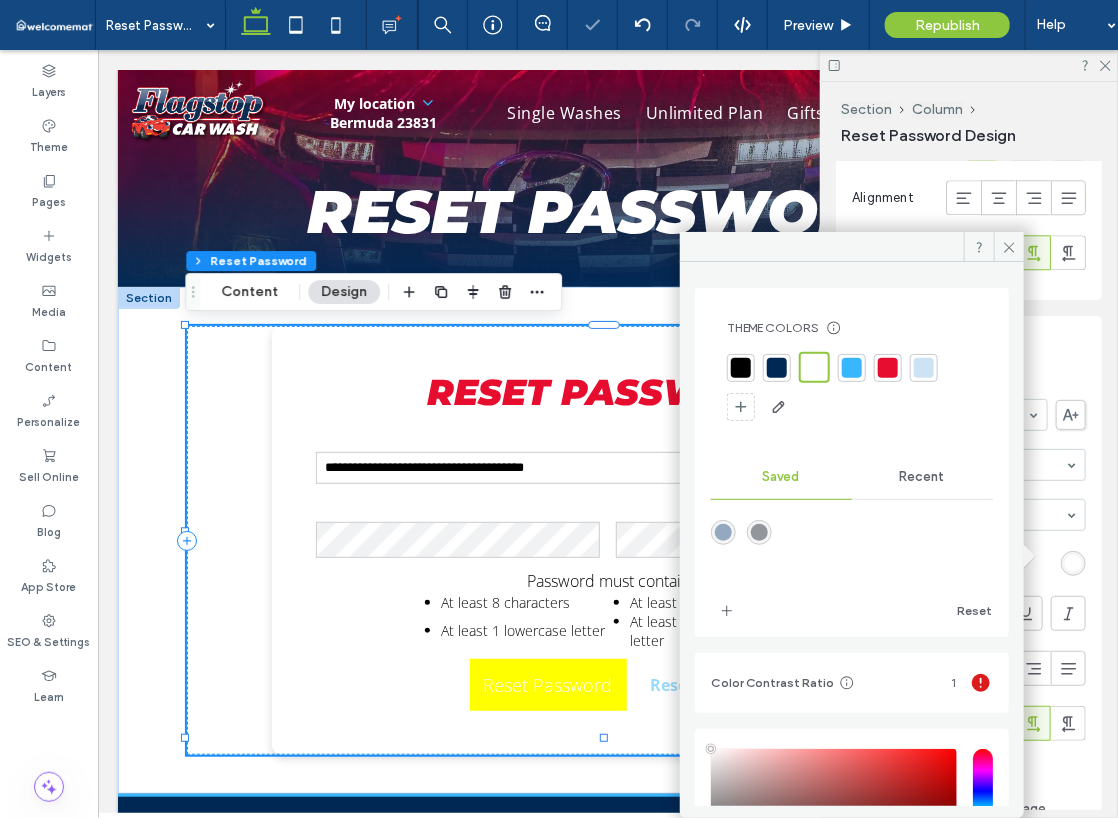 click at bounding box center [777, 368] 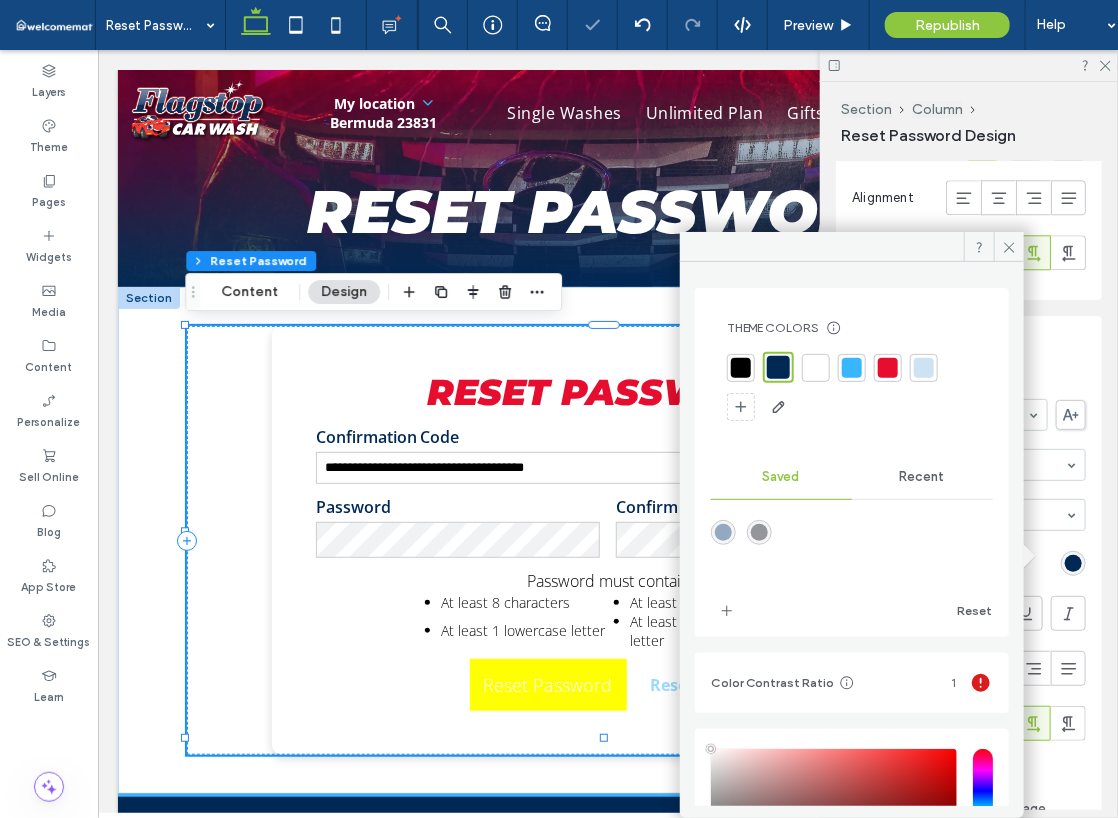 click on "Form Fields Labels Style Font Open Sans Font Weight Semibold Font size 16 Font color Font format Alignment Text direction Background Color Image Background color Rounded Corners Corner radius * px Input Border Border *** Text Style Font Open Sans Font Weight Normal Font size 13 Font color Font format Alignment Text direction Error Style Font Open Sans Font Weight Light Font size 15 Font color Font format Alignment Text direction" at bounding box center [969, 1117] 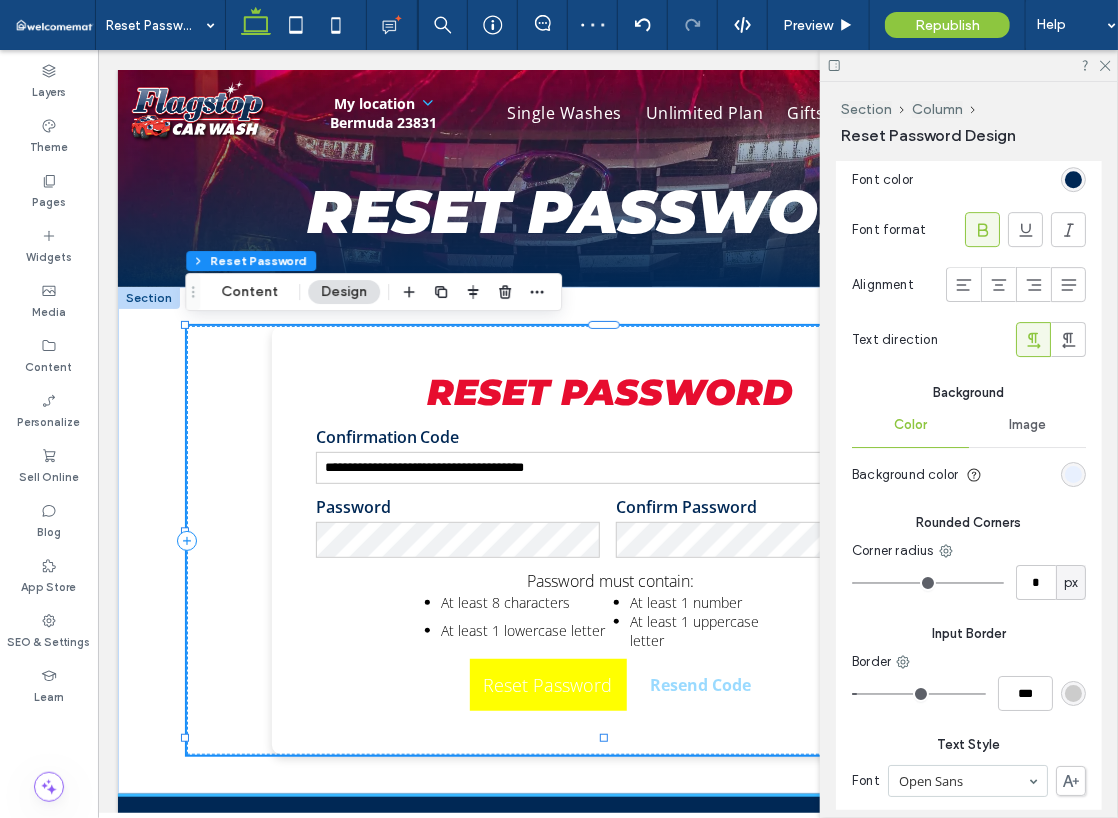 scroll, scrollTop: 2234, scrollLeft: 0, axis: vertical 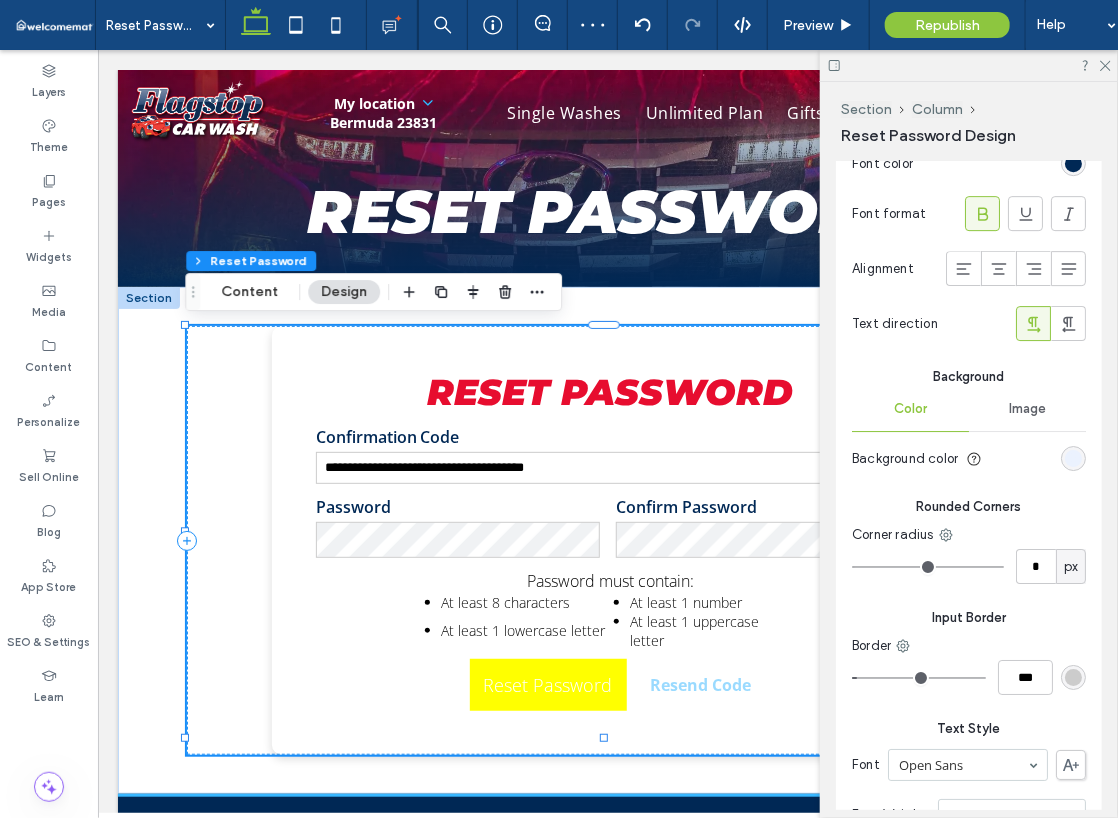 click at bounding box center [1073, 458] 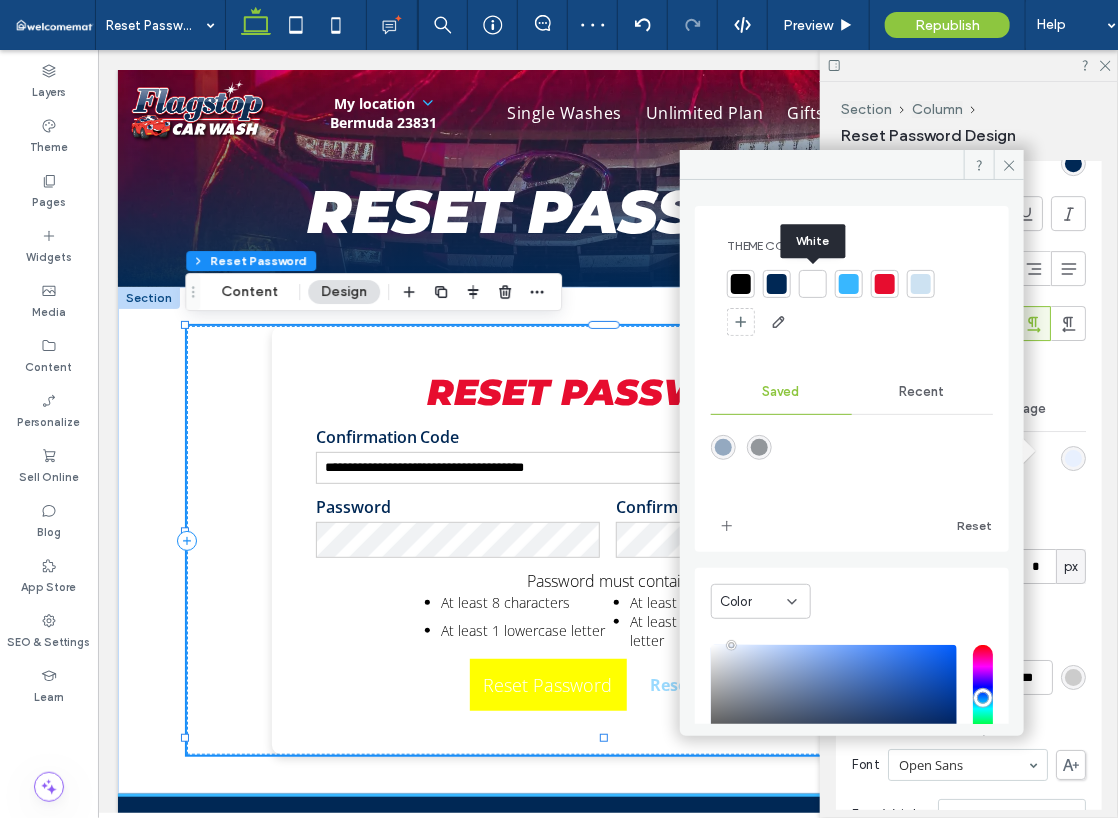 click at bounding box center [813, 284] 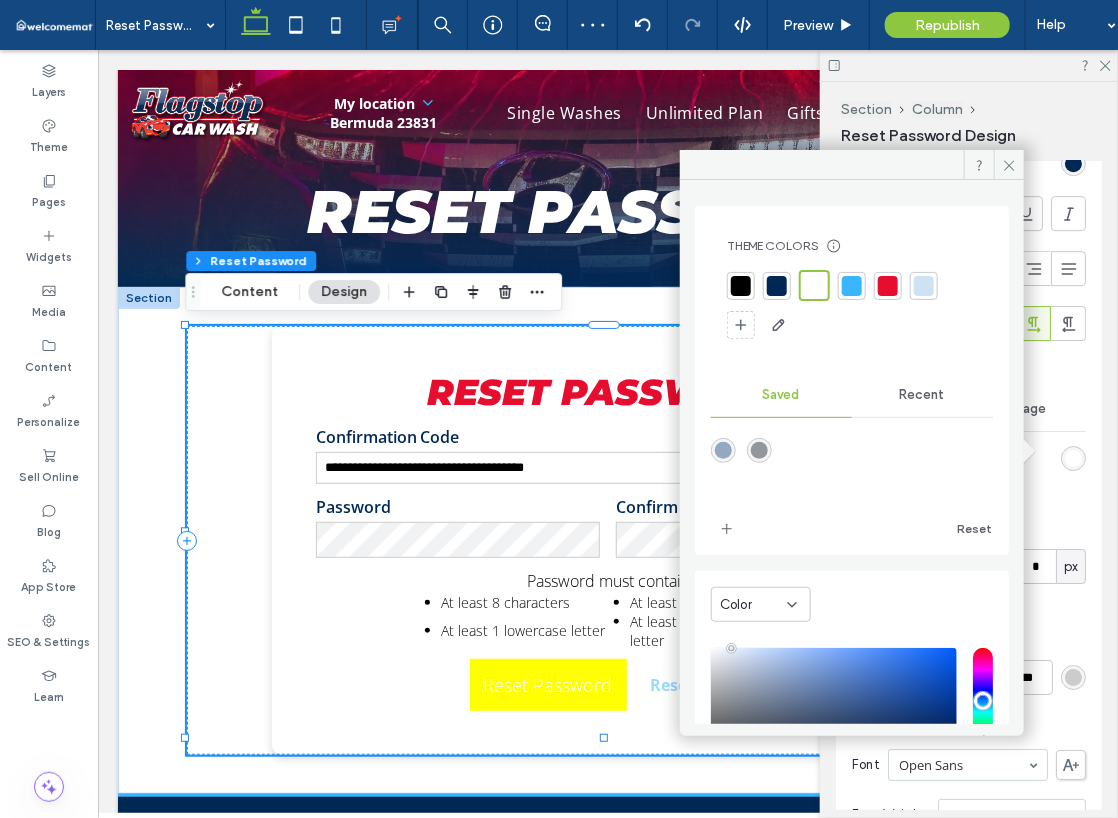 click on "Rounded Corners" at bounding box center (969, 507) 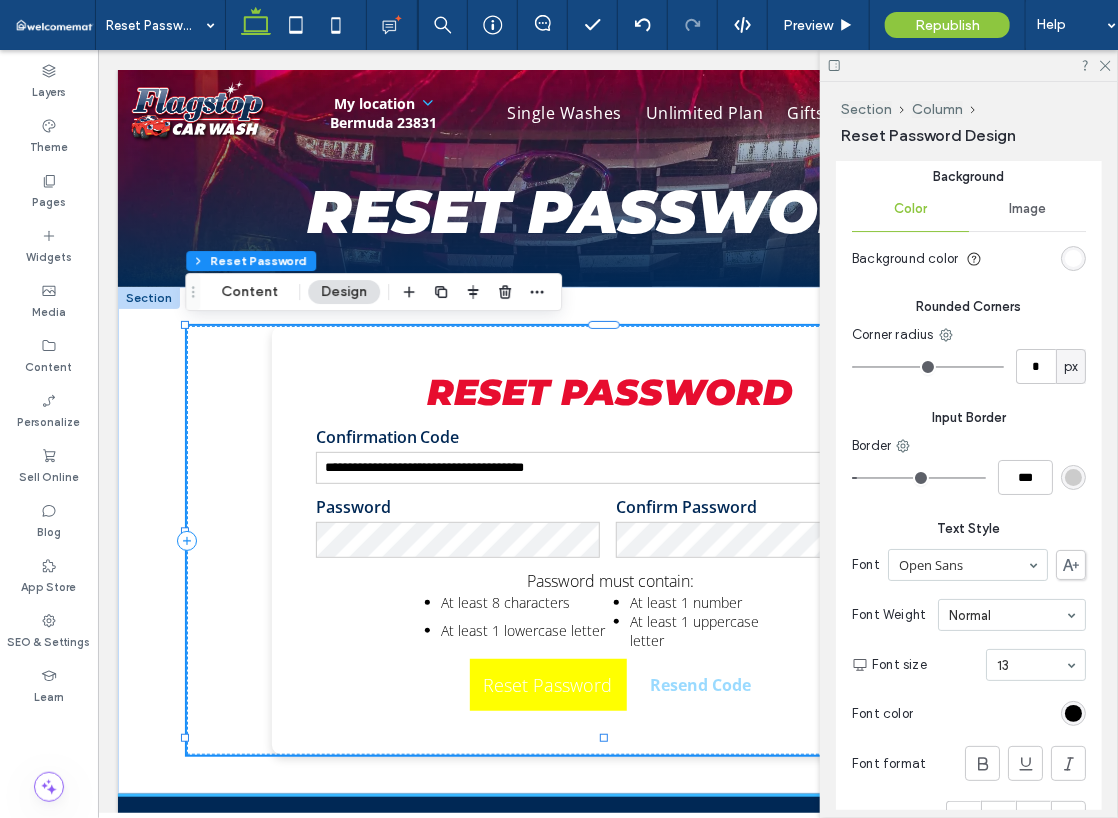 scroll, scrollTop: 2534, scrollLeft: 0, axis: vertical 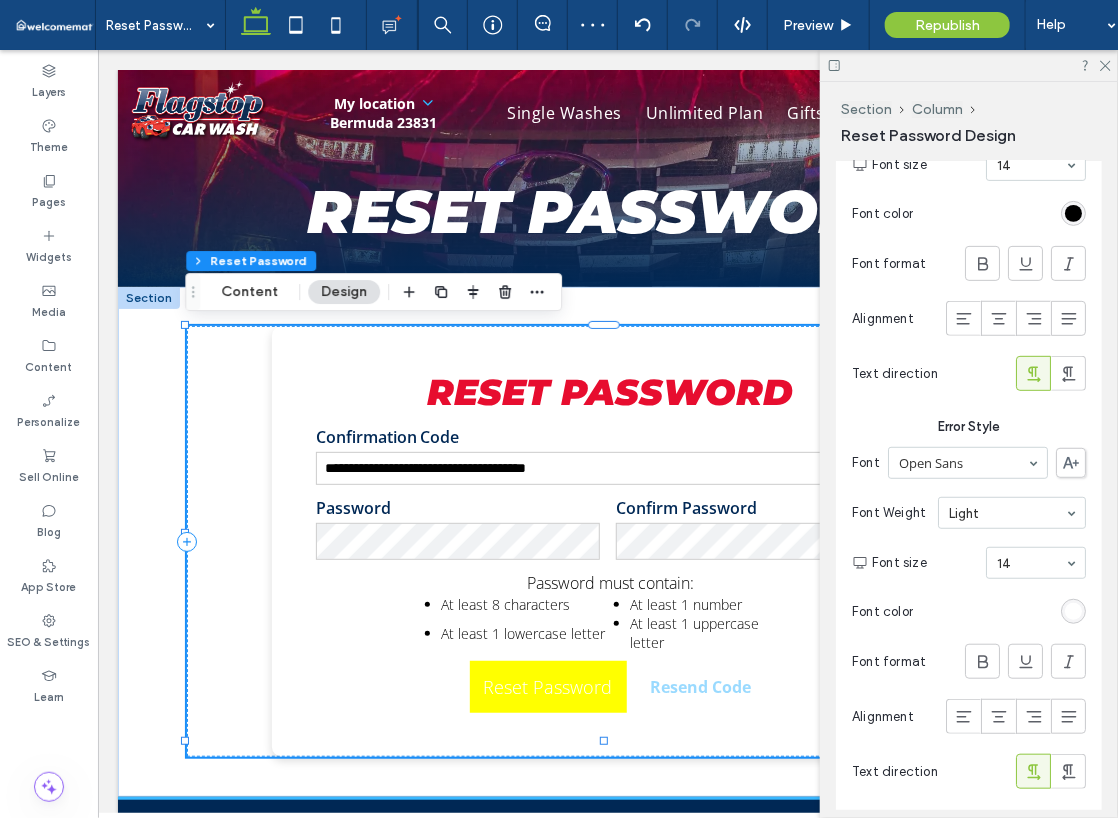 click at bounding box center [1073, 611] 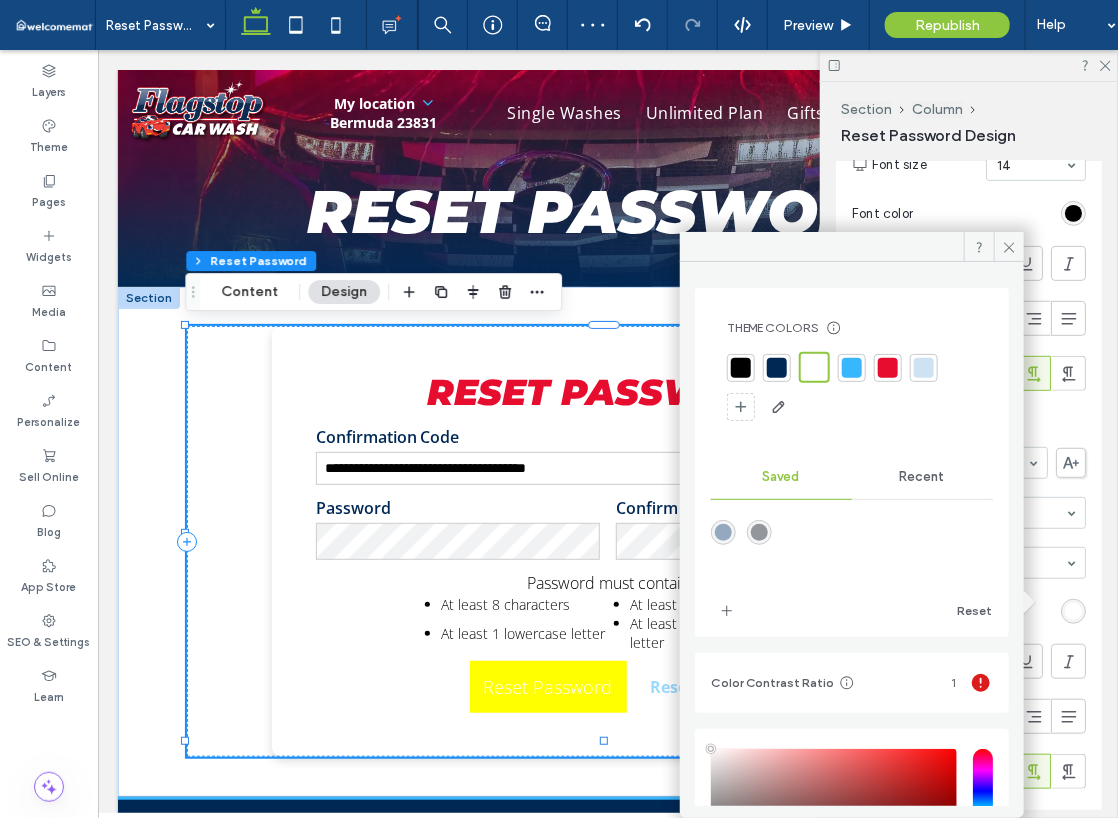 click at bounding box center [888, 368] 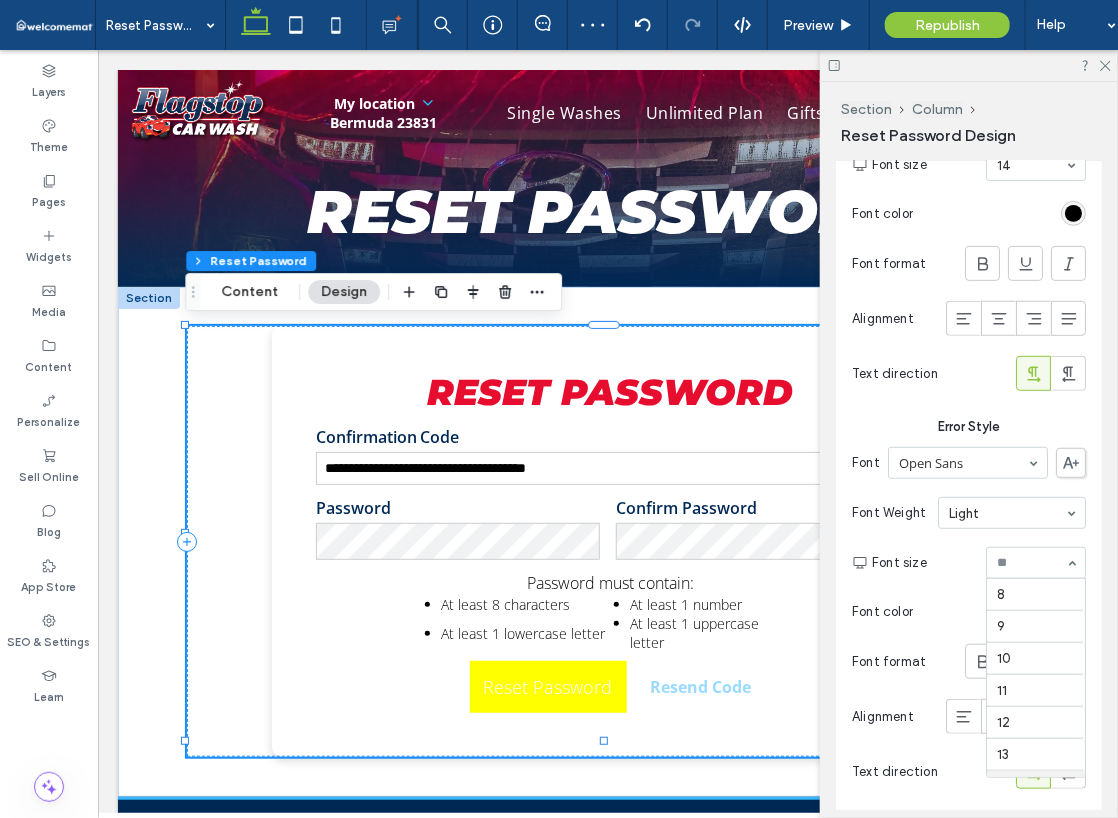 scroll, scrollTop: 195, scrollLeft: 0, axis: vertical 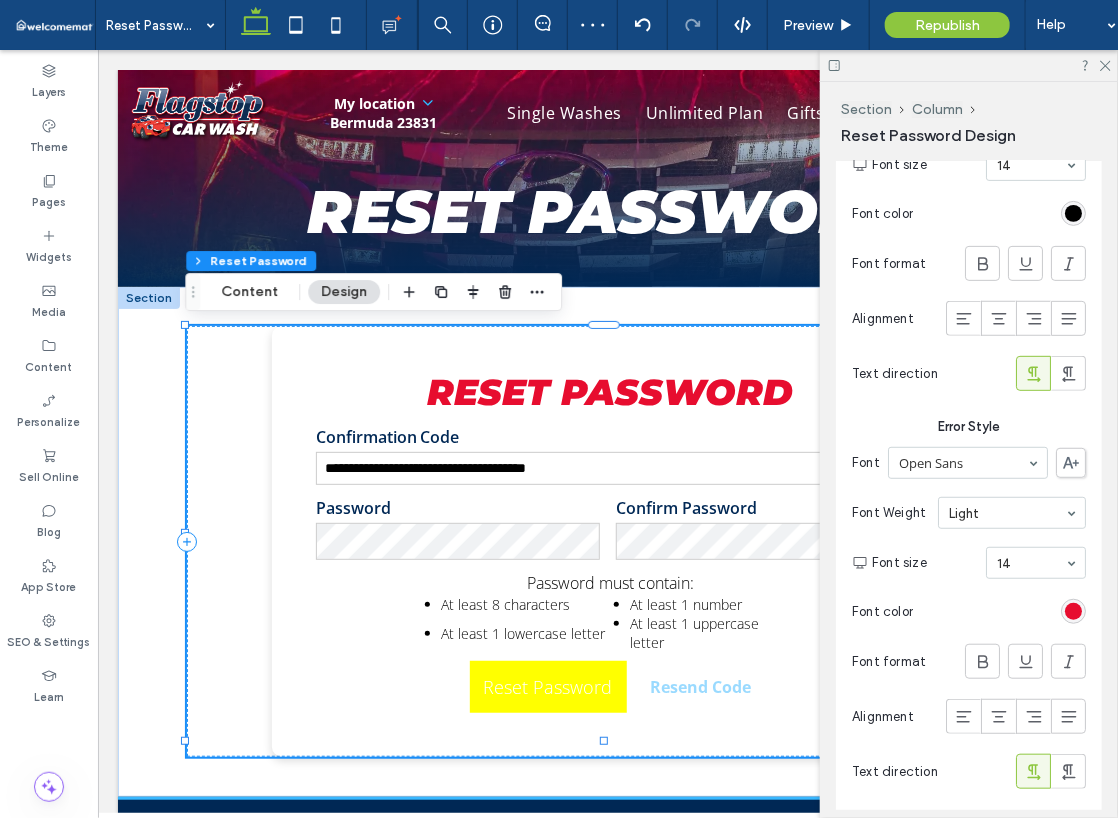 click on "Form Fields Labels Style Font Open Sans Font Weight Semibold Font size 16 Font color Font format Alignment Text direction Background Color Image Background color Rounded Corners Corner radius * px Input Border Border *** Text Style Font Open Sans Font Weight Normal Font size 14 Font color Font format Alignment Text direction Error Style Font Open Sans Font Weight Light Font size 14 Font color Font format Alignment Text direction" at bounding box center [969, 17] 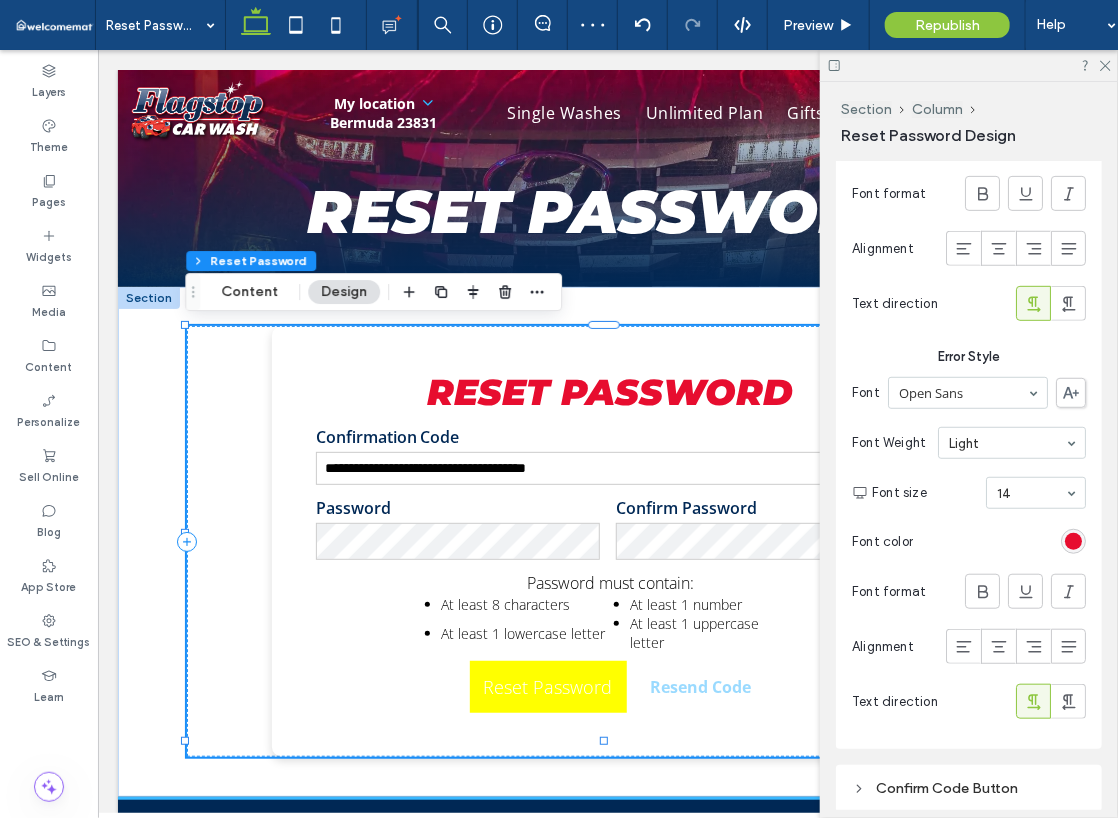 scroll, scrollTop: 3086, scrollLeft: 0, axis: vertical 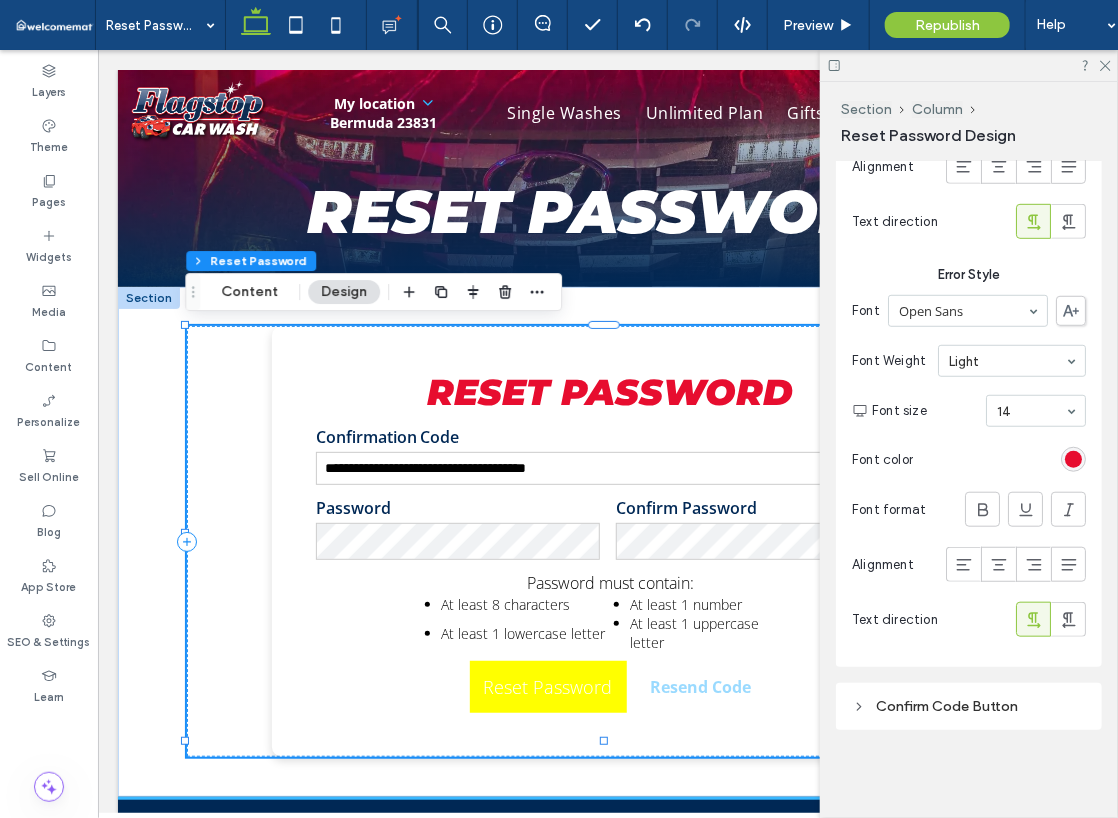 click on "Confirm Code Button" at bounding box center [969, 706] 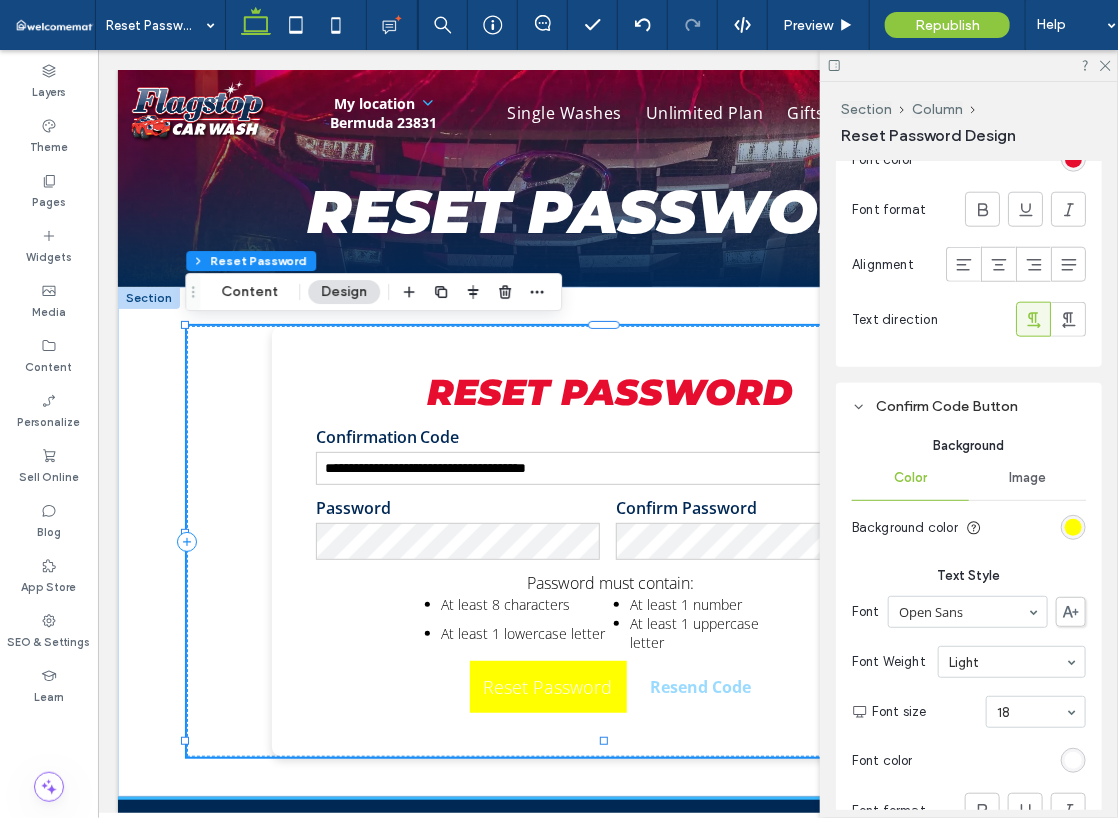 scroll, scrollTop: 3586, scrollLeft: 0, axis: vertical 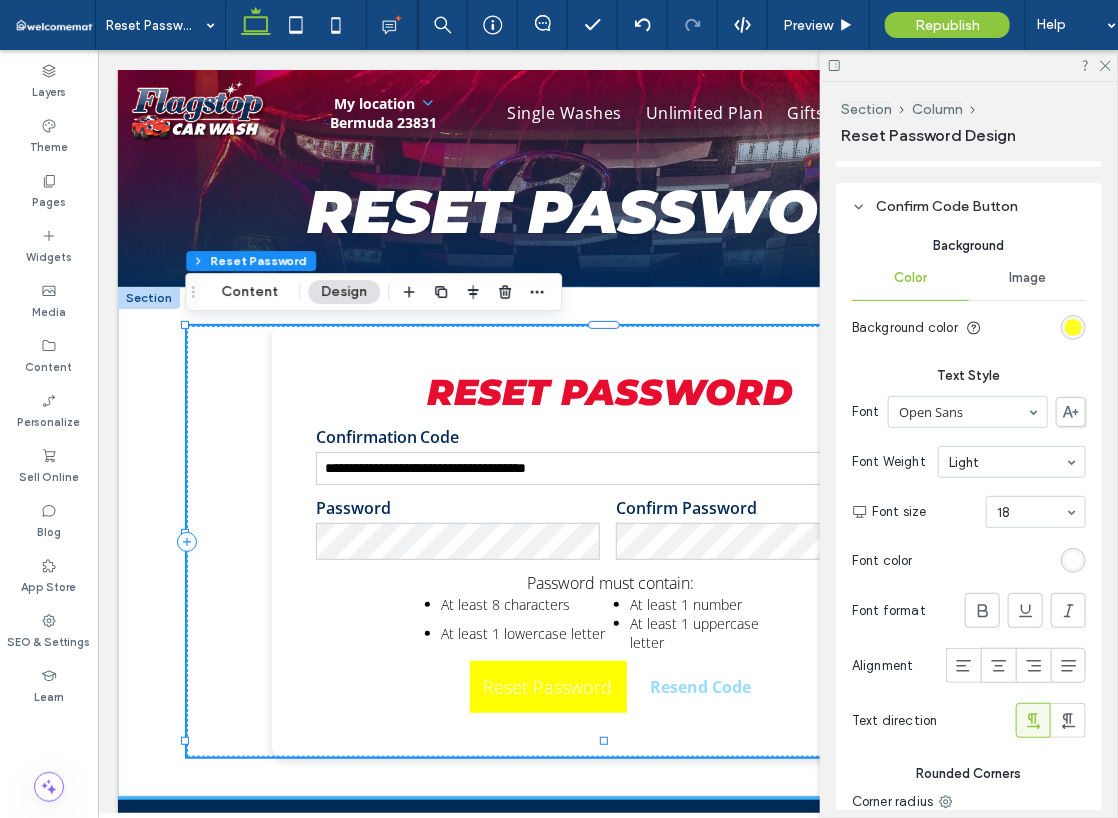 click at bounding box center (1073, 327) 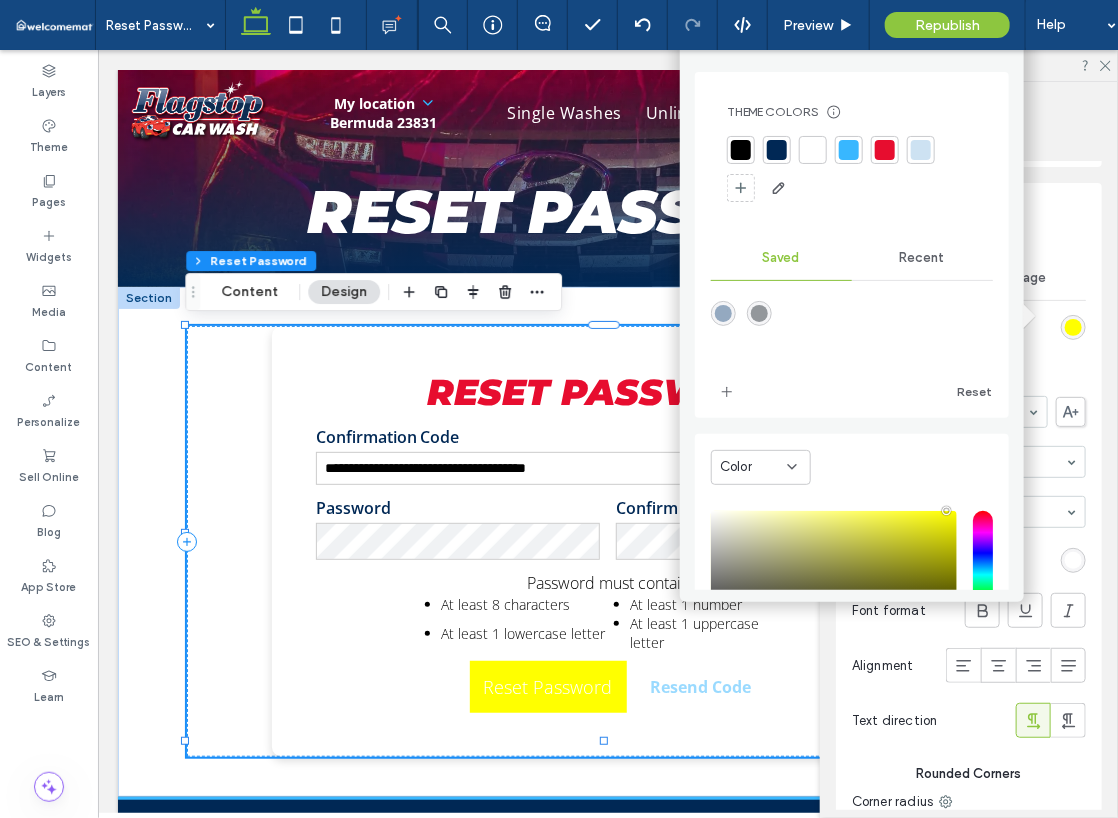 click at bounding box center [885, 150] 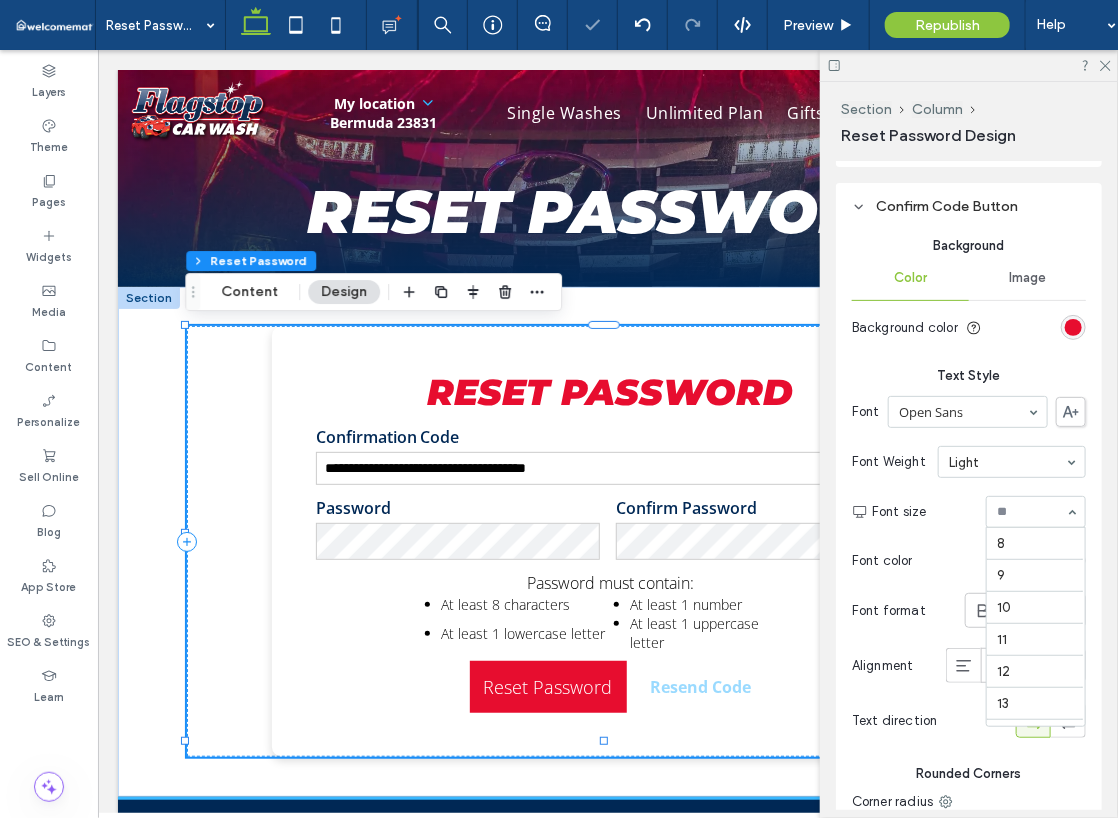 scroll, scrollTop: 293, scrollLeft: 0, axis: vertical 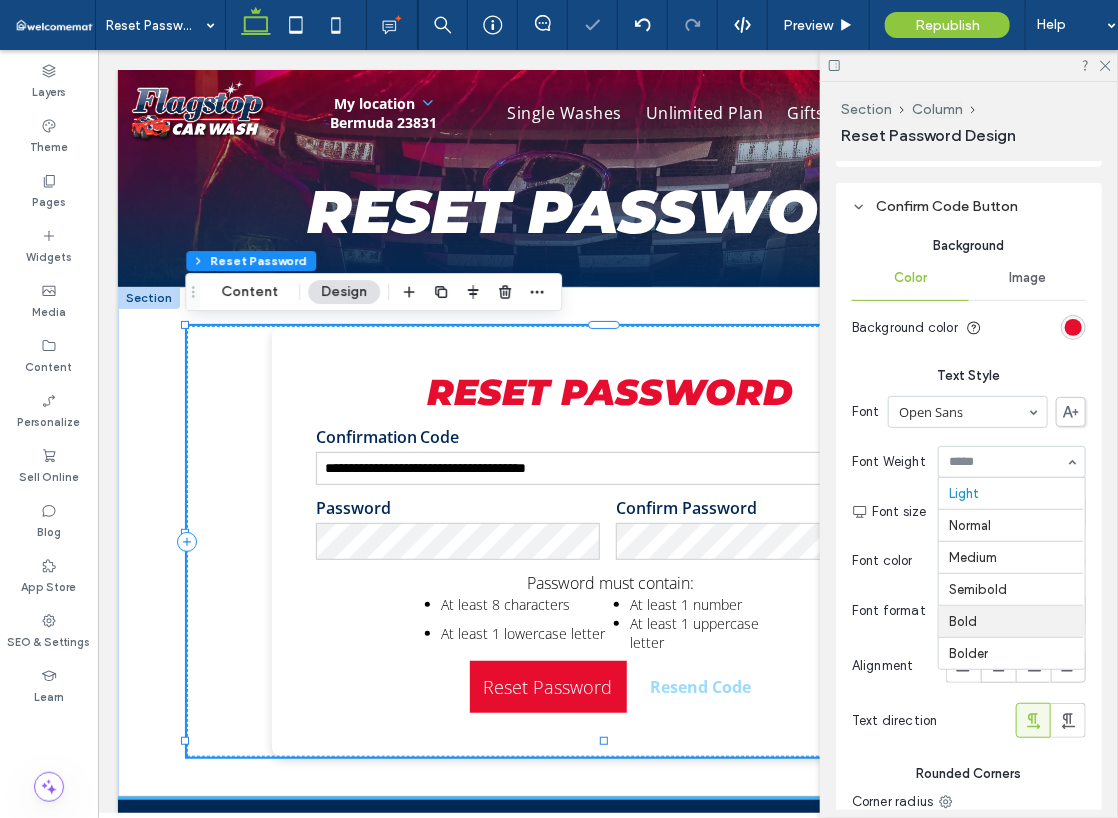 type on "*" 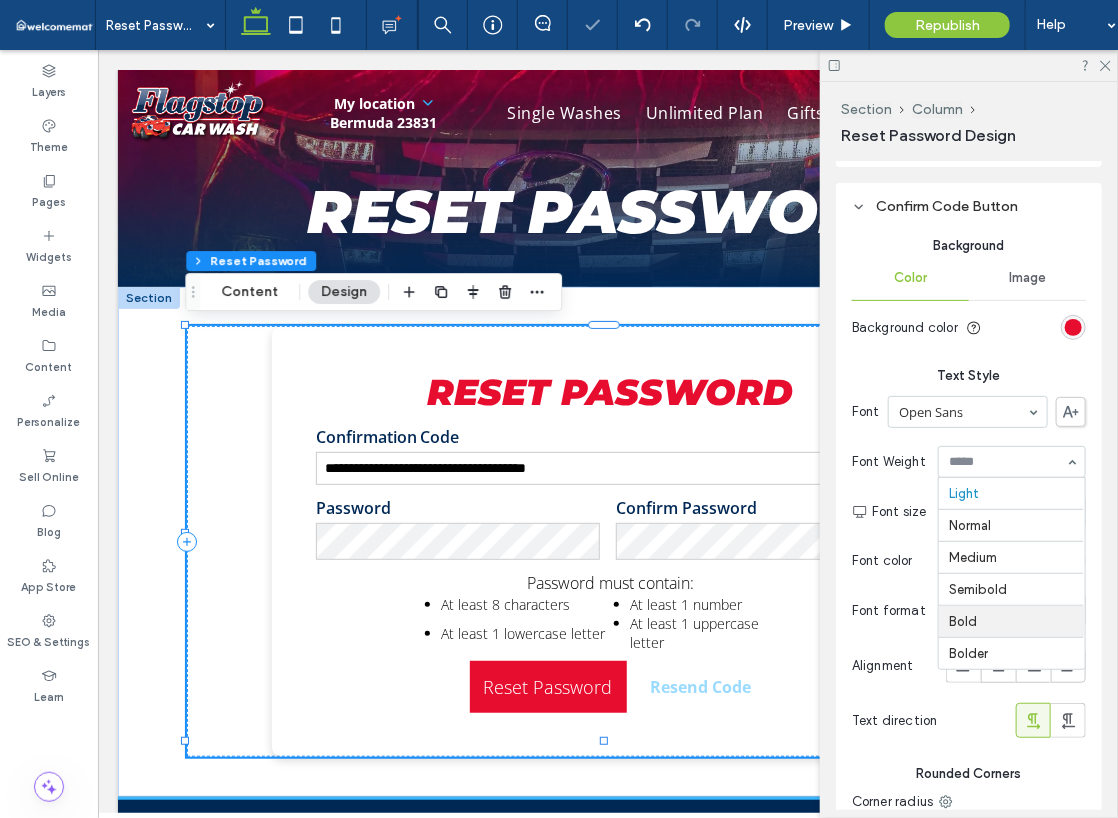 drag, startPoint x: 992, startPoint y: 610, endPoint x: 1041, endPoint y: 568, distance: 64.53681 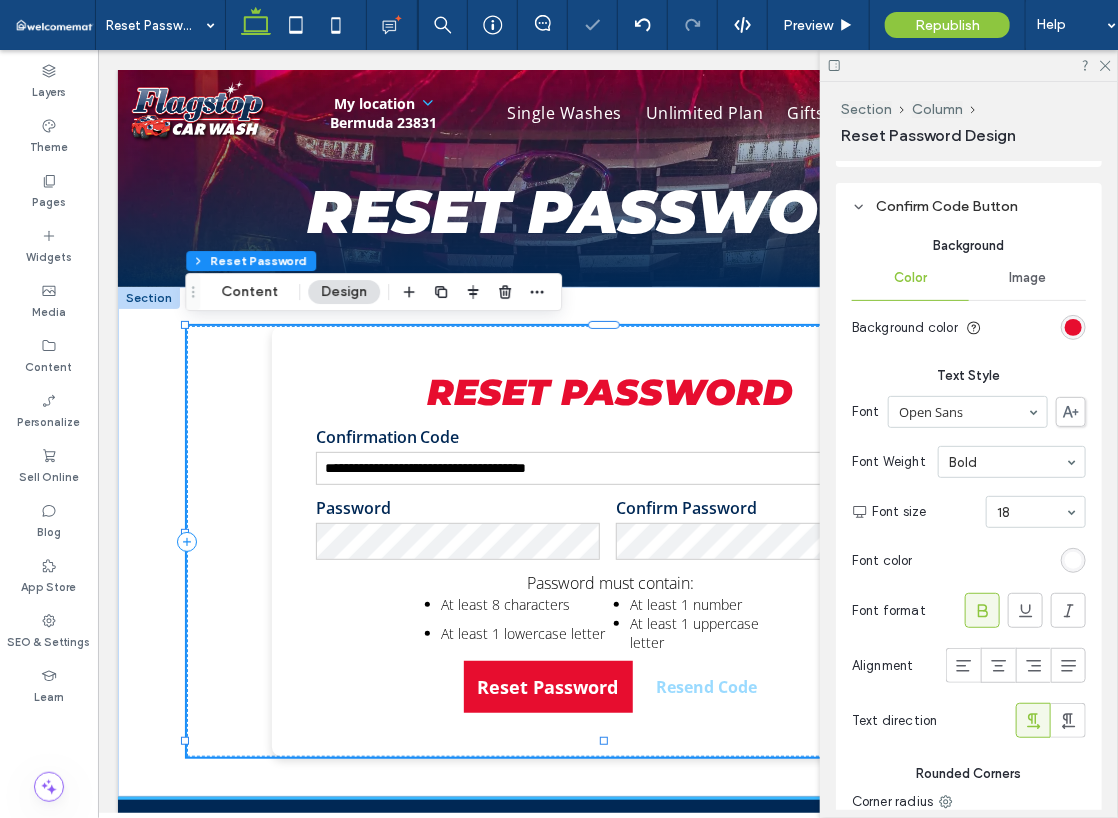 click at bounding box center (1073, 560) 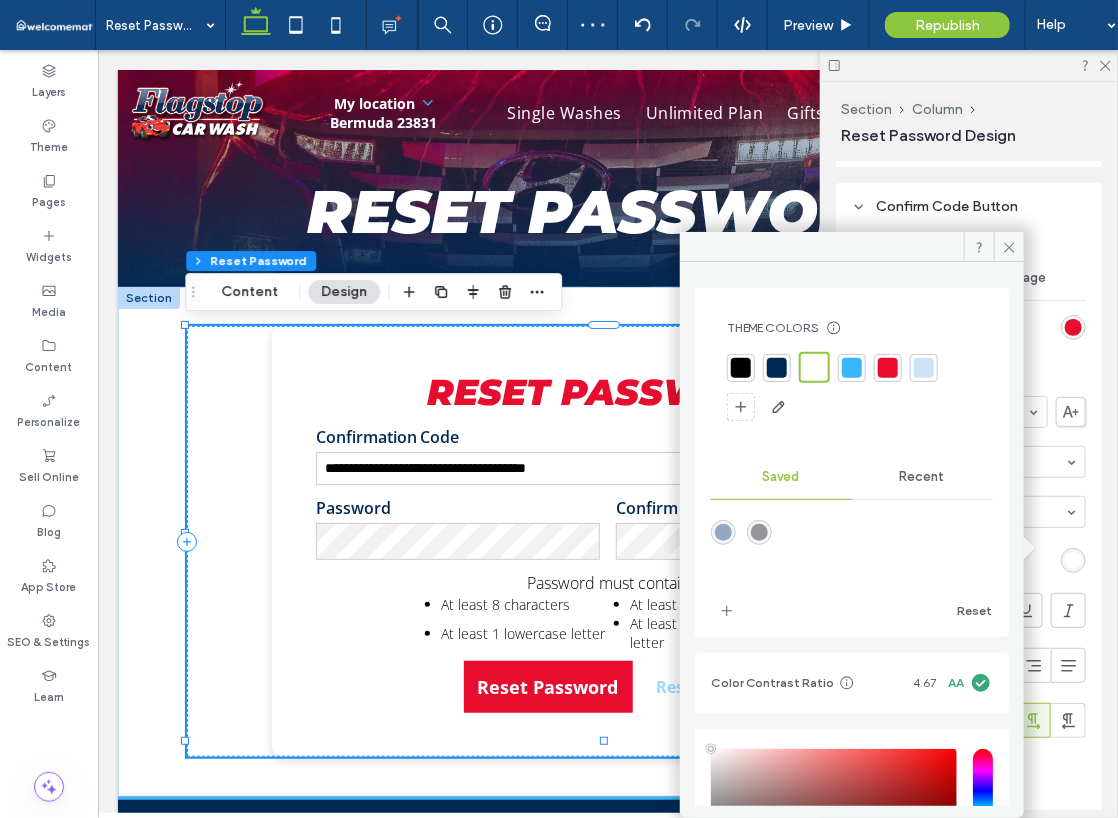 click on "Text Style" at bounding box center [969, 376] 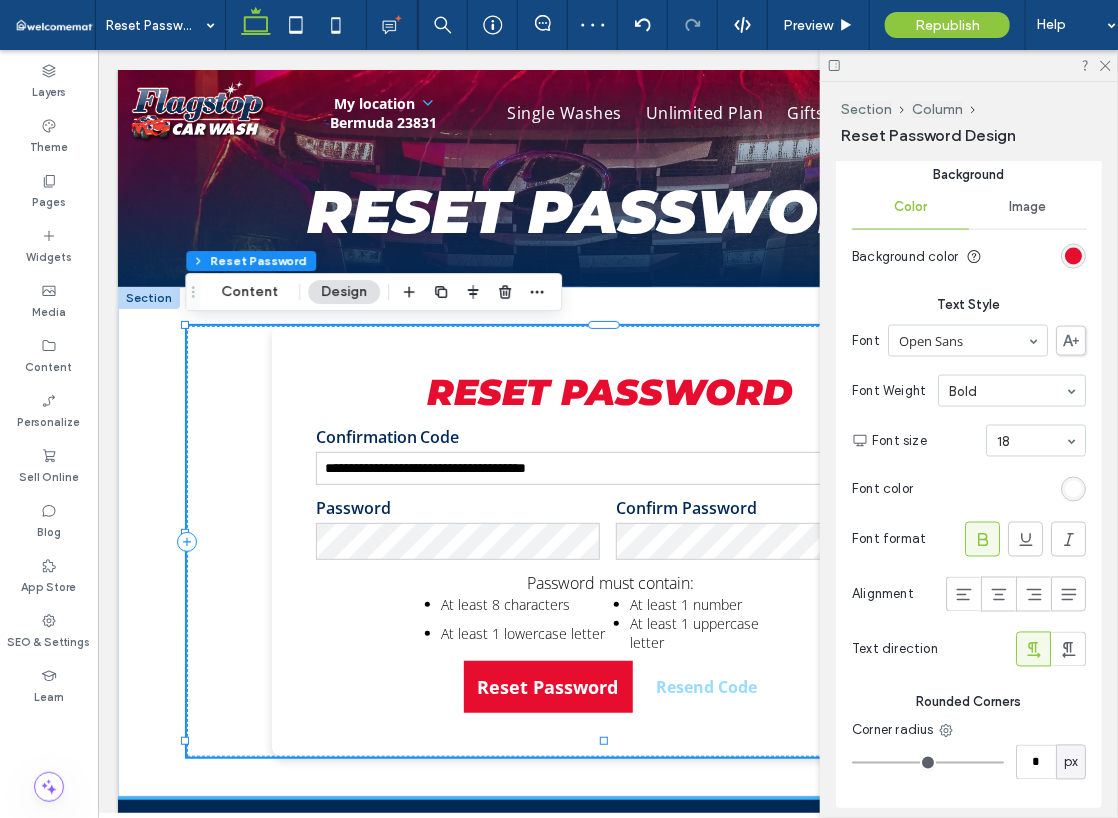 scroll, scrollTop: 3734, scrollLeft: 0, axis: vertical 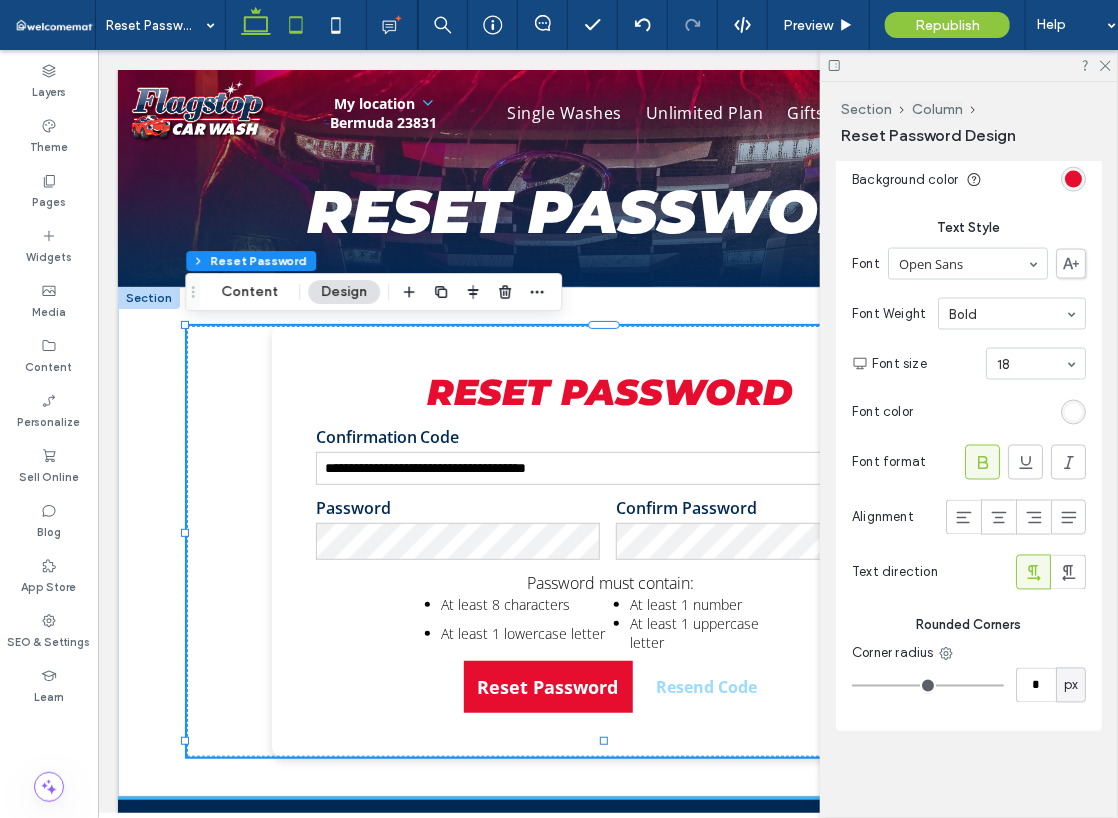 click 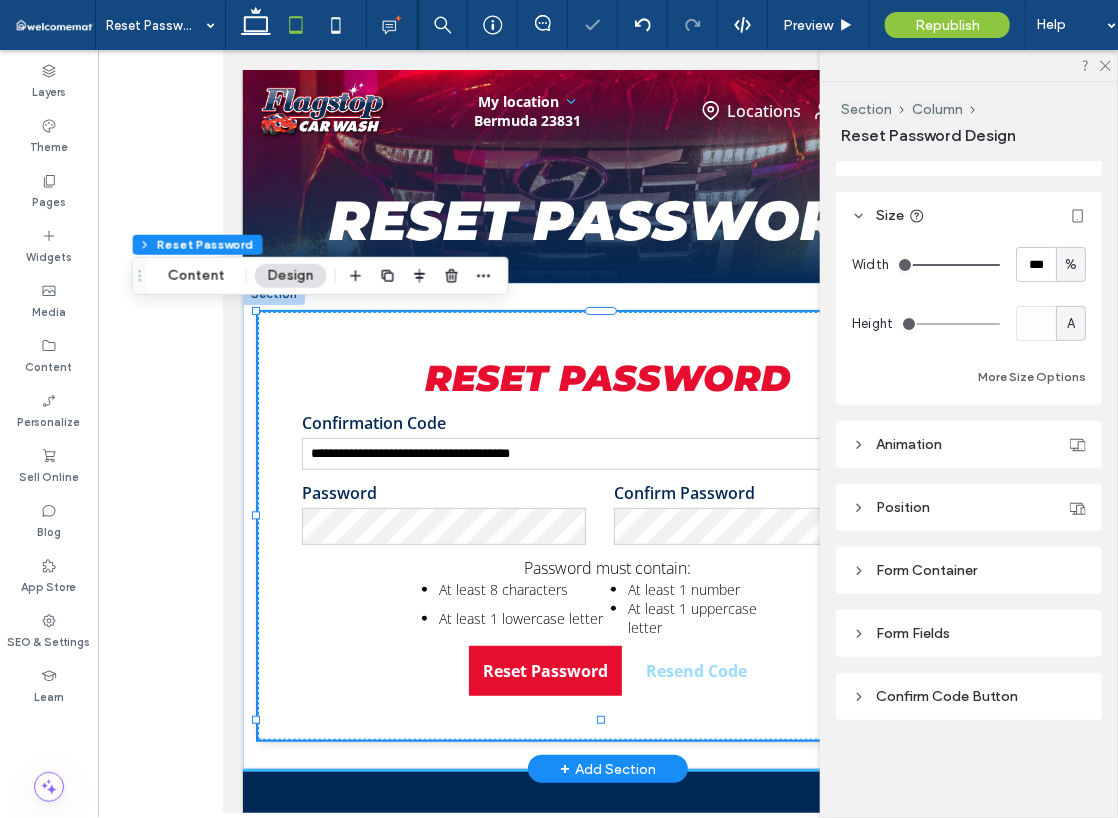 scroll, scrollTop: 0, scrollLeft: 0, axis: both 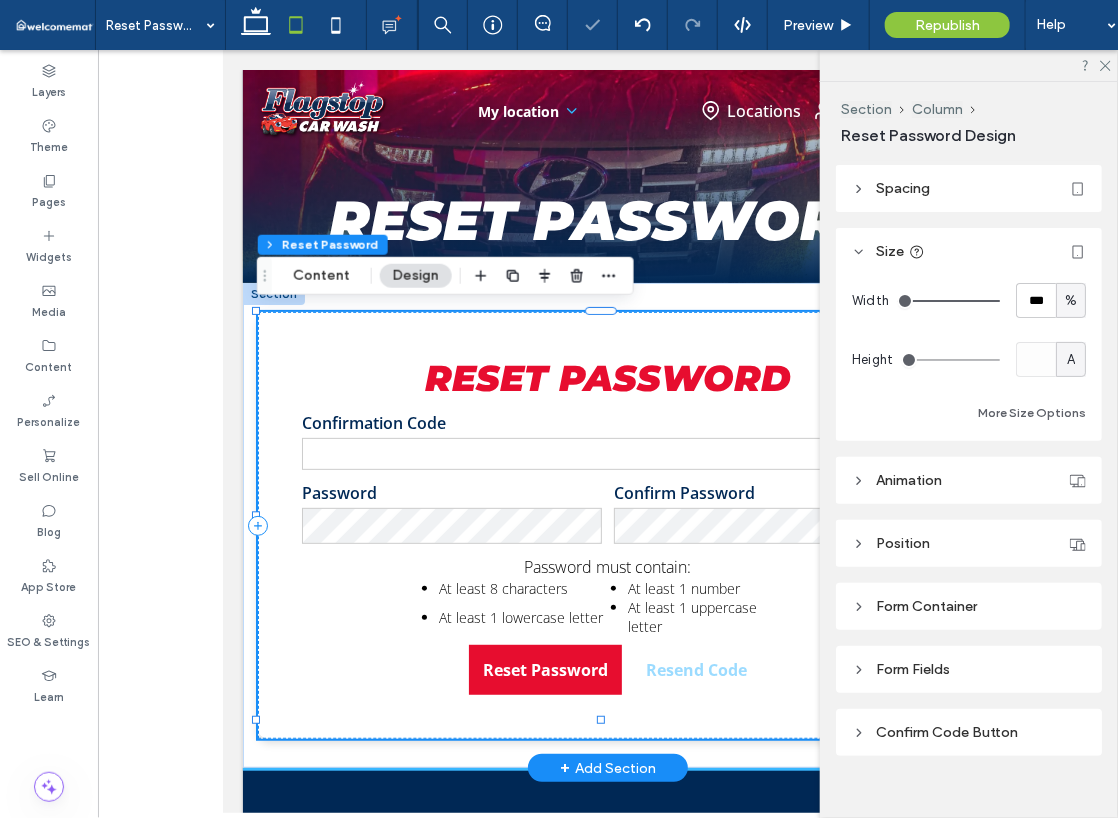 type on "**********" 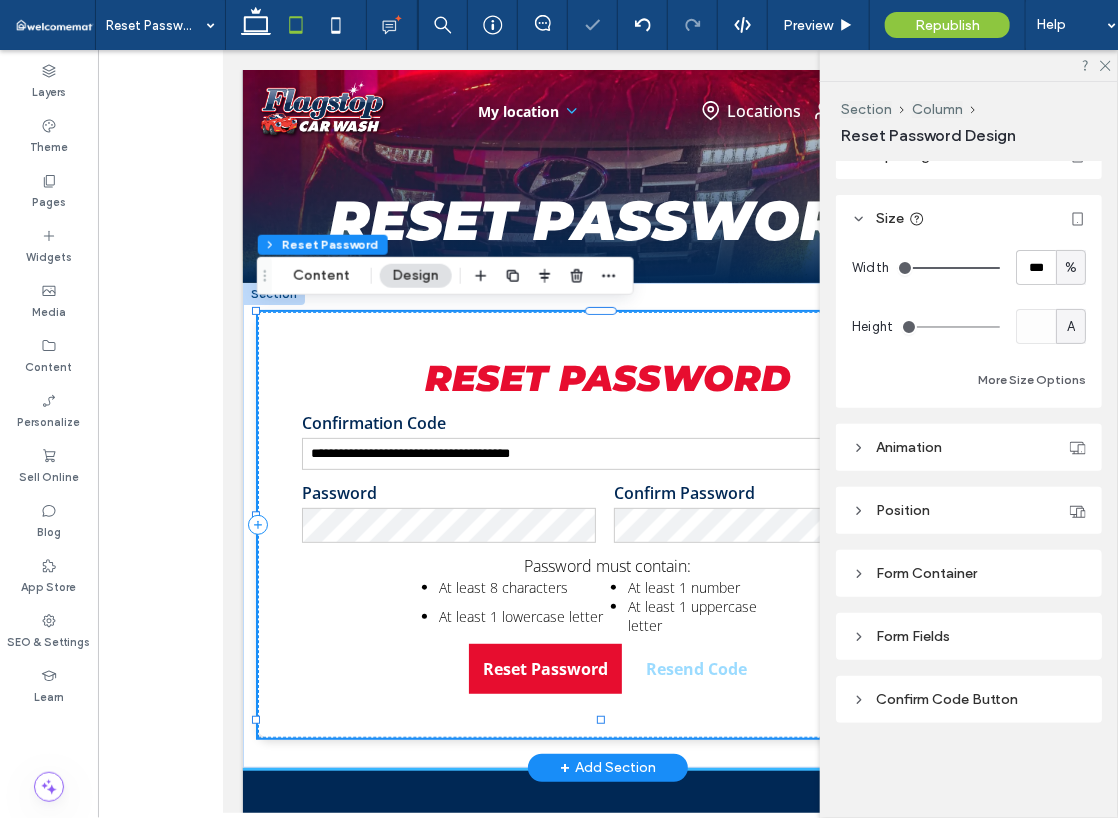 click on "Form Container" at bounding box center [969, 573] 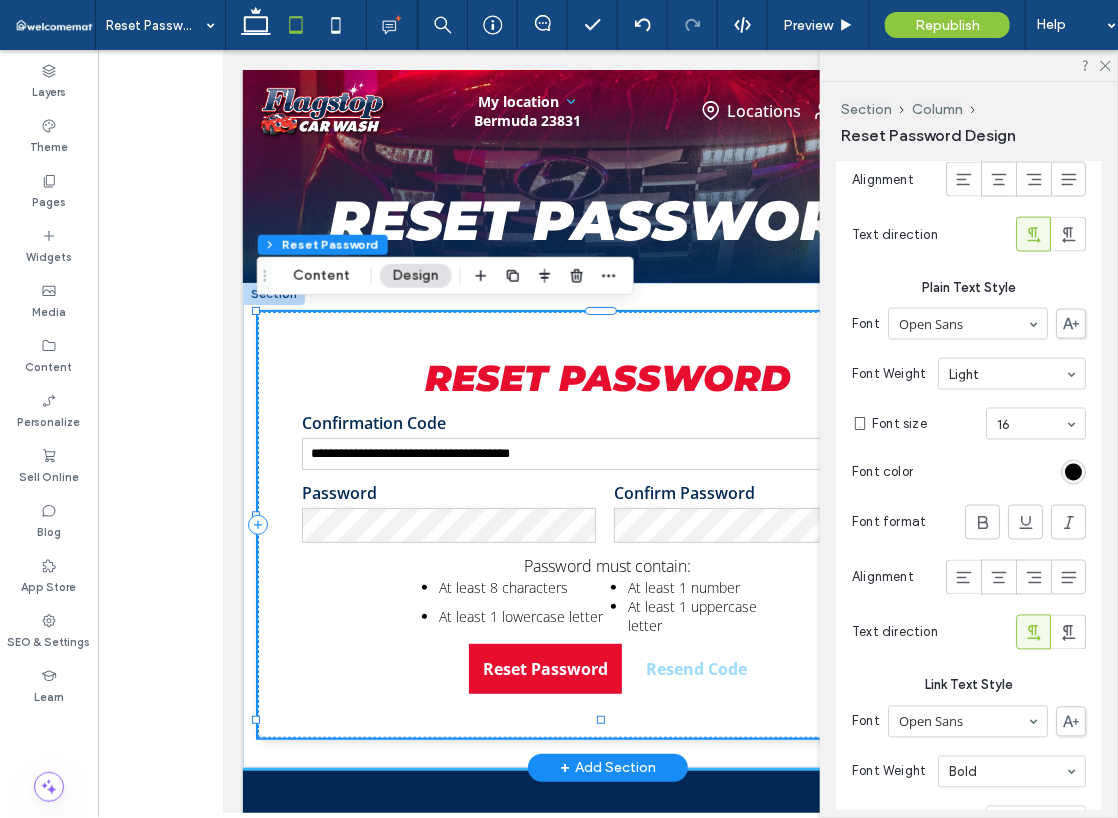 scroll, scrollTop: 1092, scrollLeft: 0, axis: vertical 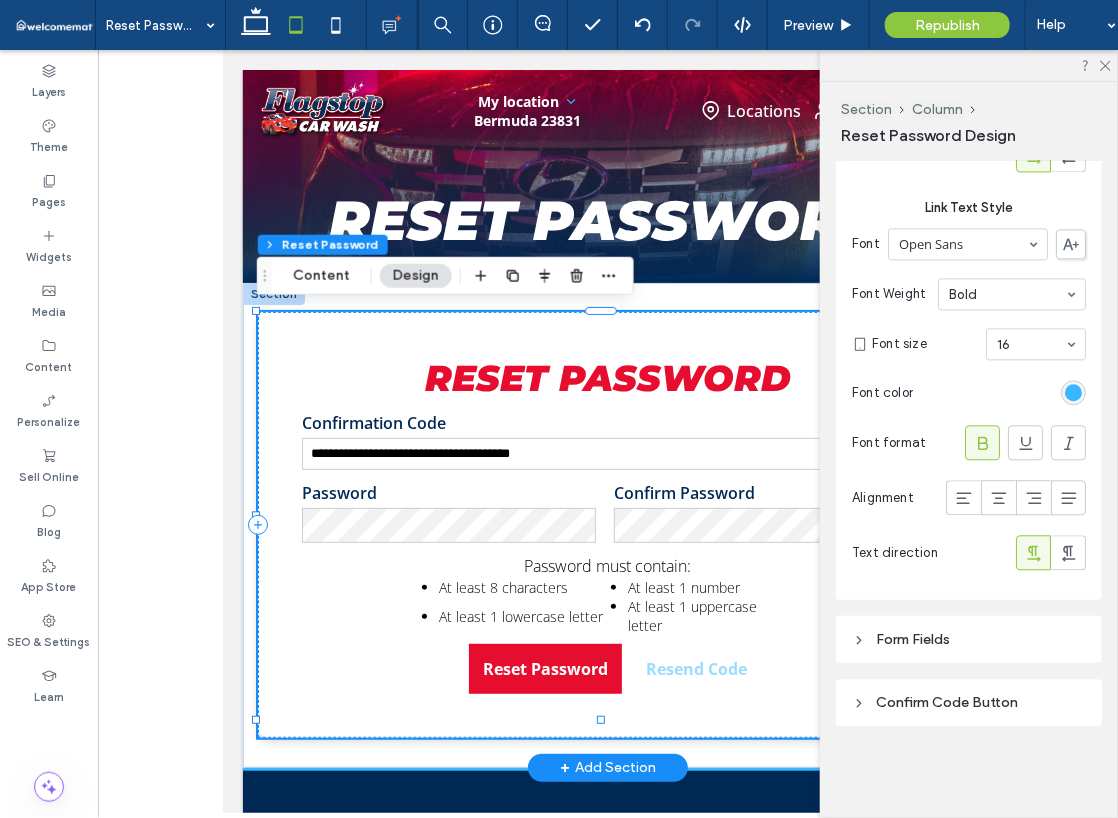 click on "Form Fields" at bounding box center (969, 639) 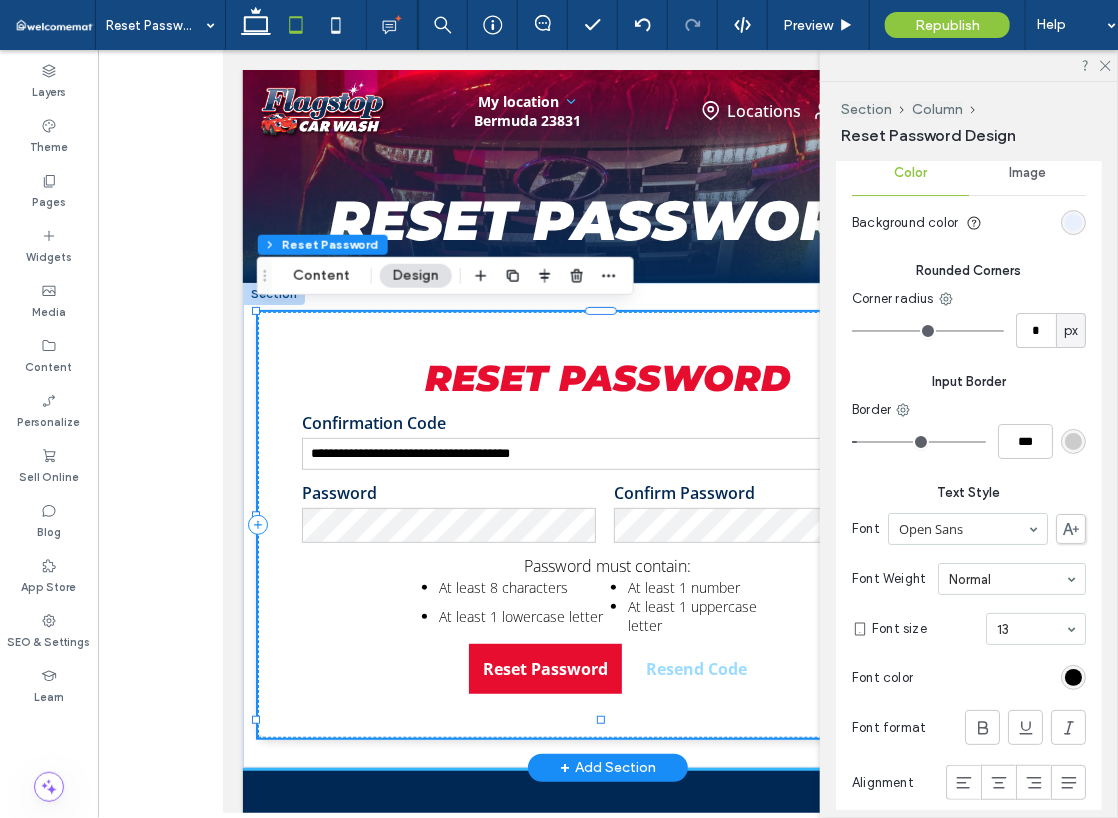 scroll, scrollTop: 2534, scrollLeft: 0, axis: vertical 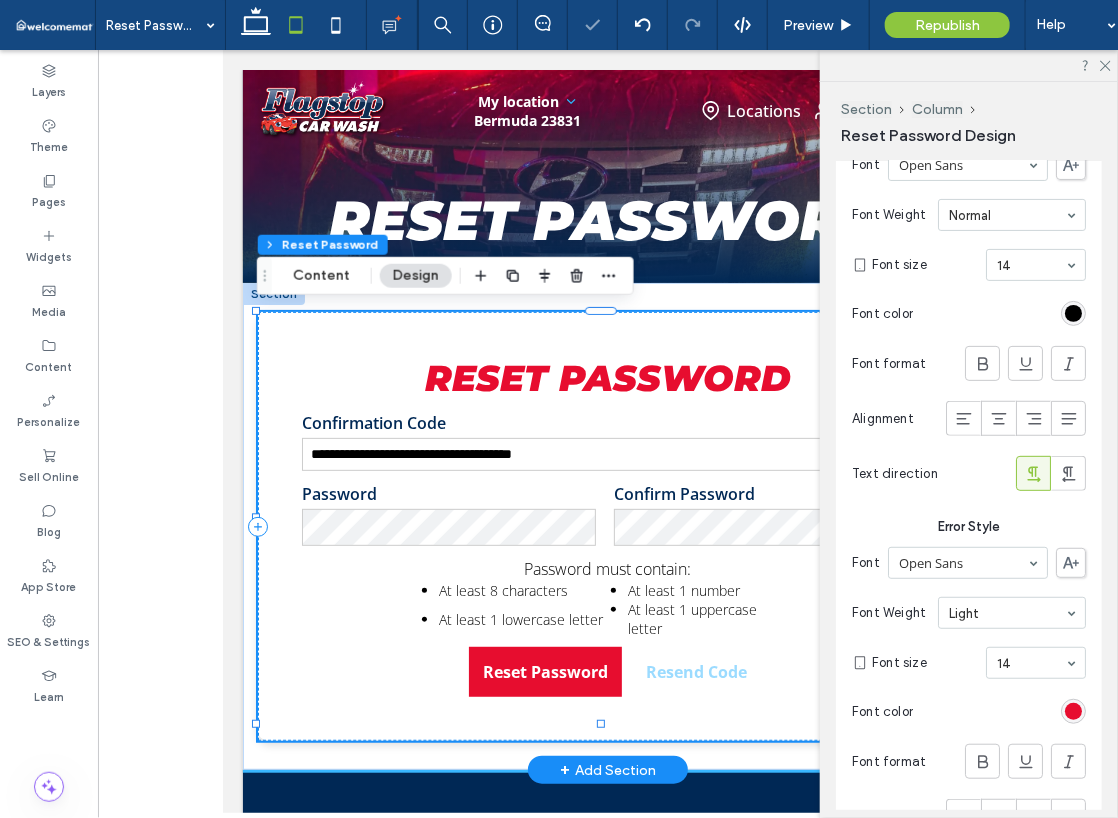 drag, startPoint x: 1014, startPoint y: 713, endPoint x: 1012, endPoint y: 702, distance: 11.18034 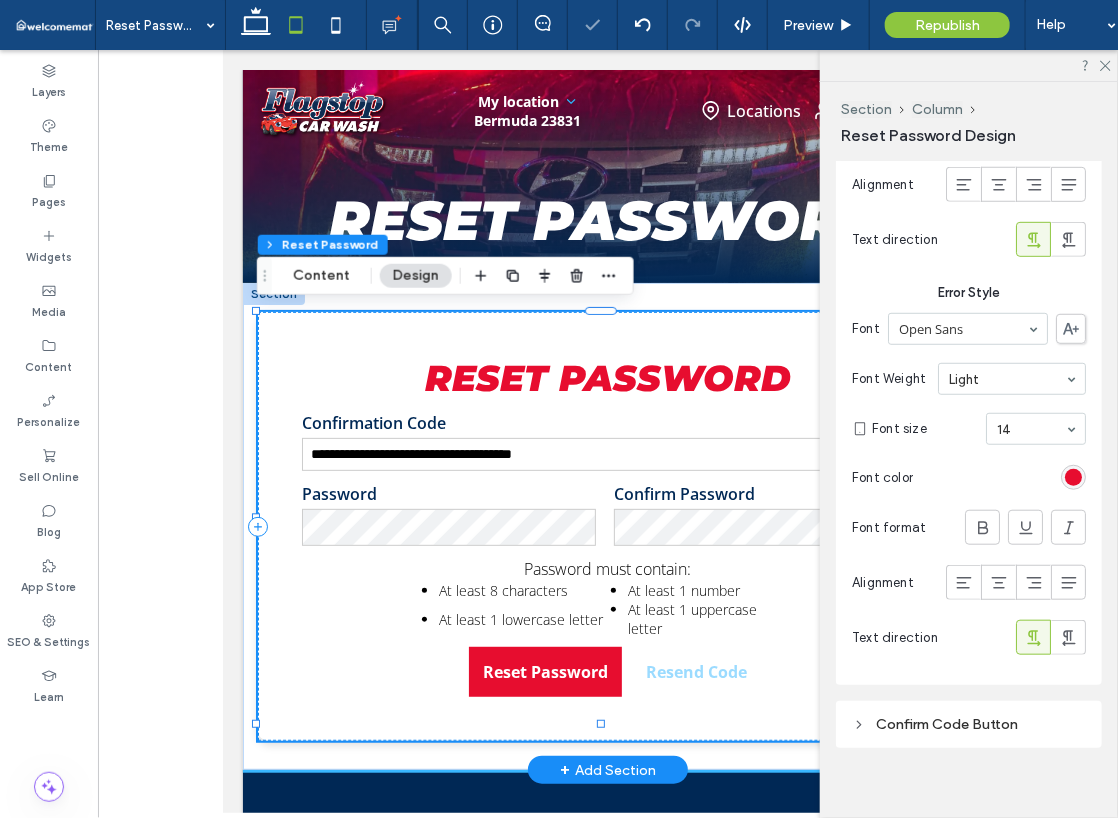 scroll, scrollTop: 3086, scrollLeft: 0, axis: vertical 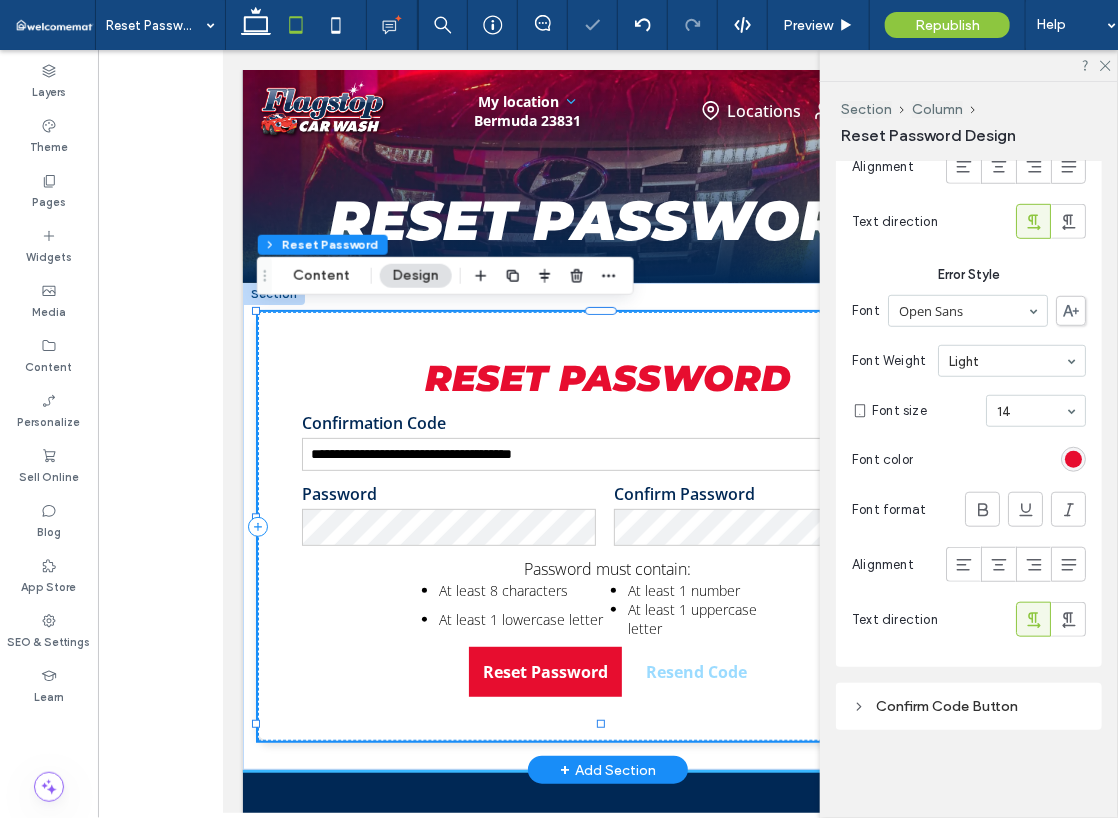 click on "Confirm Code Button" at bounding box center [969, 706] 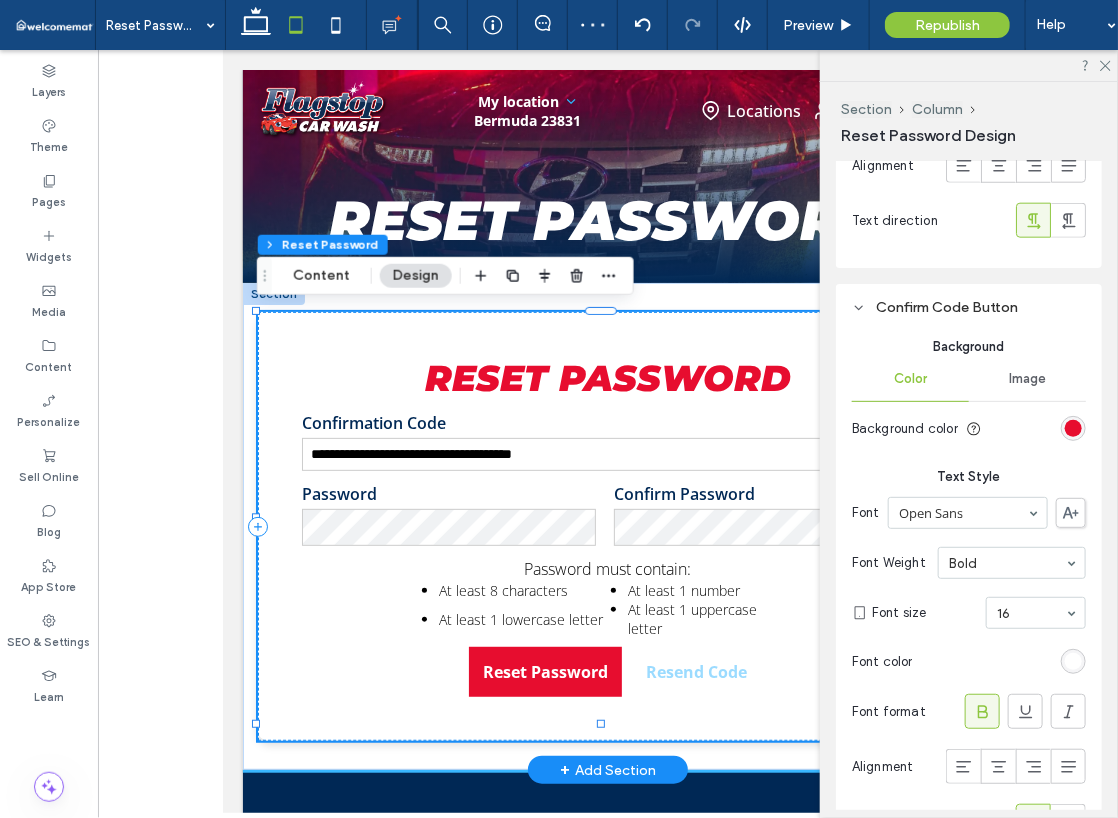 scroll, scrollTop: 3486, scrollLeft: 0, axis: vertical 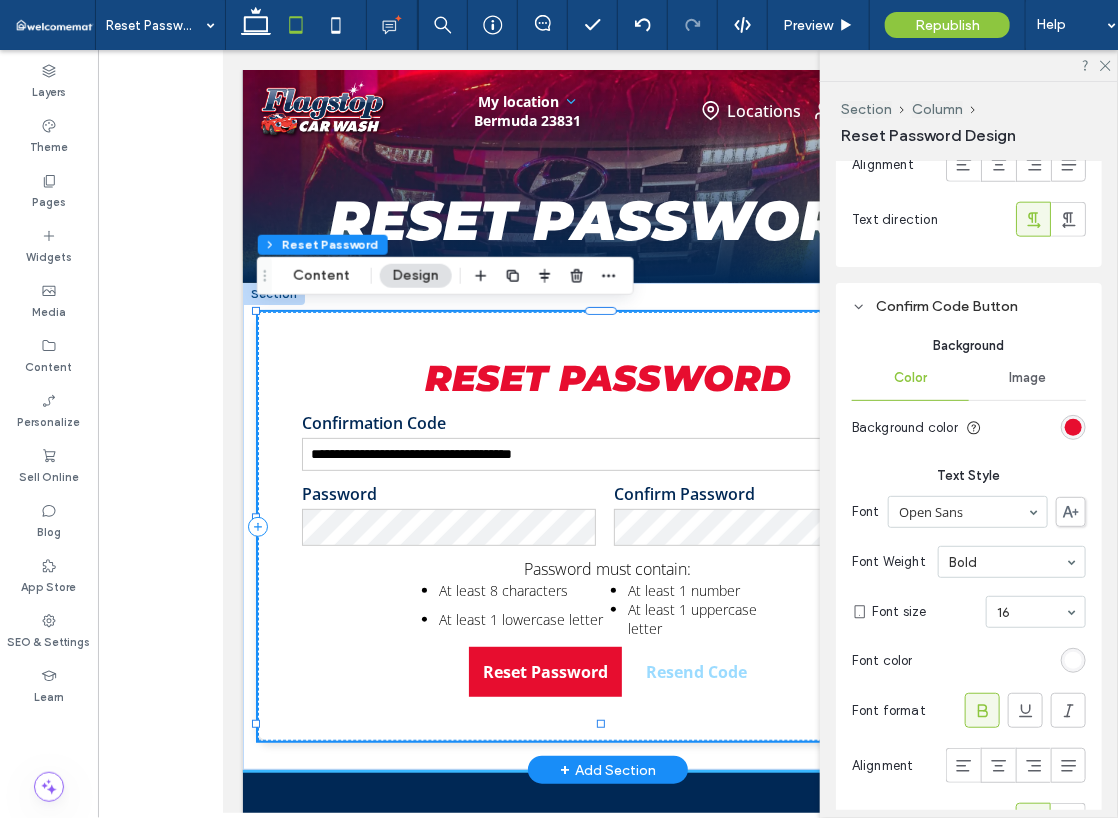 click on "Font size 16" at bounding box center [979, 612] 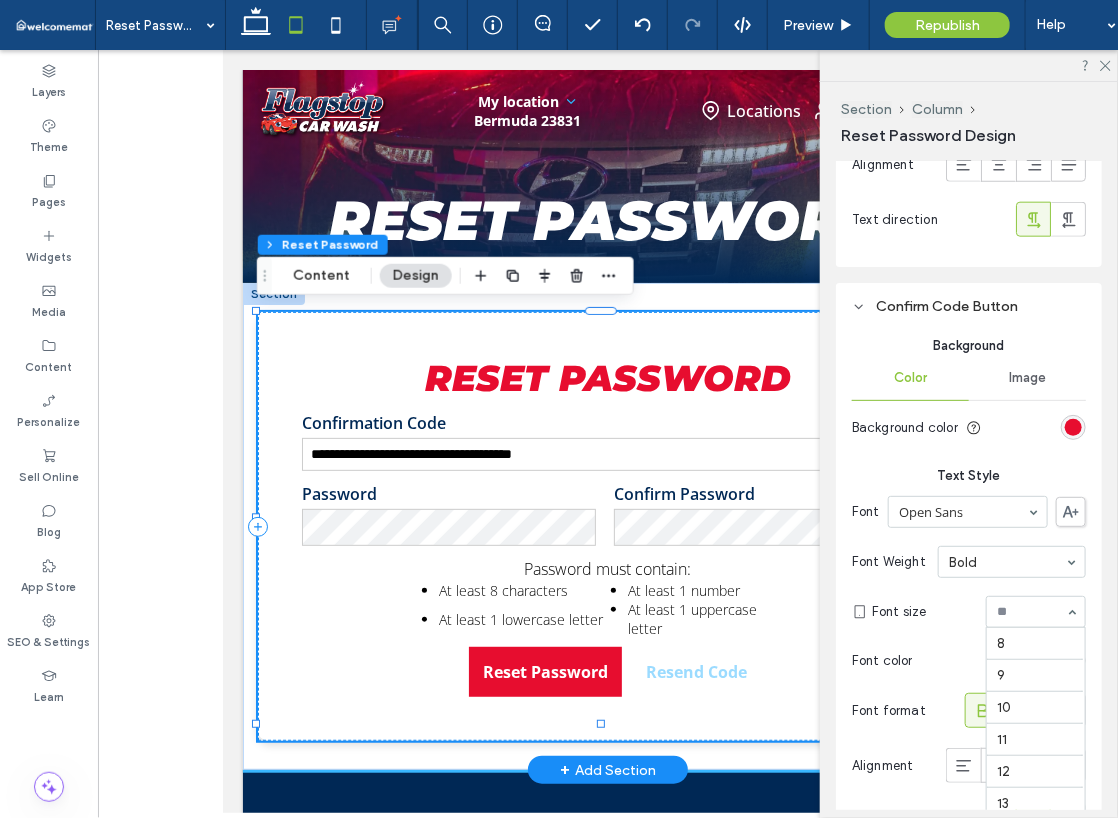 scroll, scrollTop: 261, scrollLeft: 0, axis: vertical 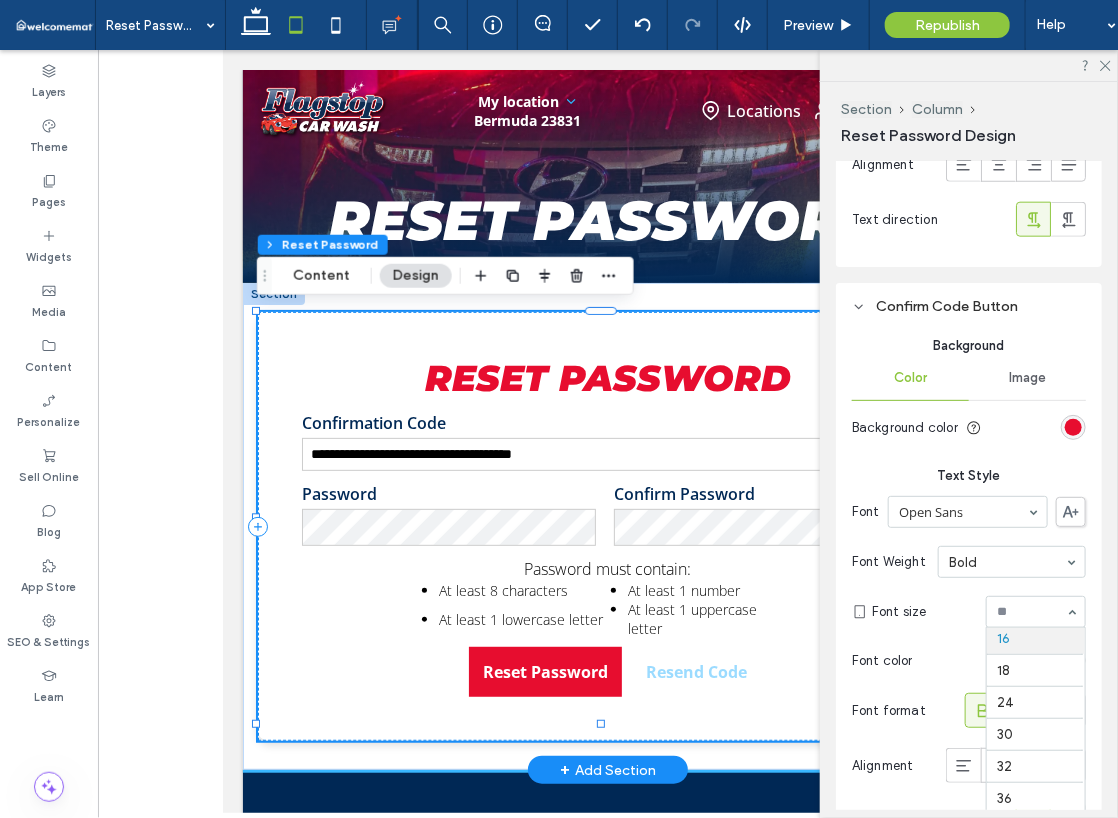 type on "*" 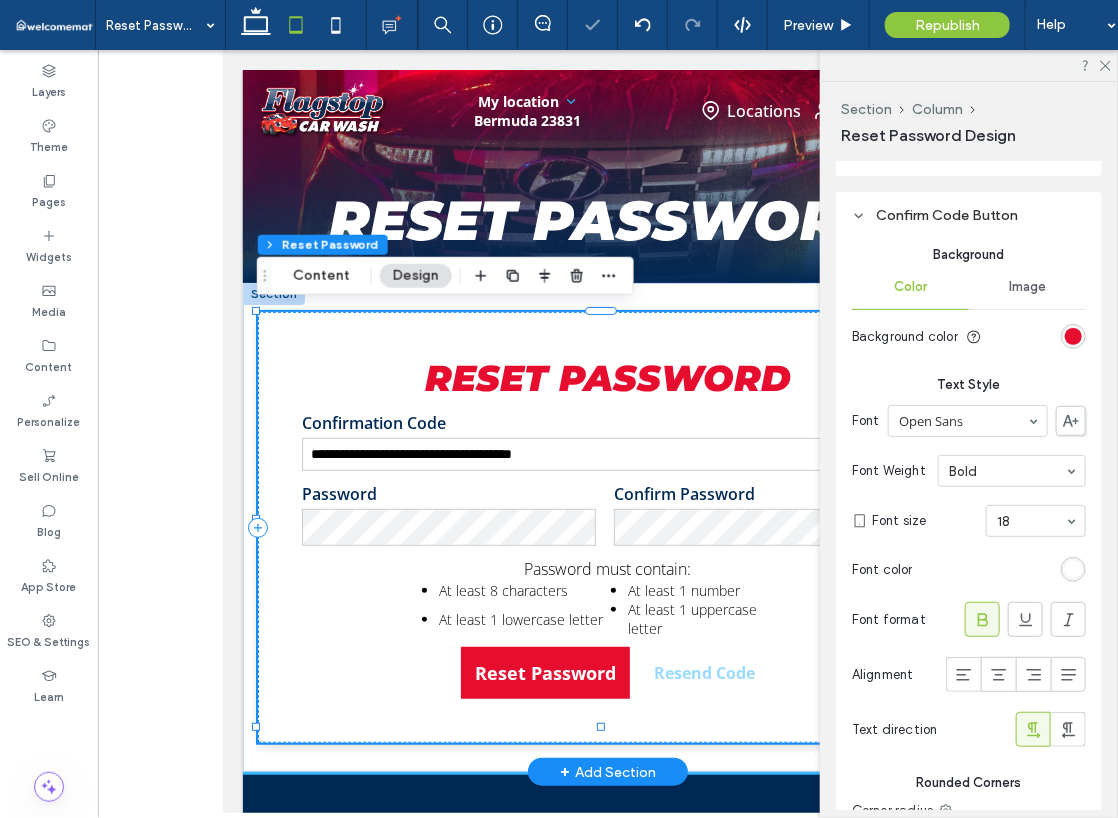 scroll, scrollTop: 3734, scrollLeft: 0, axis: vertical 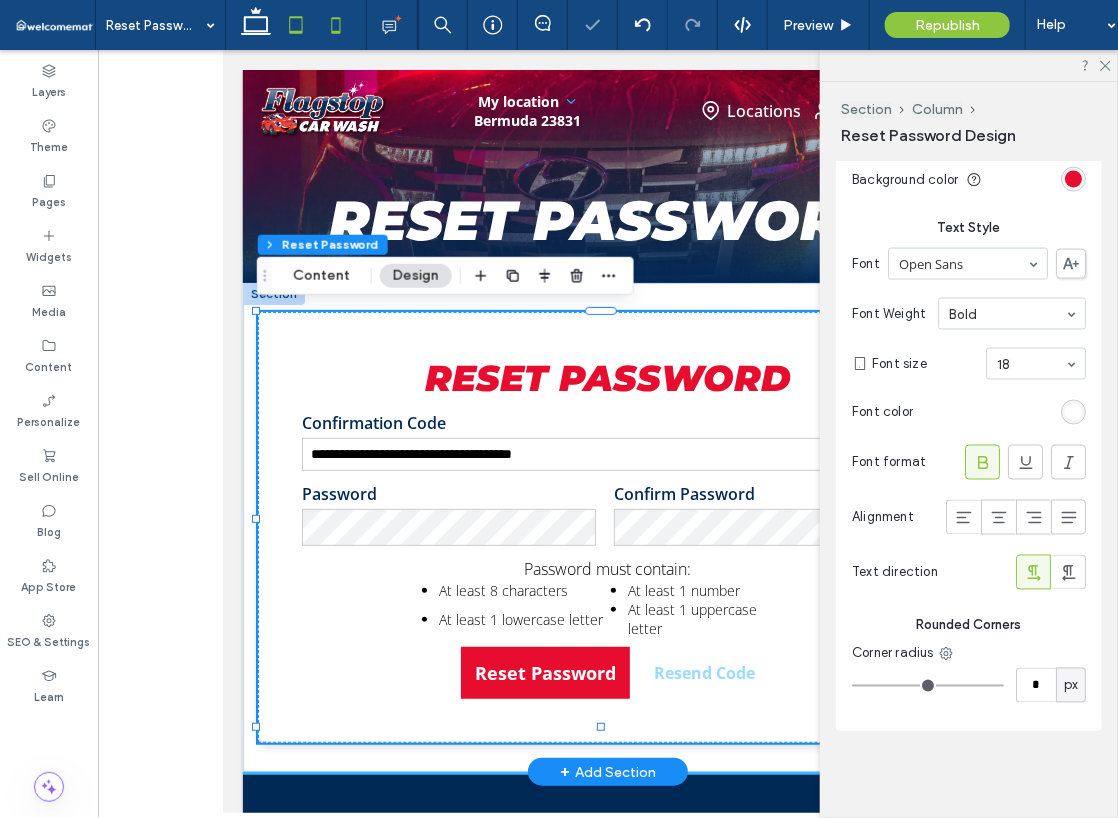 click 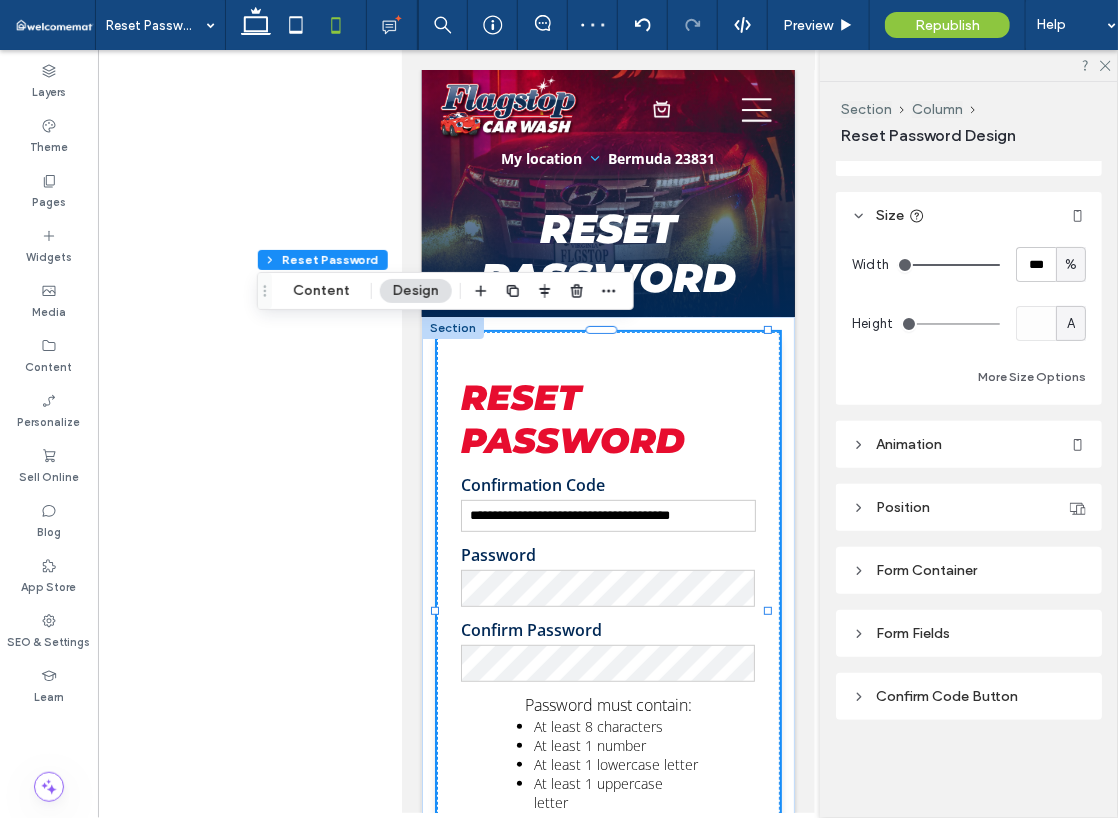 scroll, scrollTop: 0, scrollLeft: 0, axis: both 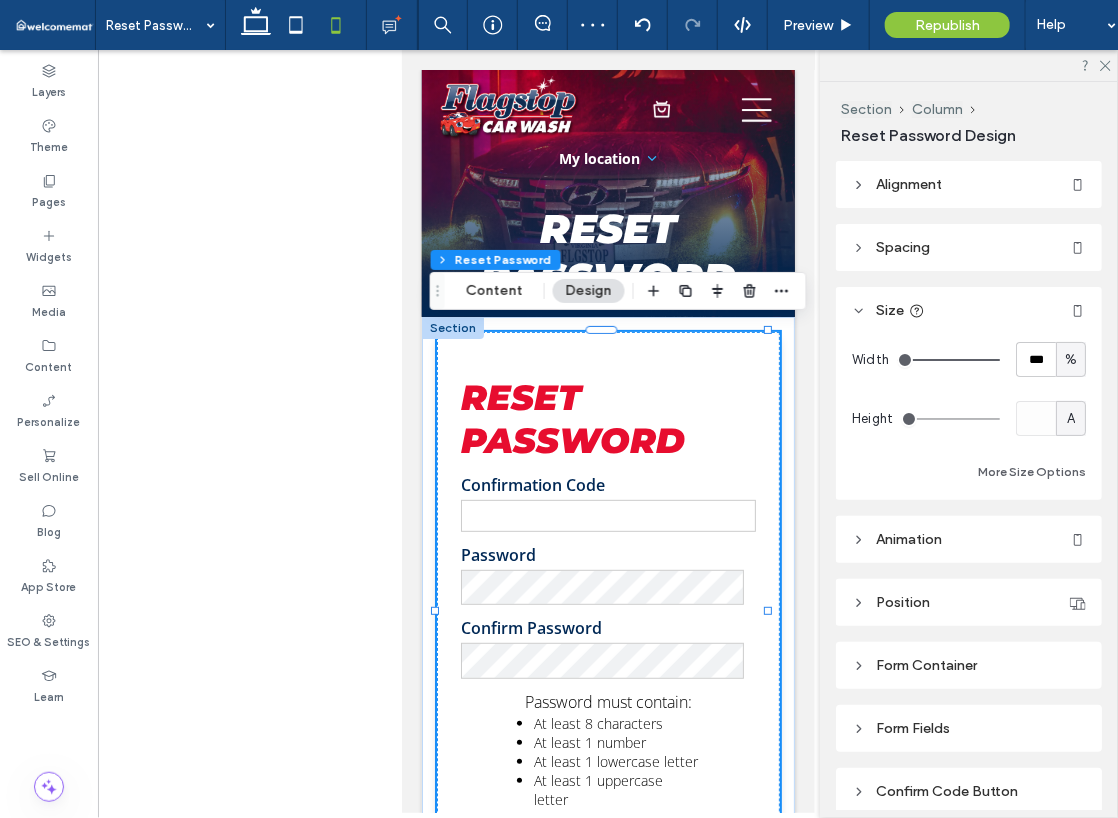 type on "**********" 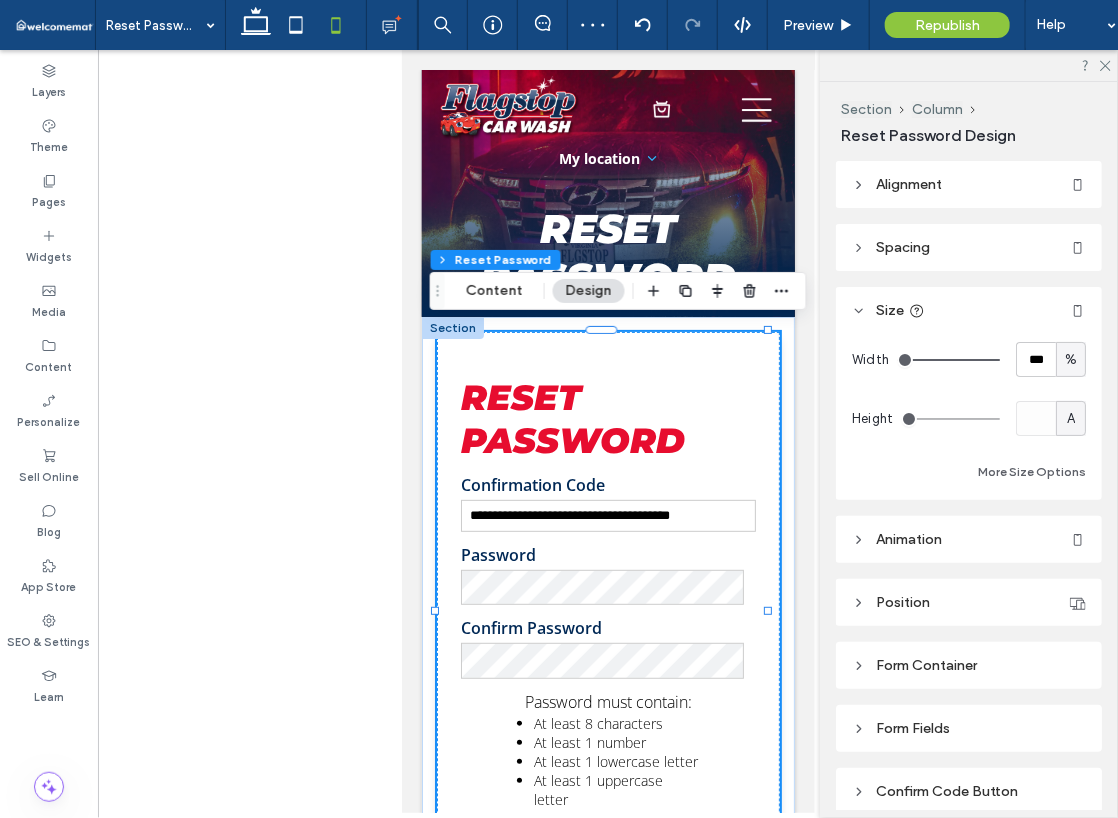 click on "Form Container" at bounding box center (969, 665) 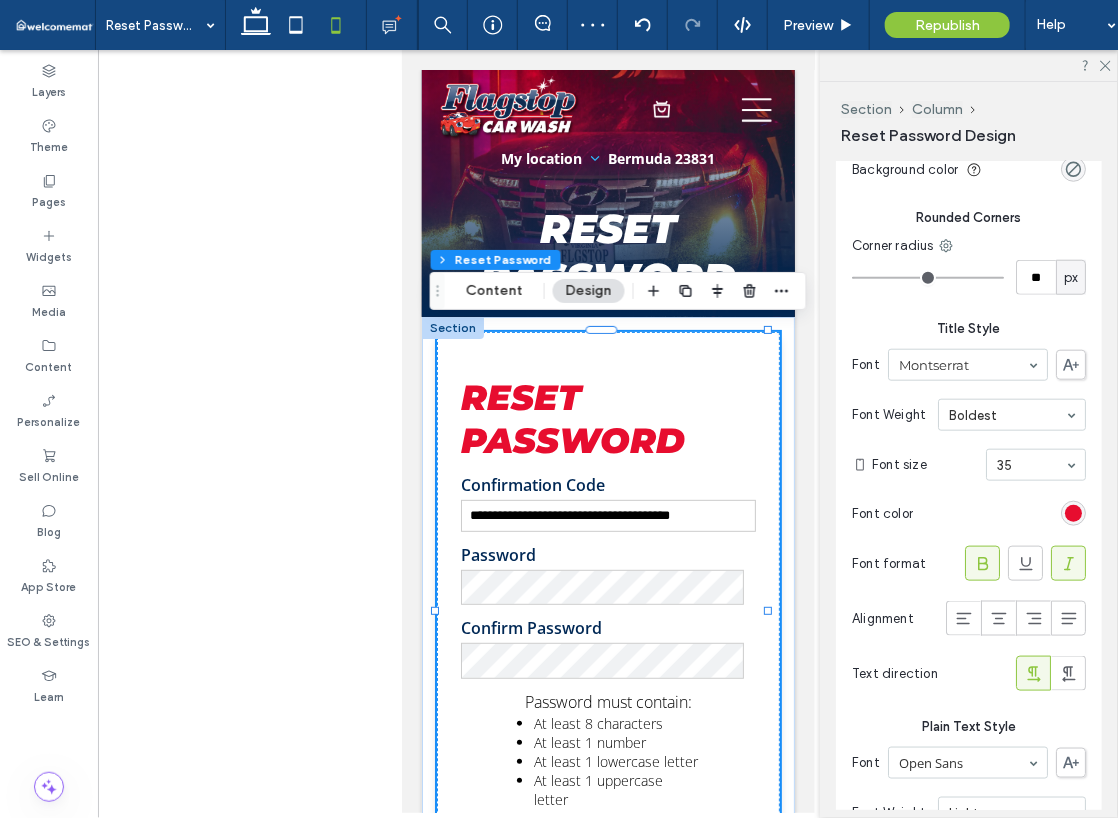 scroll, scrollTop: 700, scrollLeft: 0, axis: vertical 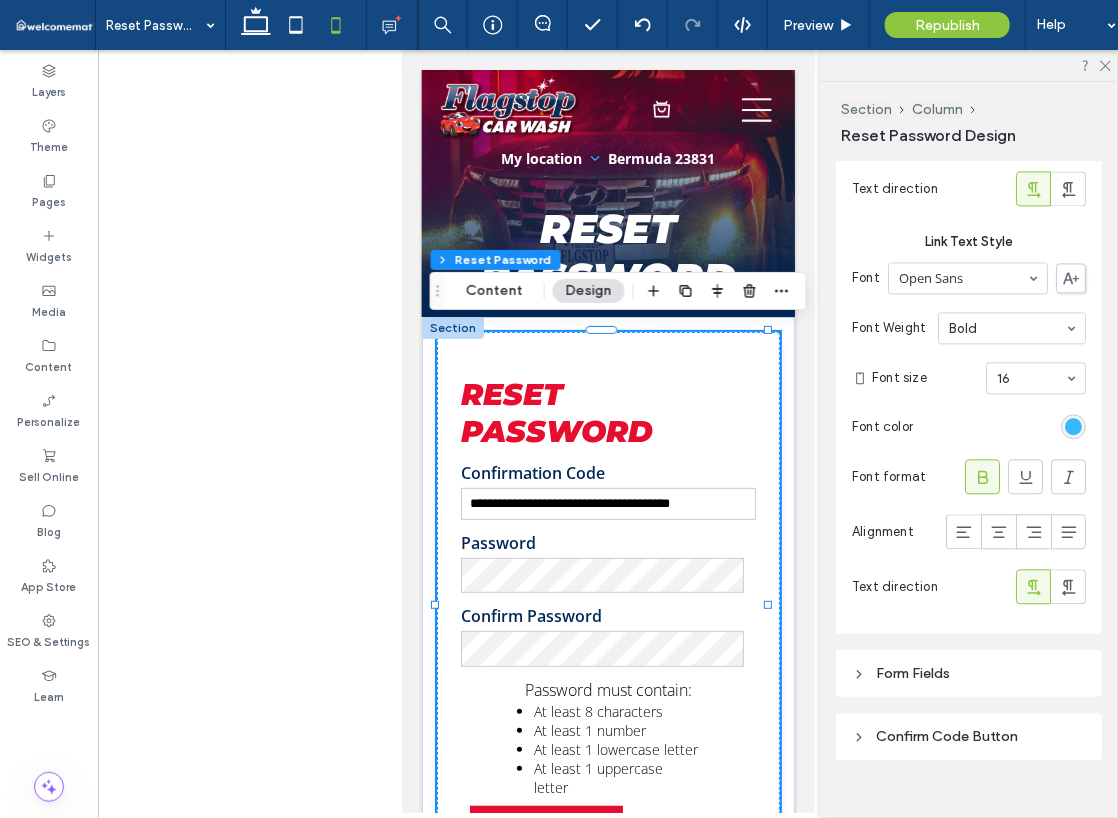 click on "Form Fields" at bounding box center (969, 673) 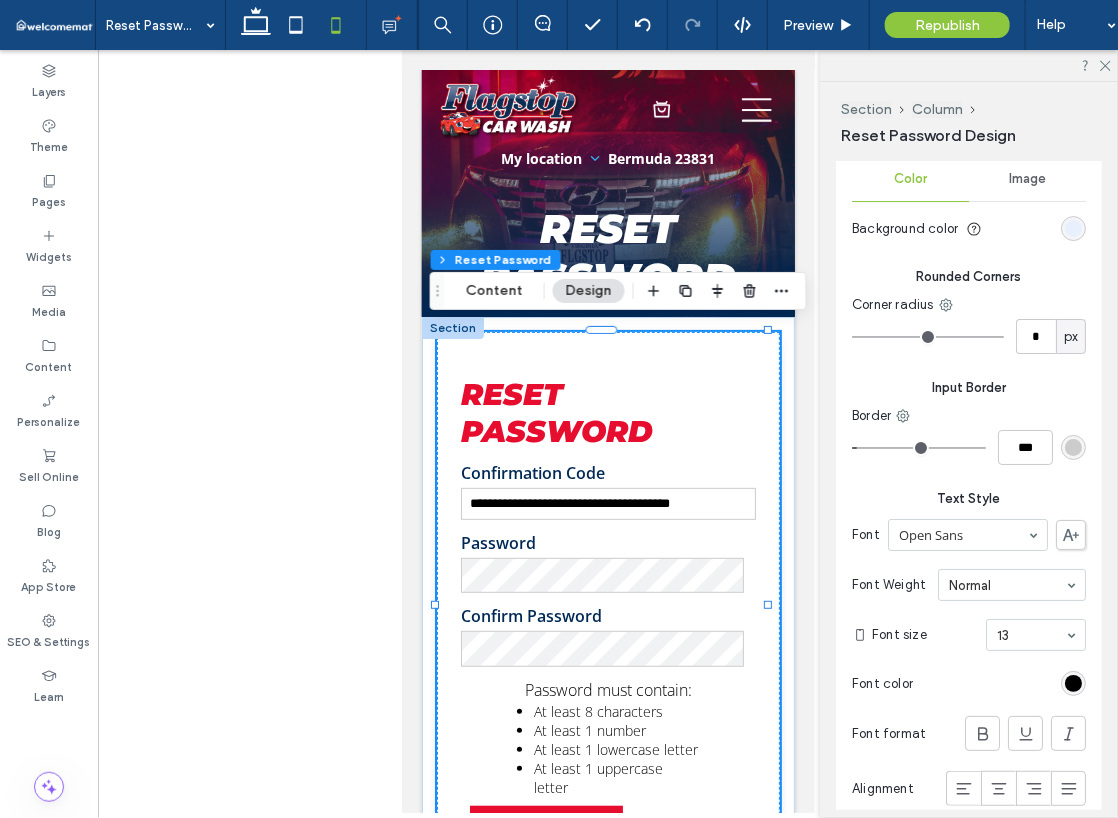 scroll, scrollTop: 2500, scrollLeft: 0, axis: vertical 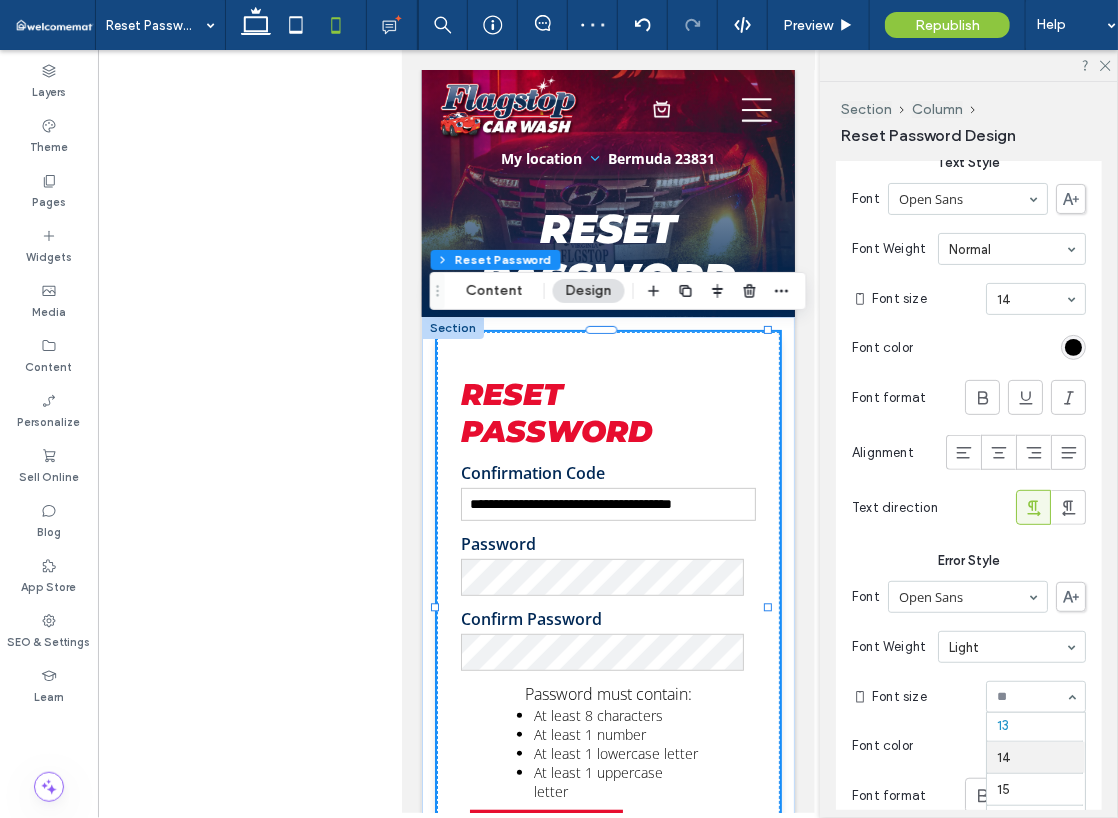 type on "*" 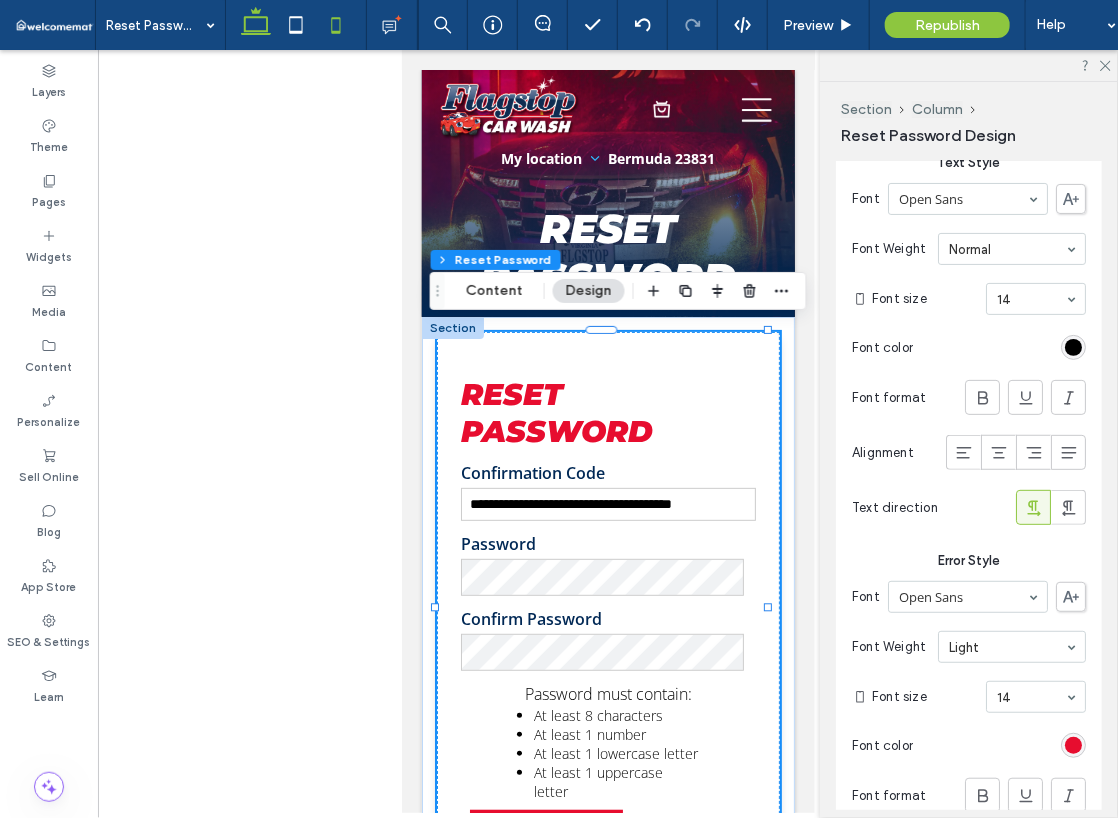 click 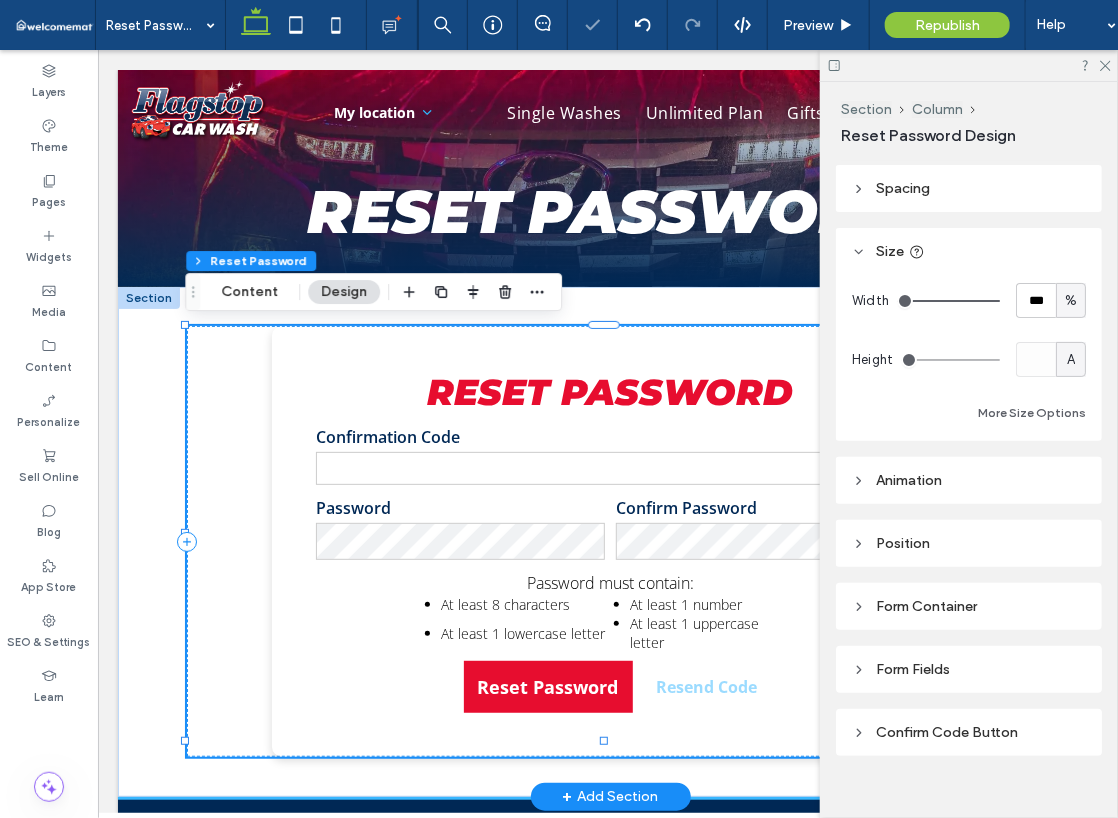 scroll, scrollTop: 92, scrollLeft: 0, axis: vertical 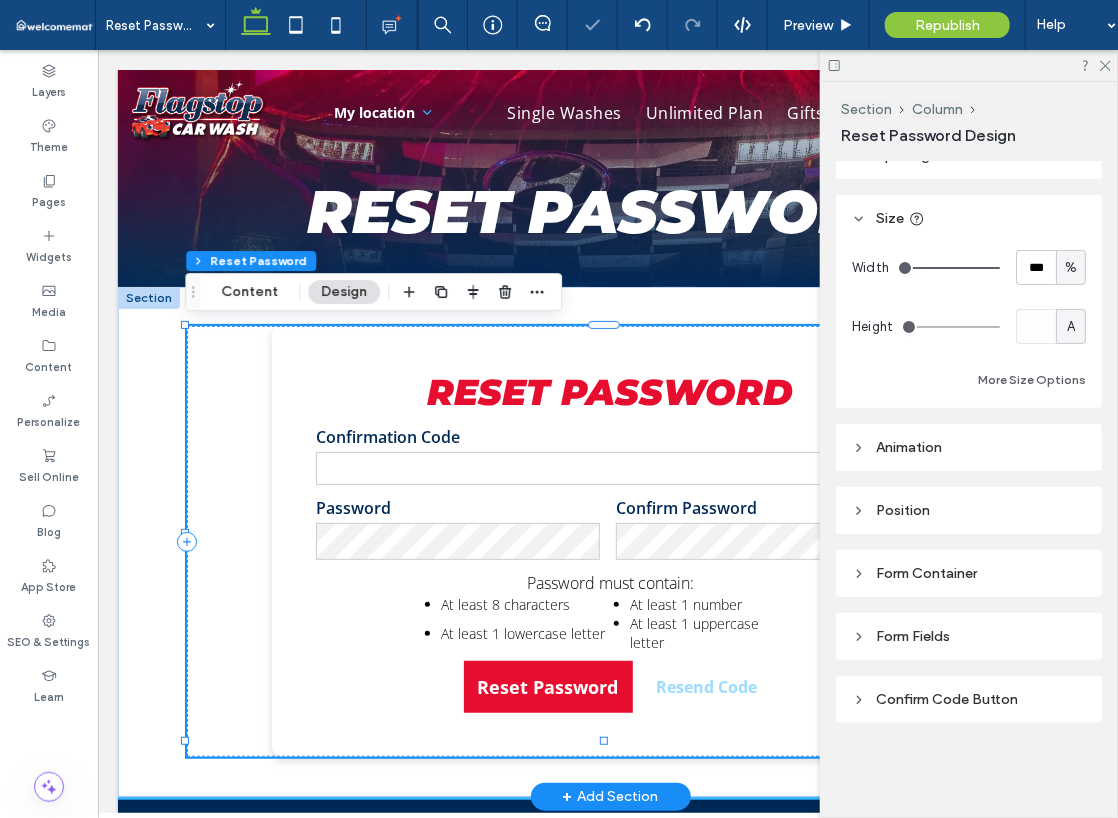 type on "**********" 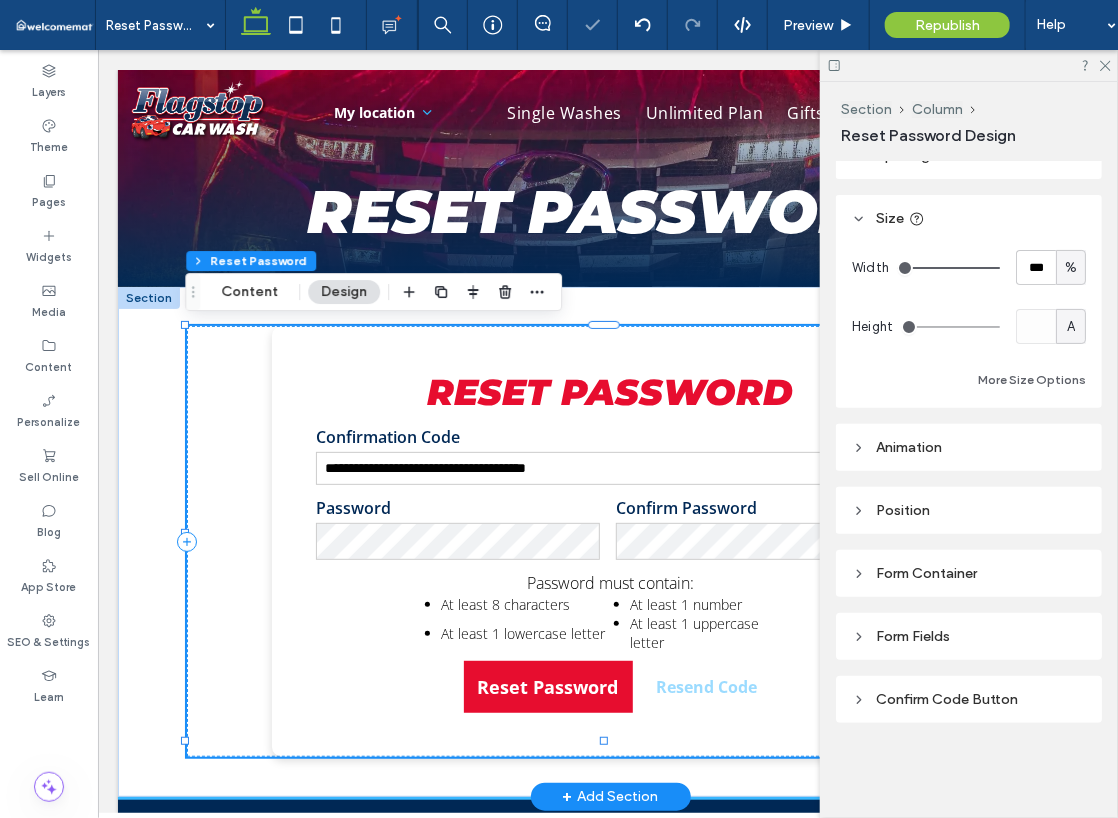 click on "Form Container" at bounding box center [969, 573] 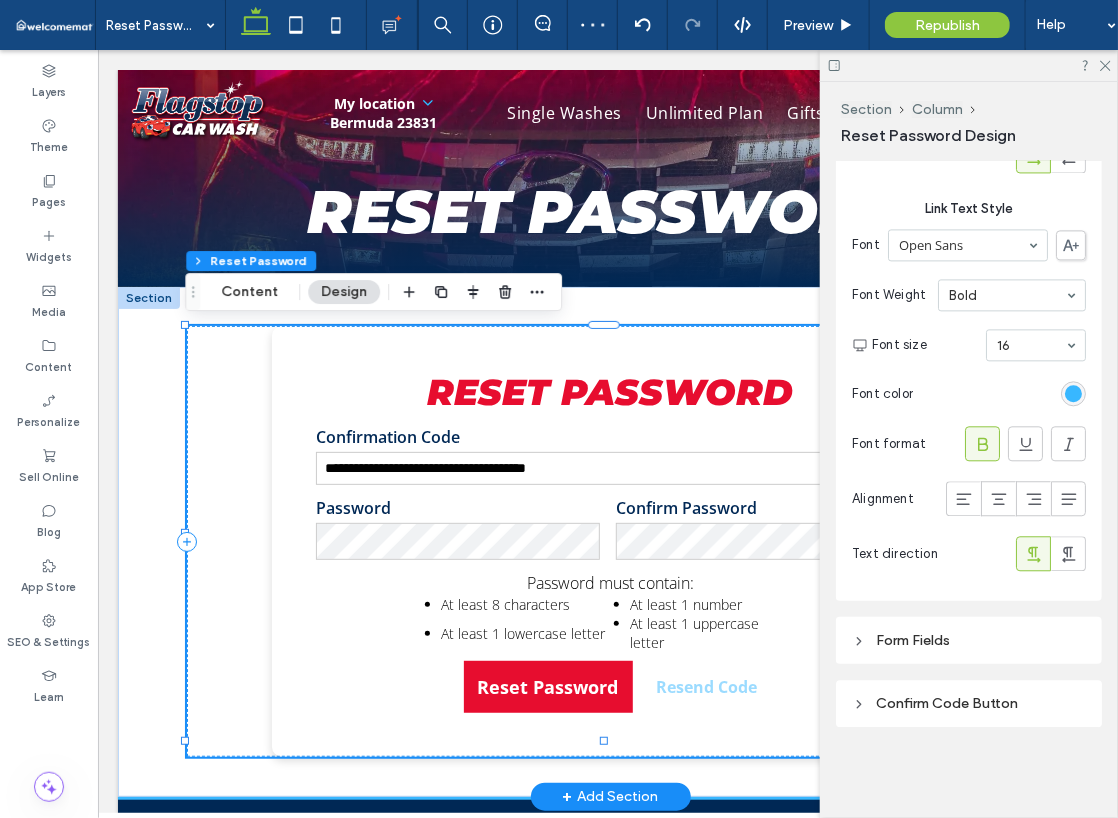 scroll, scrollTop: 1534, scrollLeft: 0, axis: vertical 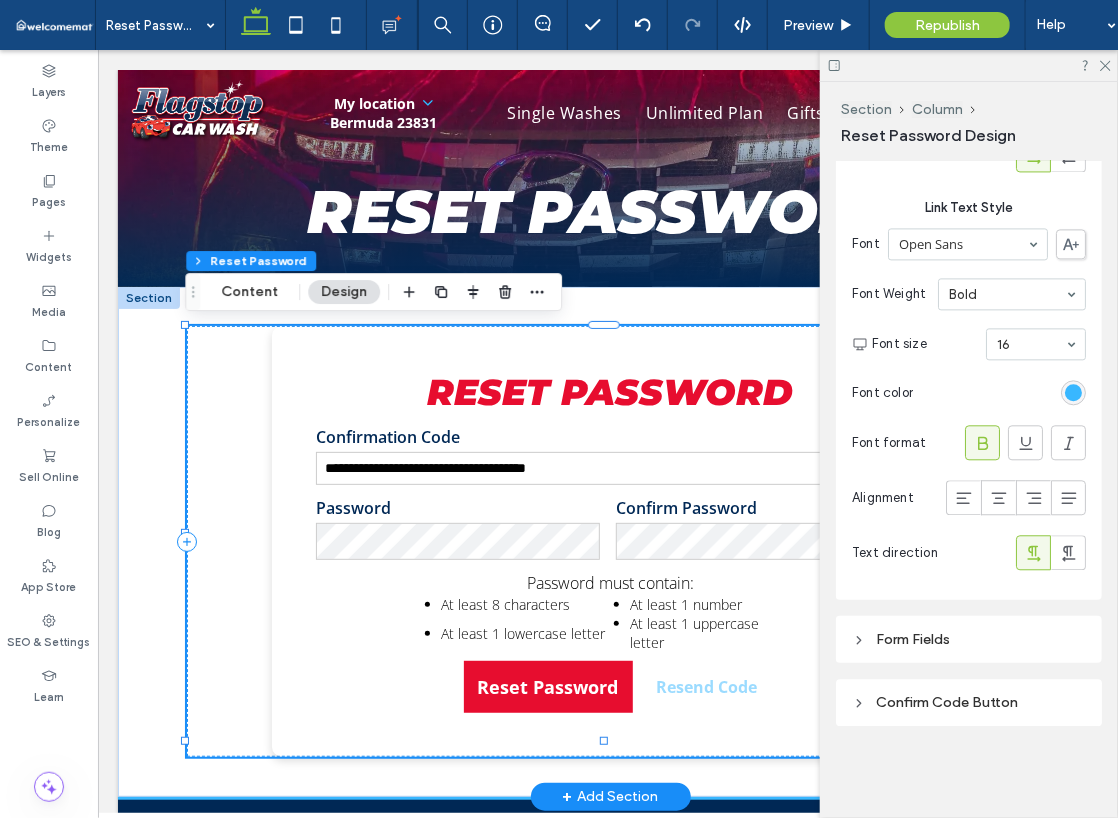 click on "Form Fields" at bounding box center [969, 639] 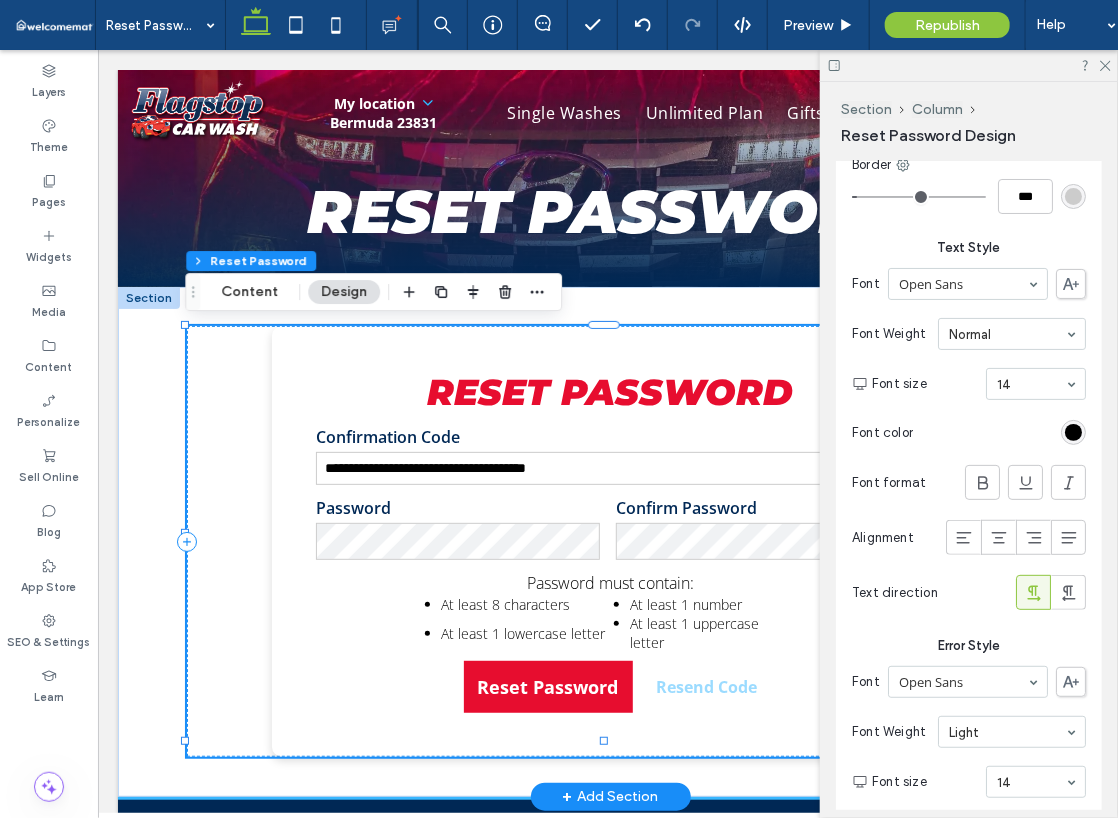scroll, scrollTop: 2734, scrollLeft: 0, axis: vertical 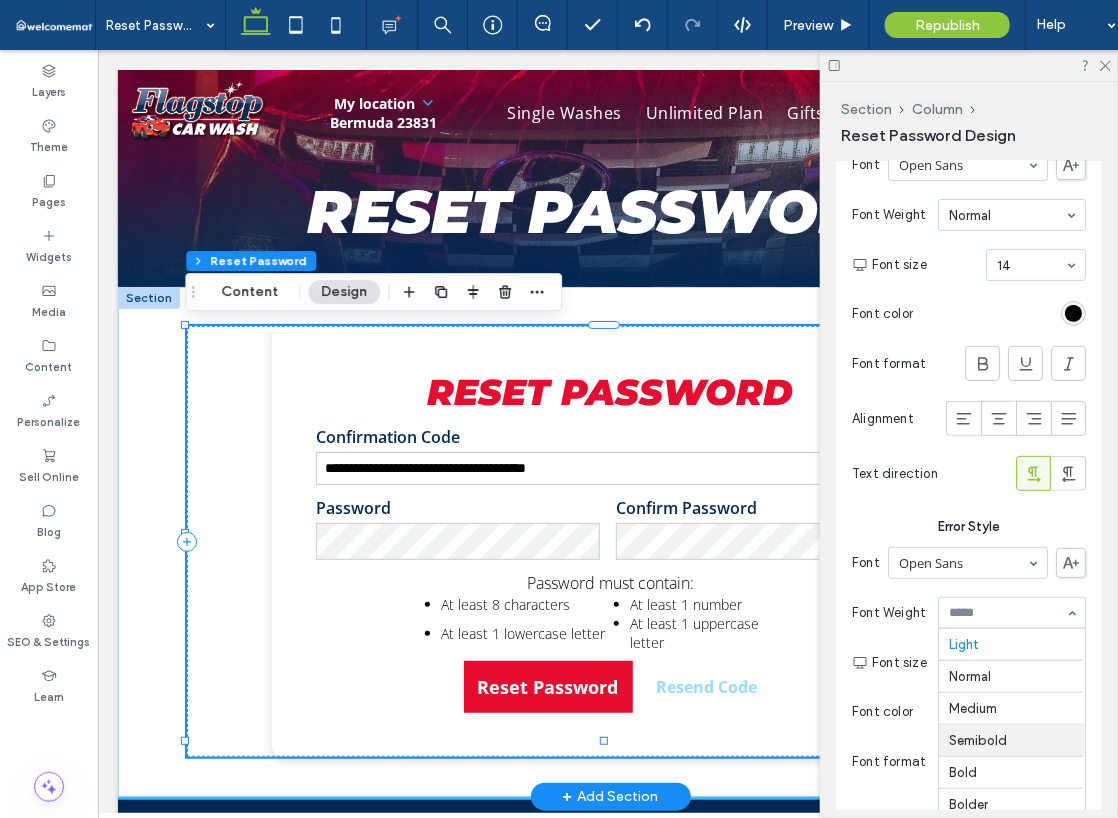 type on "*" 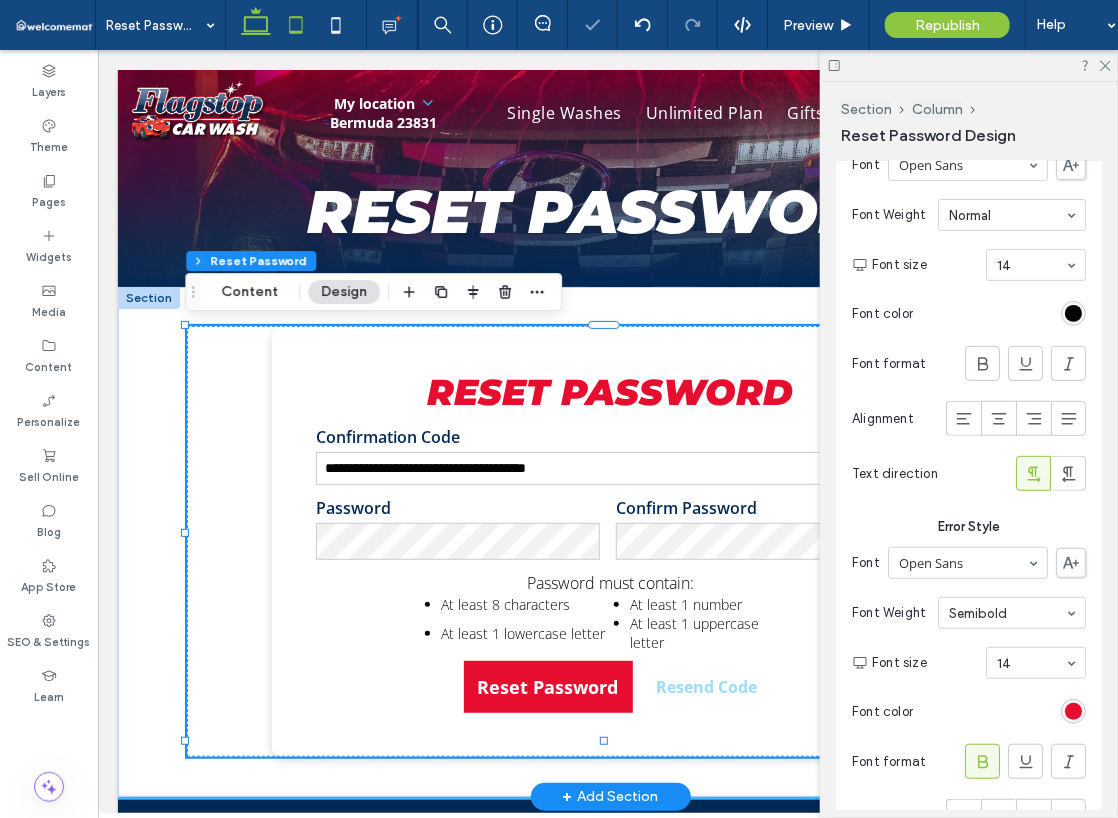click 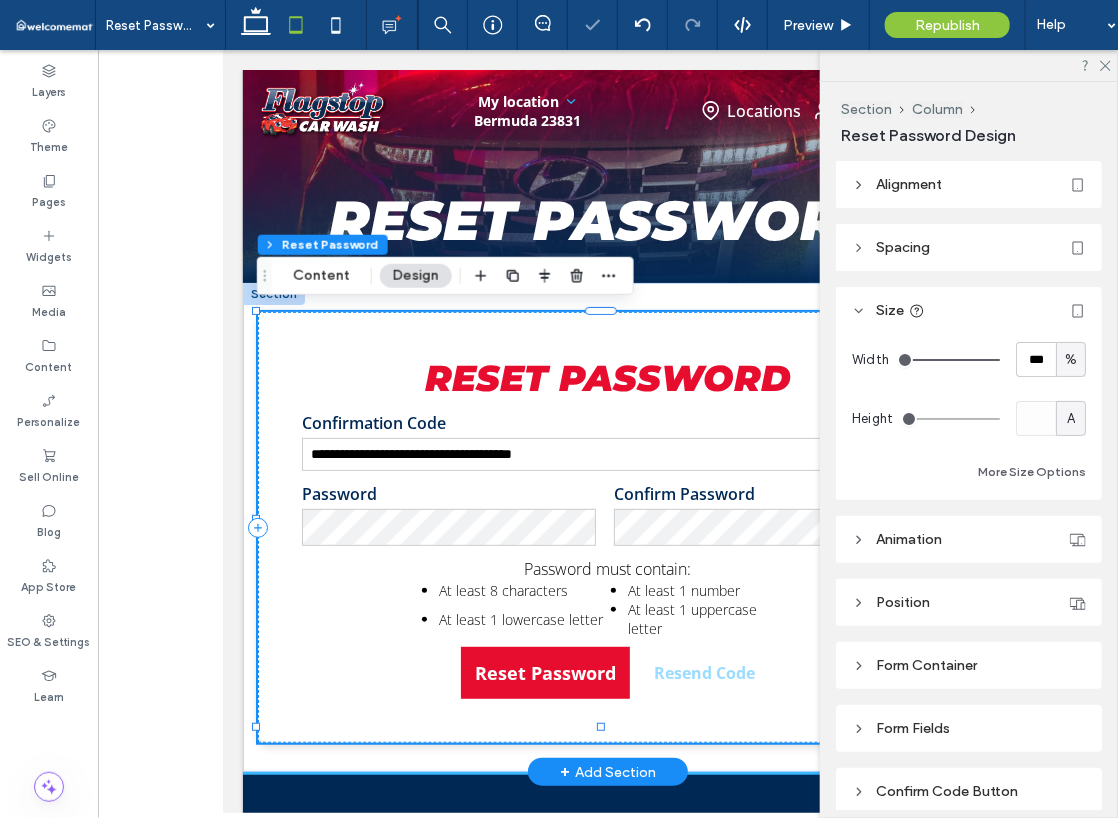 scroll, scrollTop: 92, scrollLeft: 0, axis: vertical 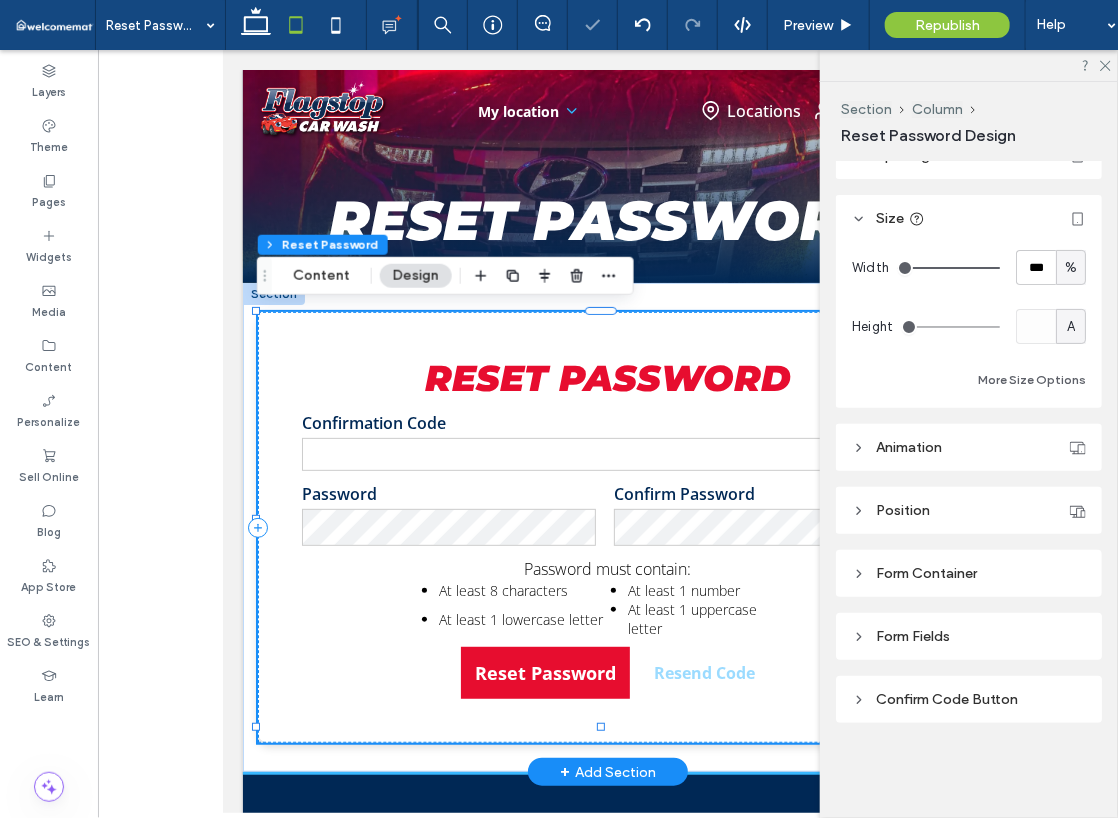 type on "**********" 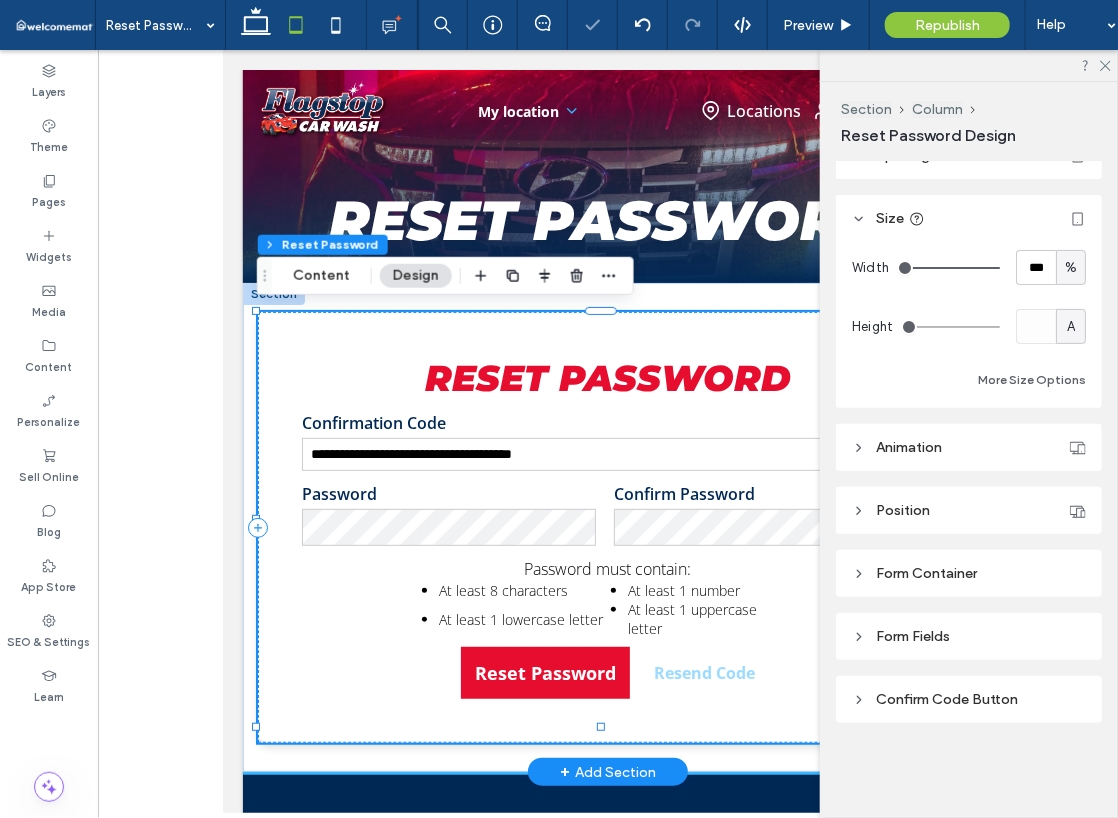 click on "Form Fields" at bounding box center [969, 636] 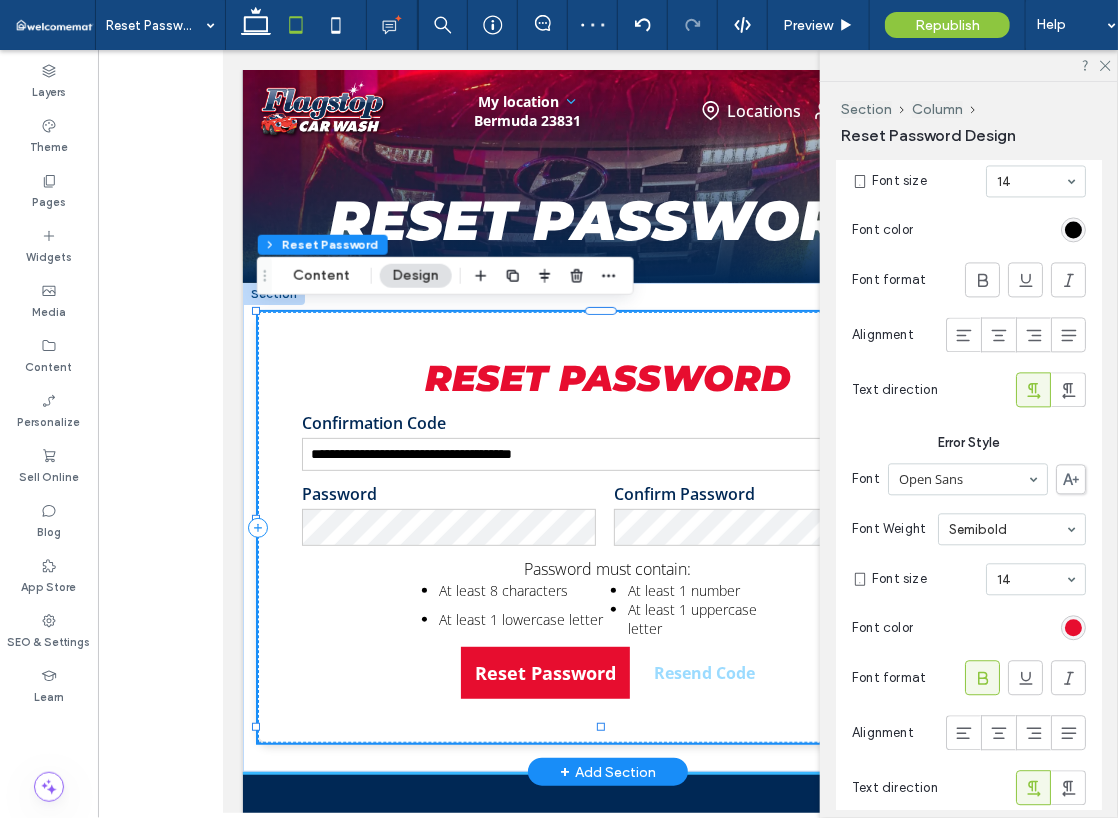 scroll, scrollTop: 1492, scrollLeft: 0, axis: vertical 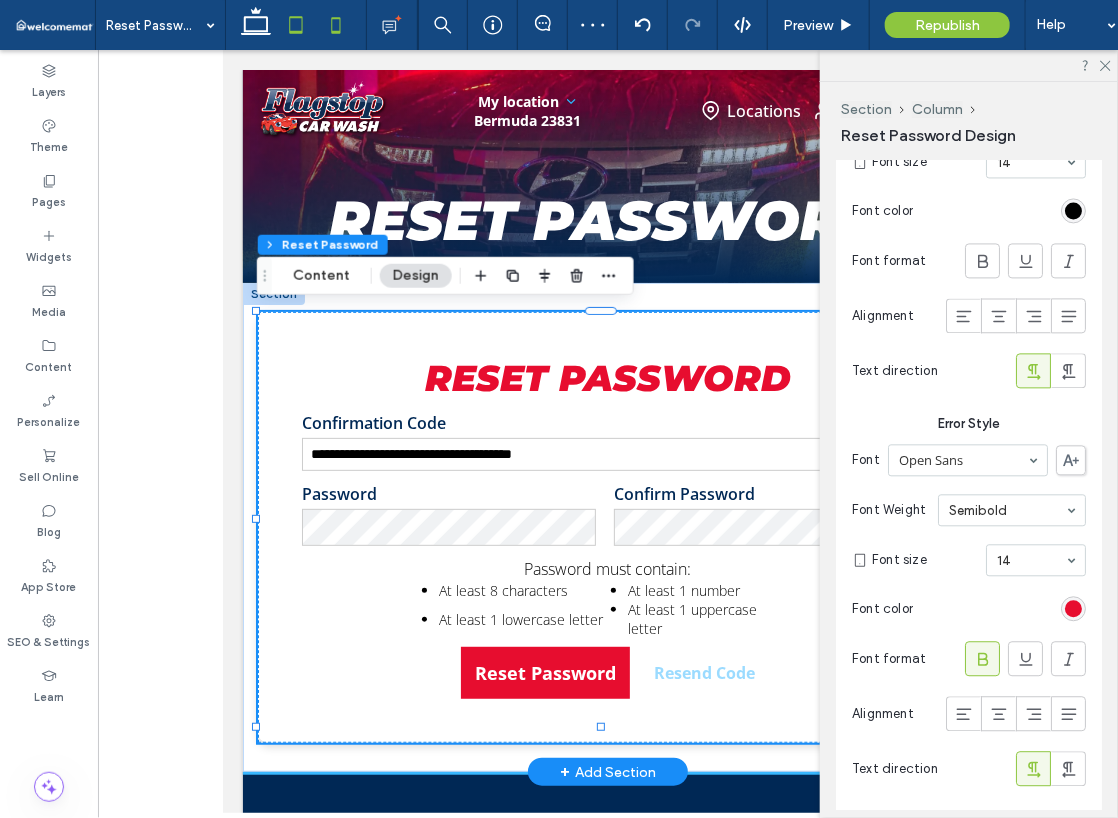 click 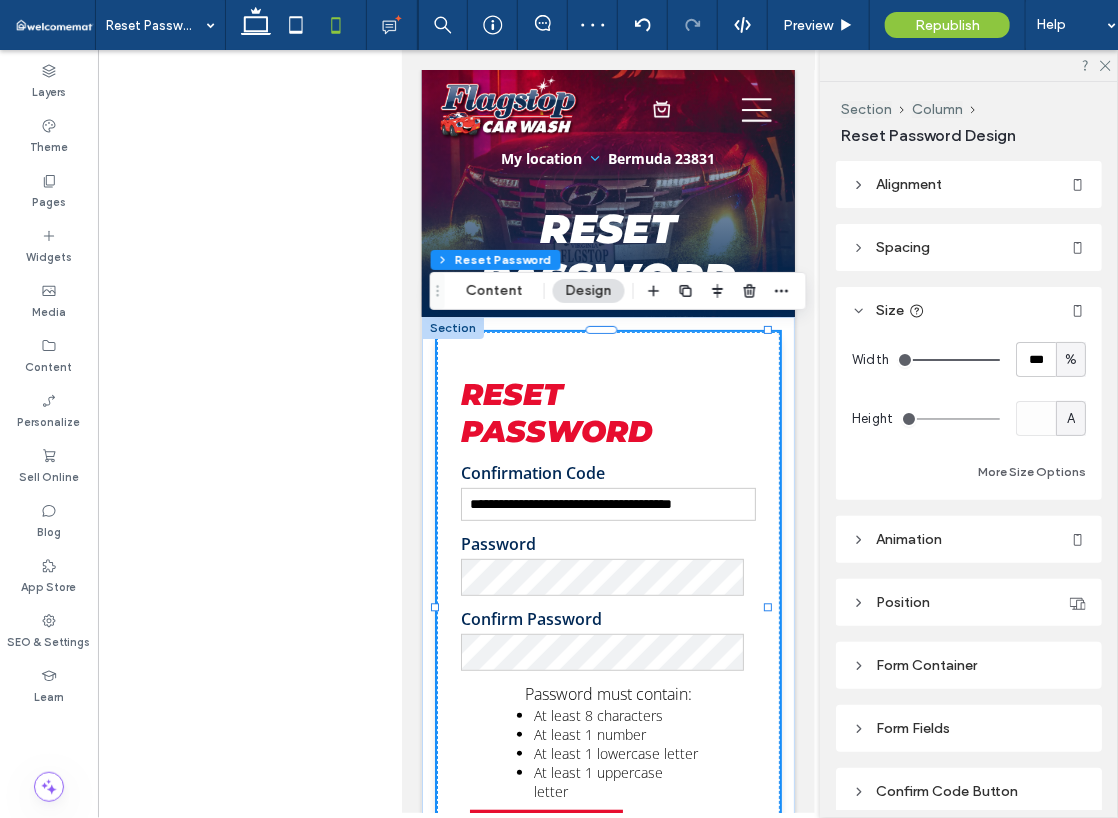 scroll, scrollTop: 92, scrollLeft: 0, axis: vertical 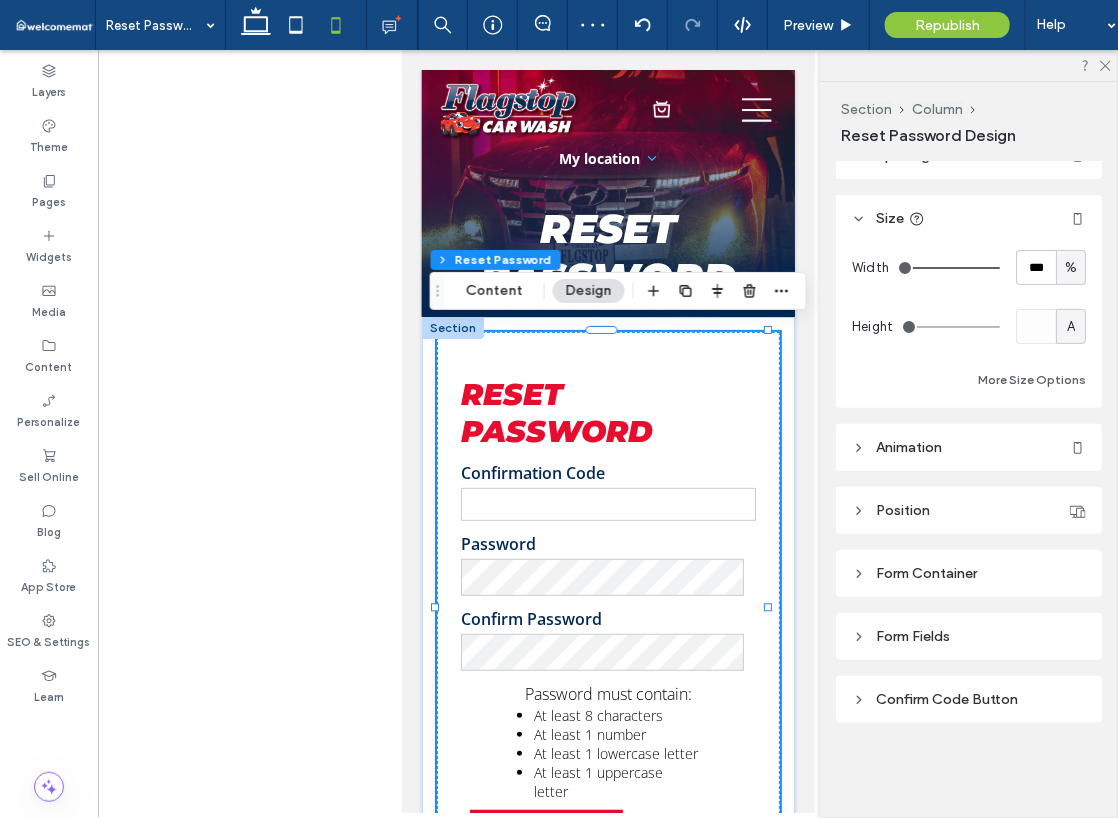 type on "**********" 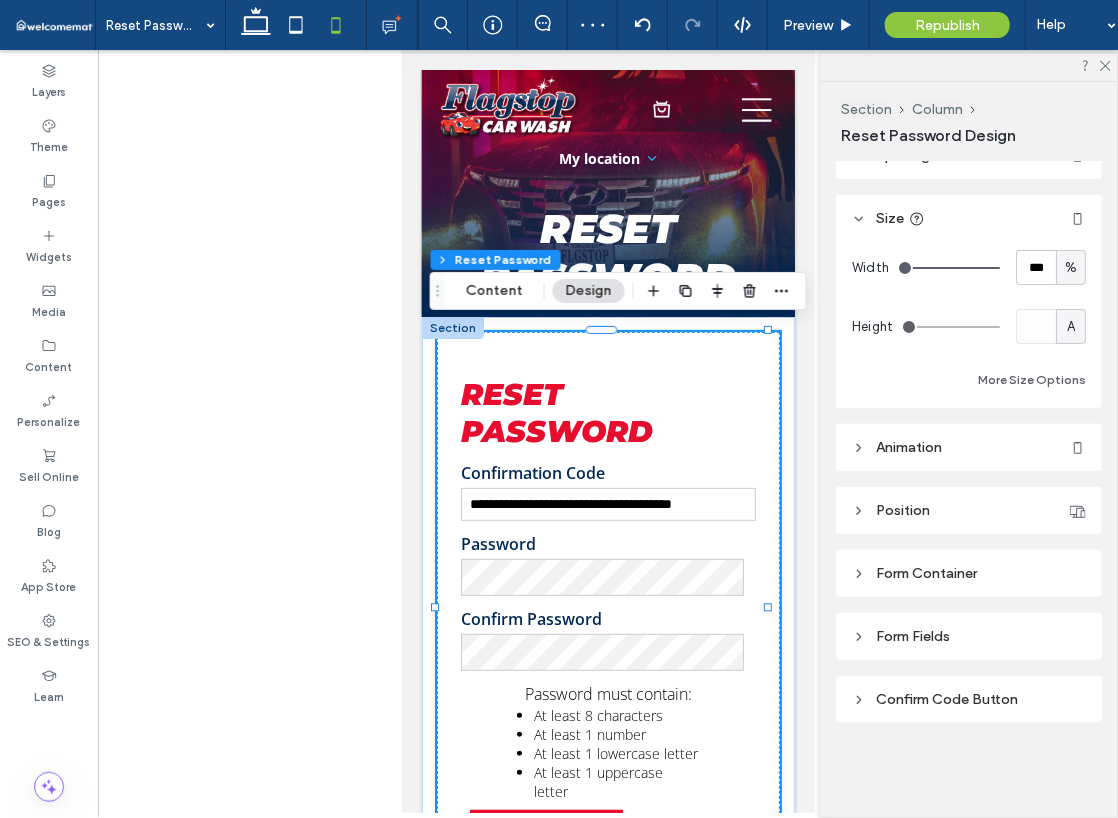 click on "Form Fields" at bounding box center [969, 636] 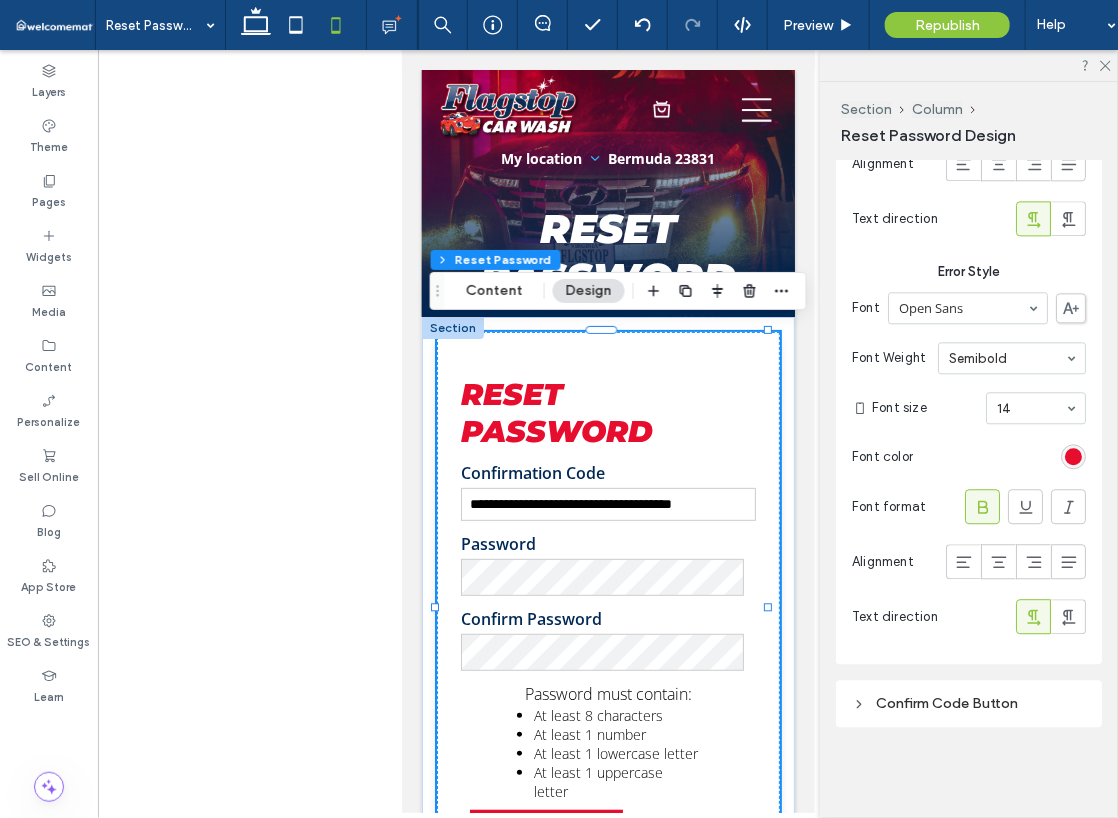 click on "Confirm Code Button" at bounding box center (969, 703) 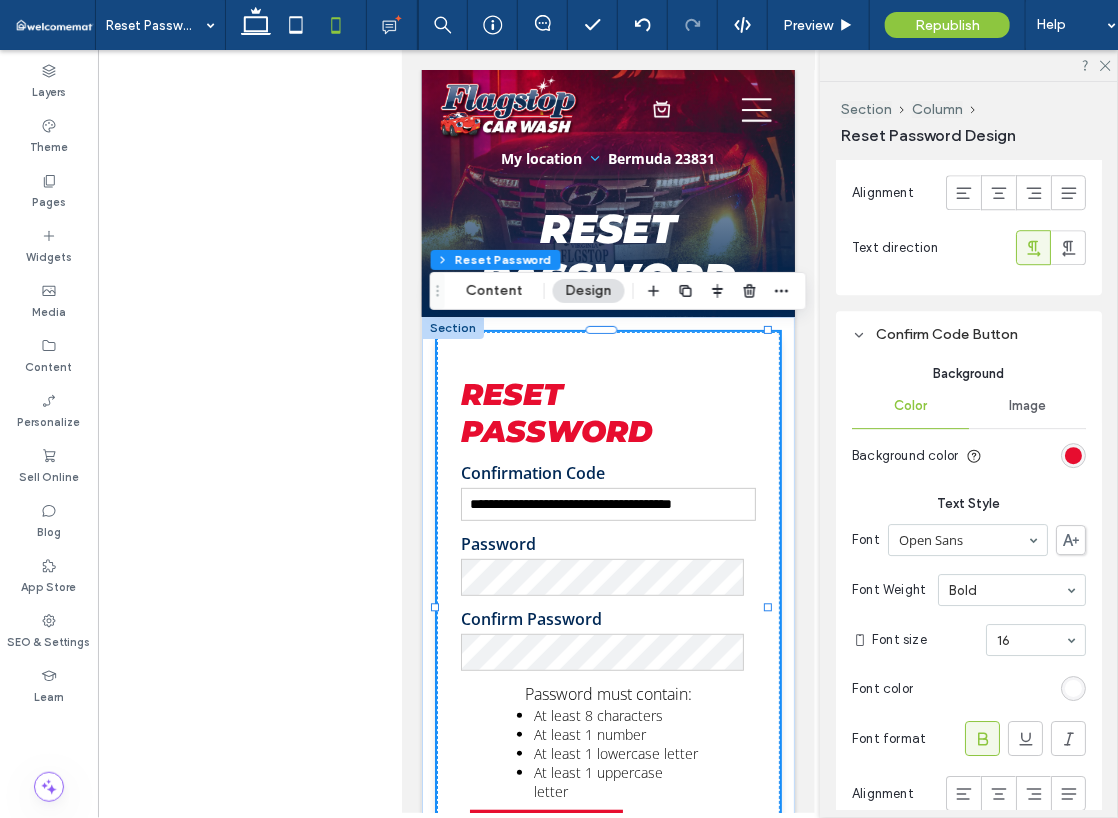 scroll, scrollTop: 2044, scrollLeft: 0, axis: vertical 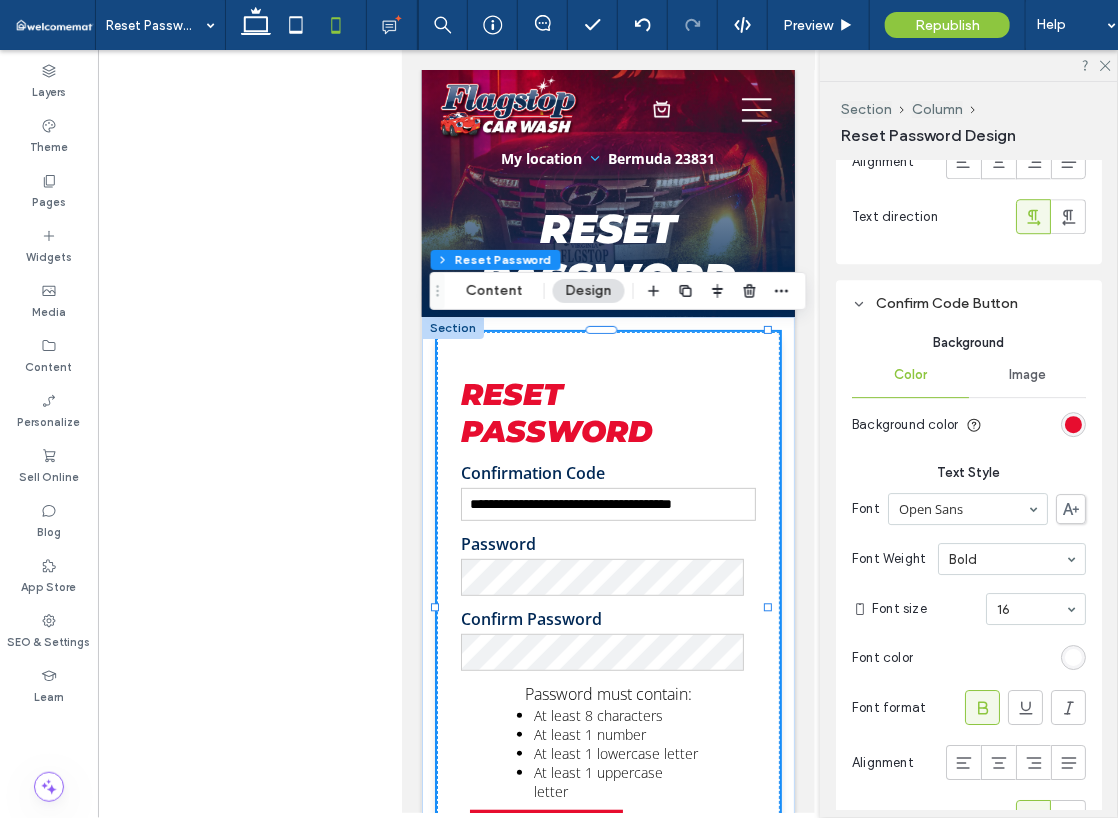 click on "Font size 16" at bounding box center [979, 609] 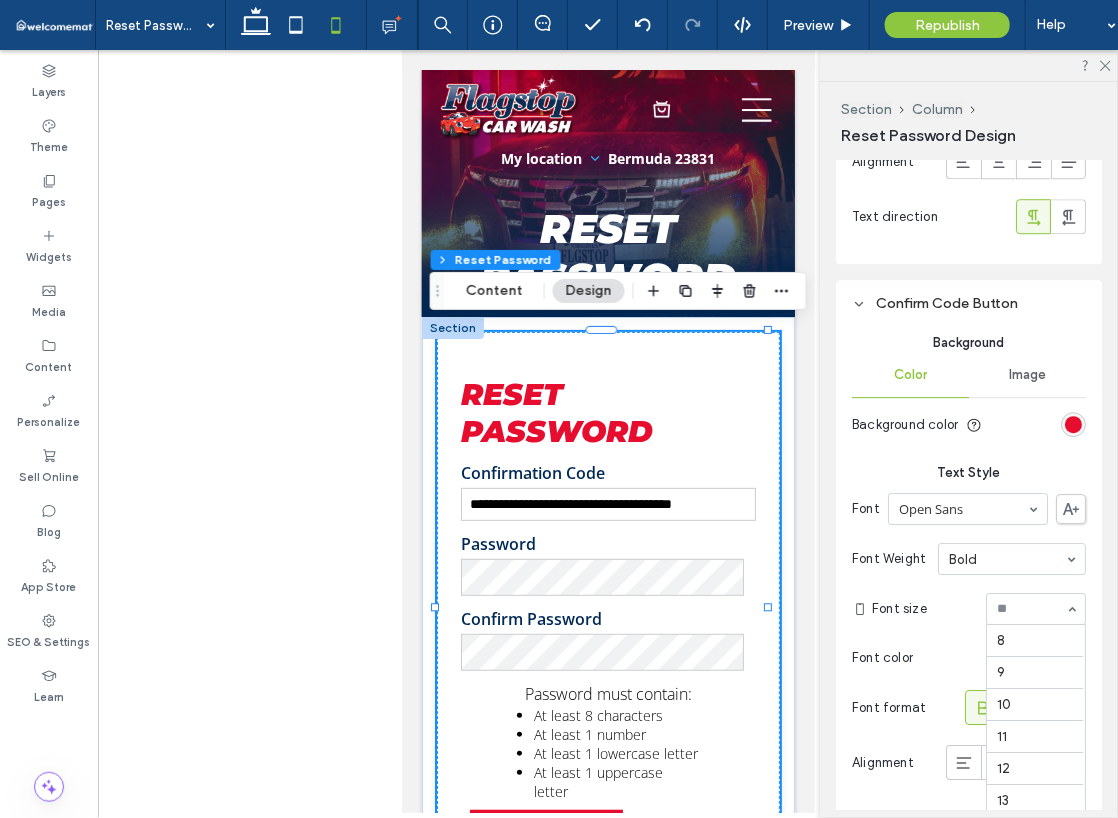 scroll, scrollTop: 261, scrollLeft: 0, axis: vertical 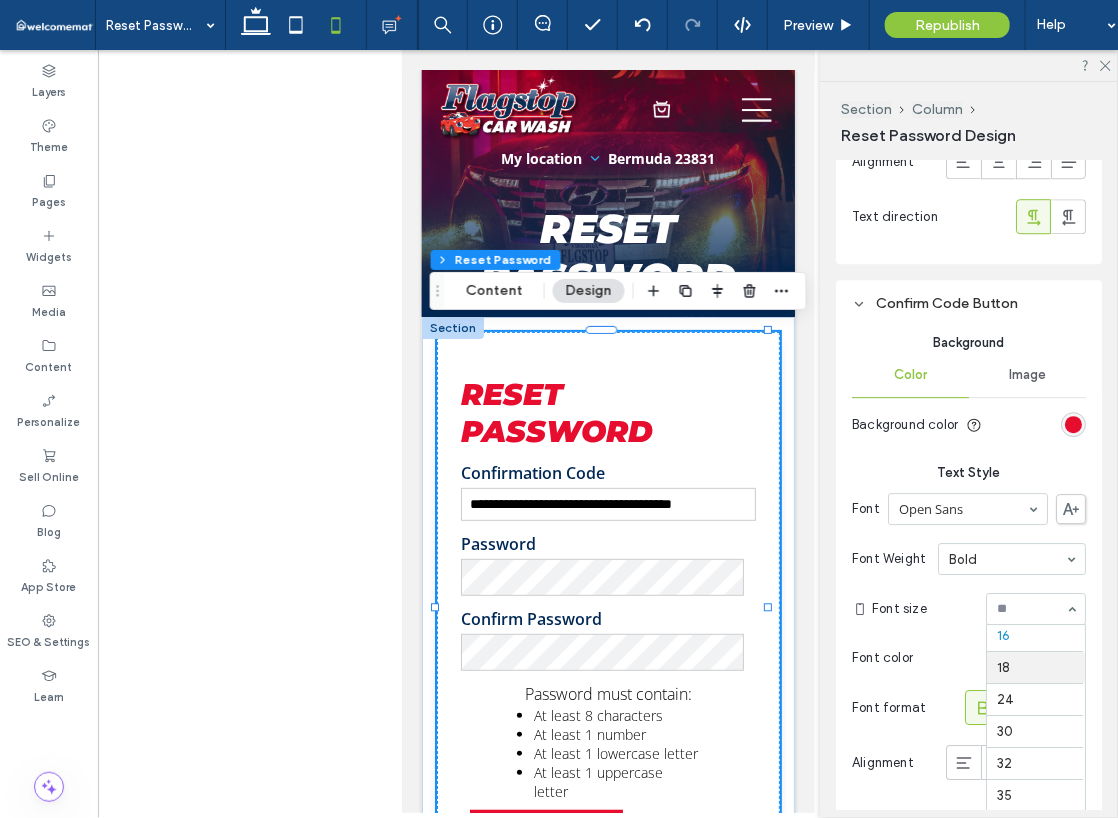 type on "*" 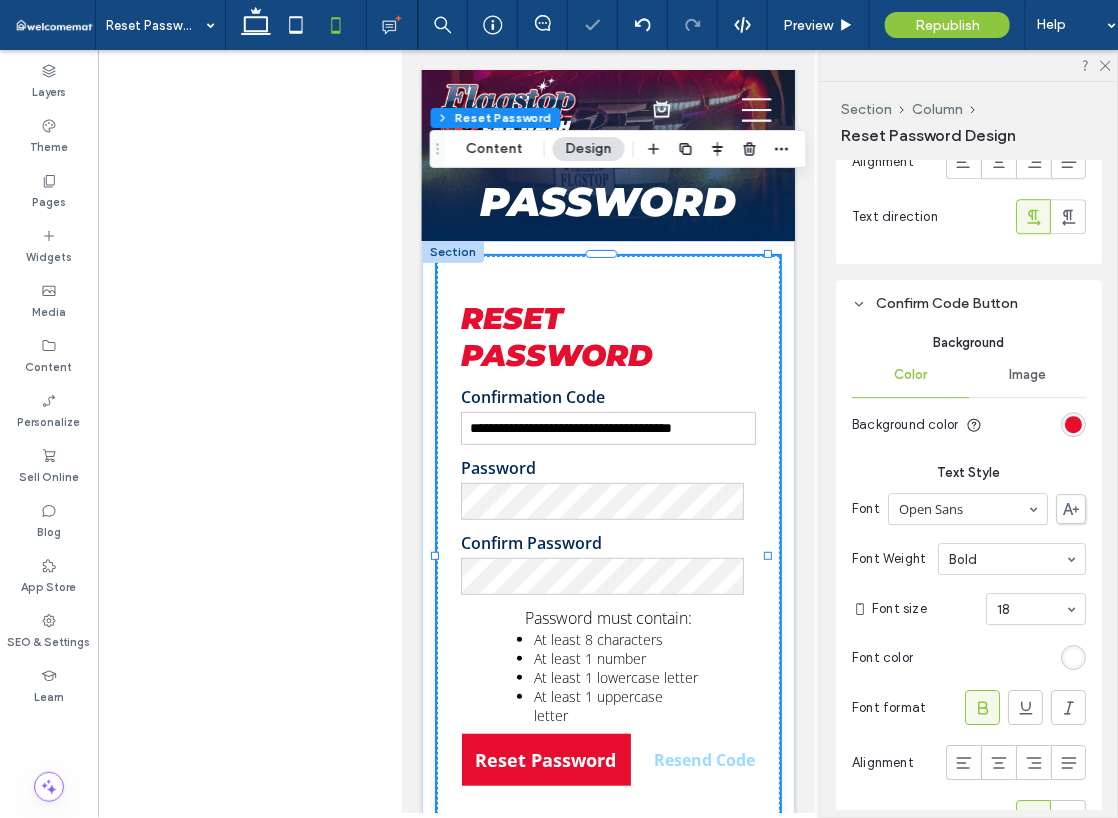 scroll, scrollTop: 200, scrollLeft: 0, axis: vertical 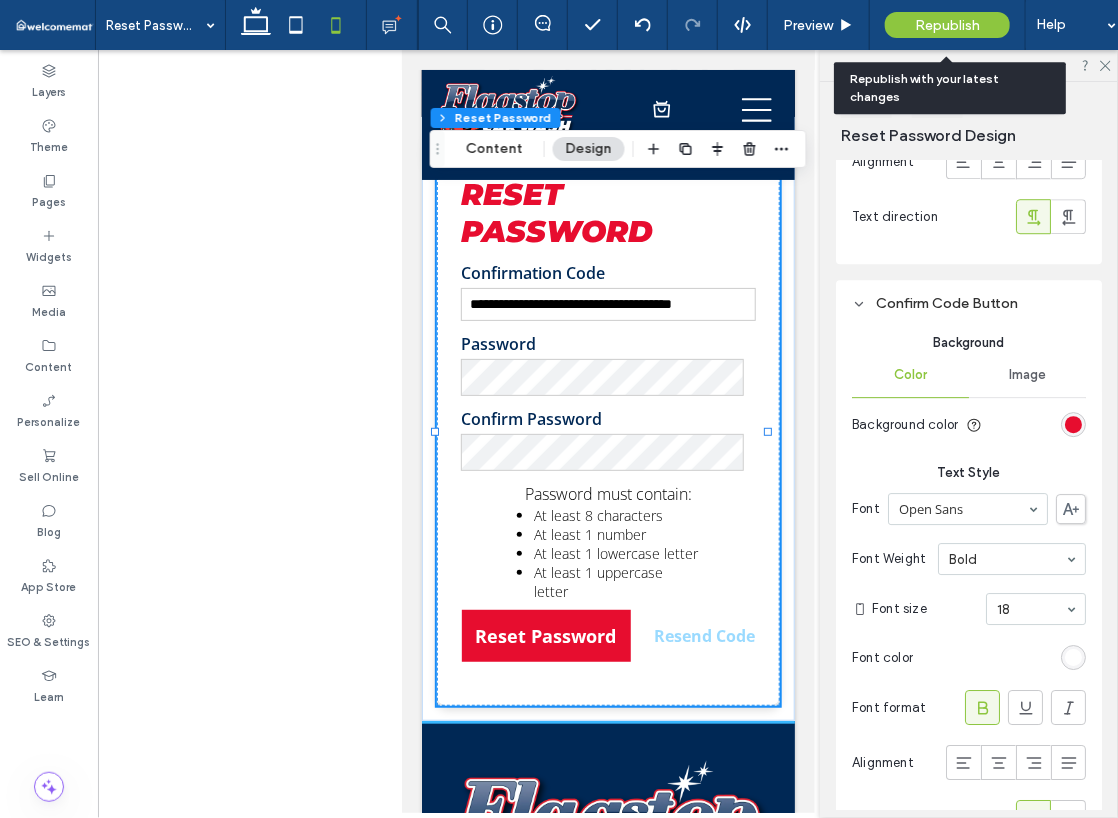 click on "Republish" at bounding box center (947, 25) 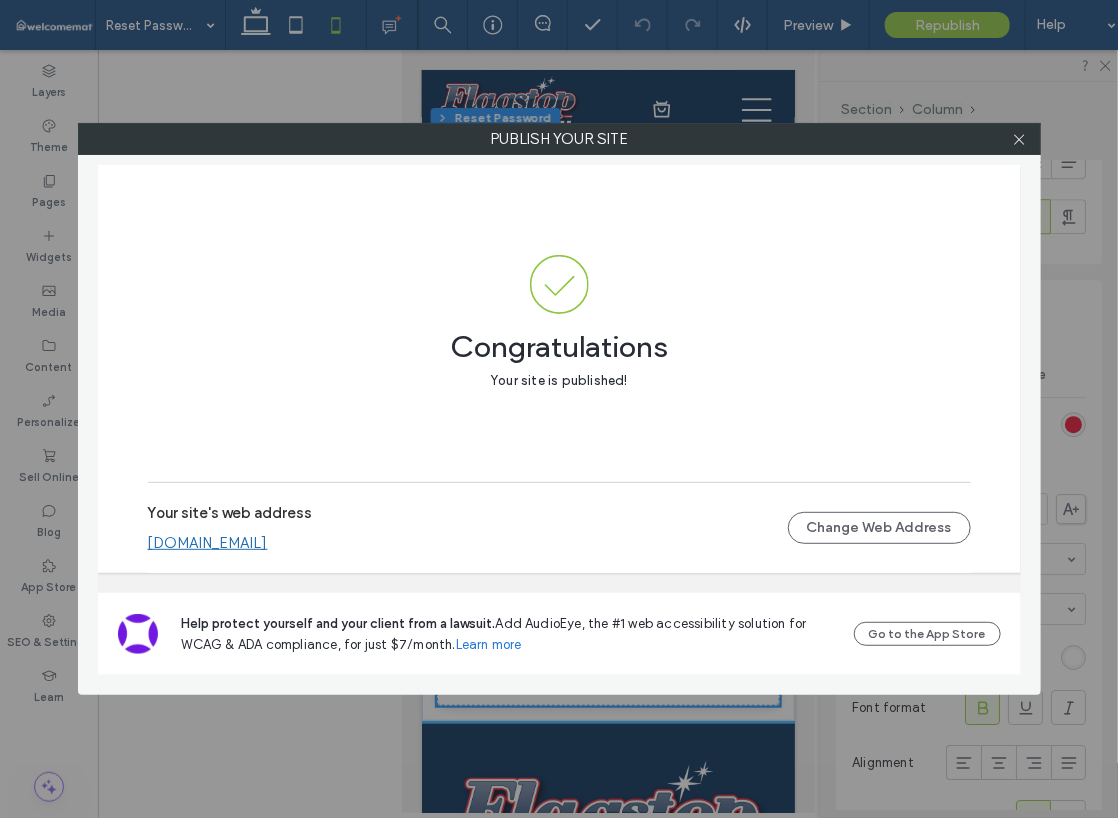 click at bounding box center (1020, 139) 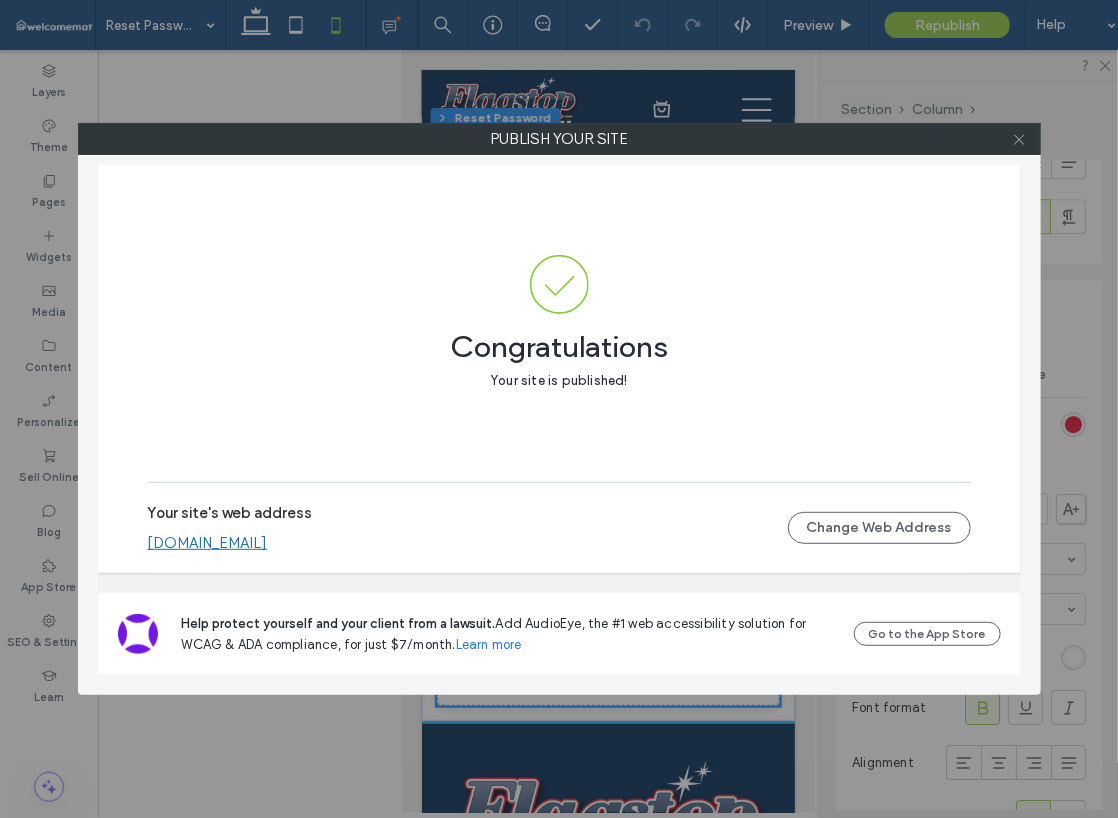 click 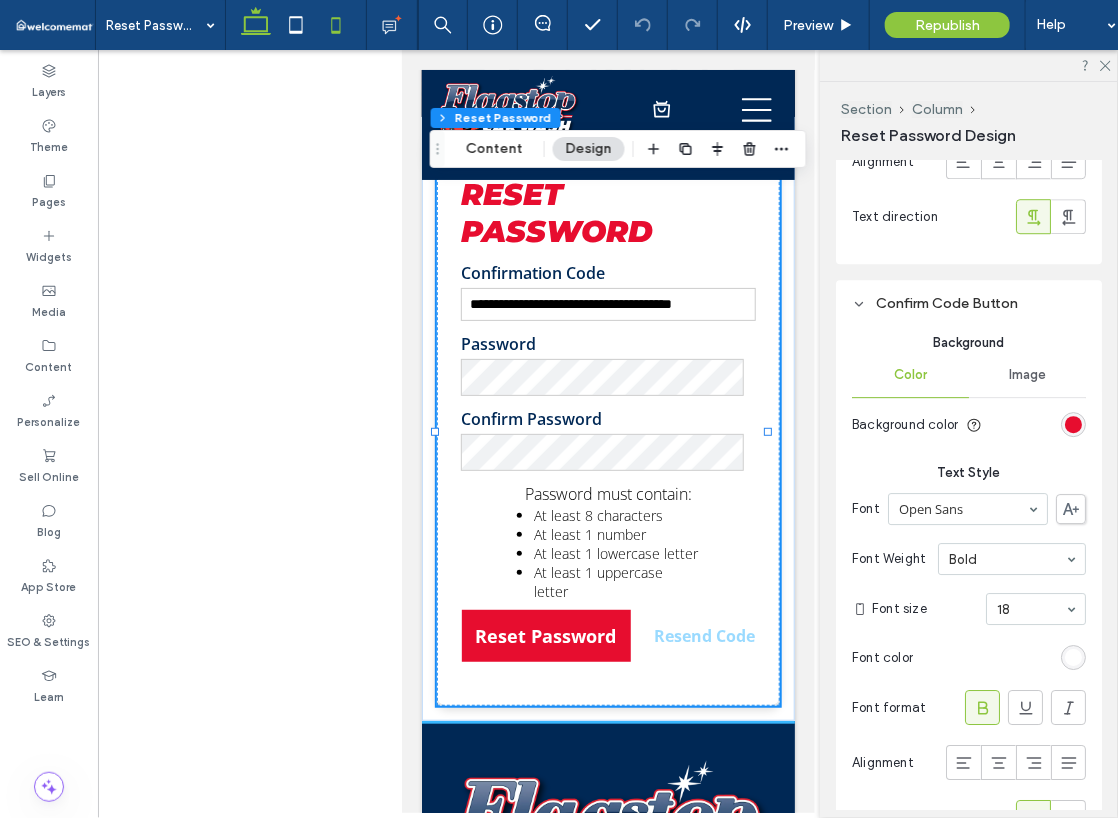 click 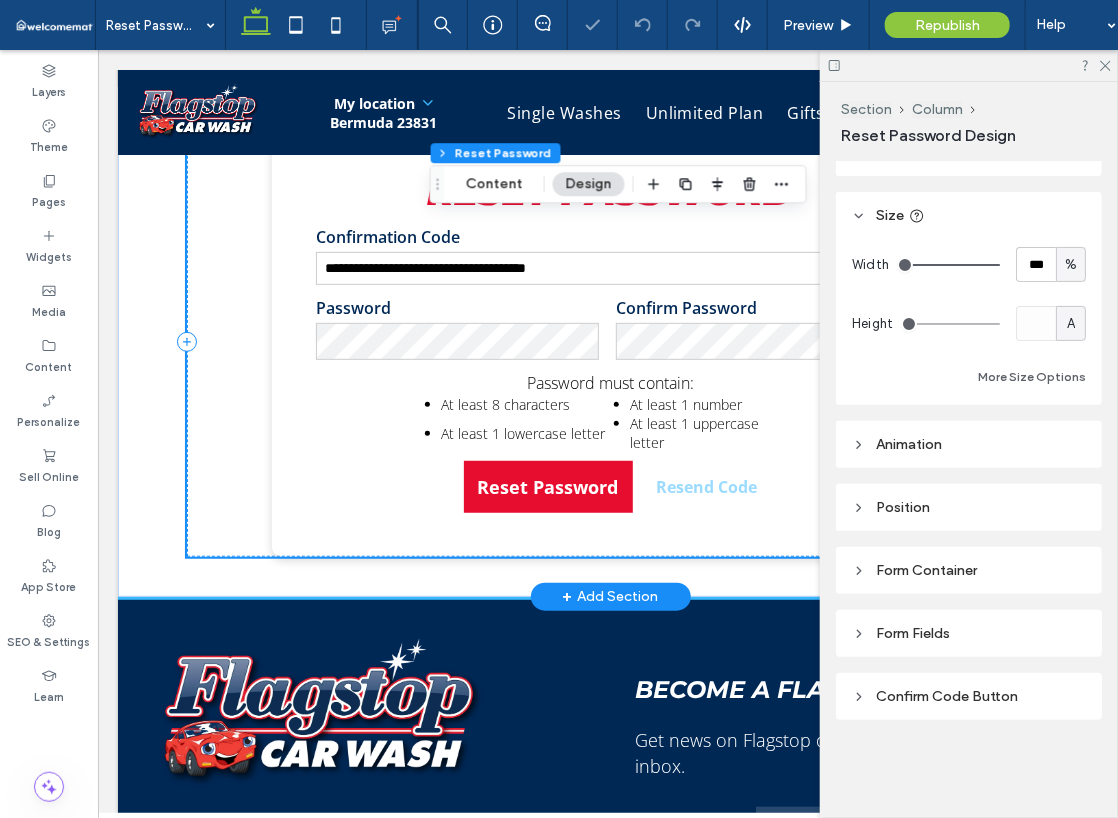 scroll, scrollTop: 107, scrollLeft: 0, axis: vertical 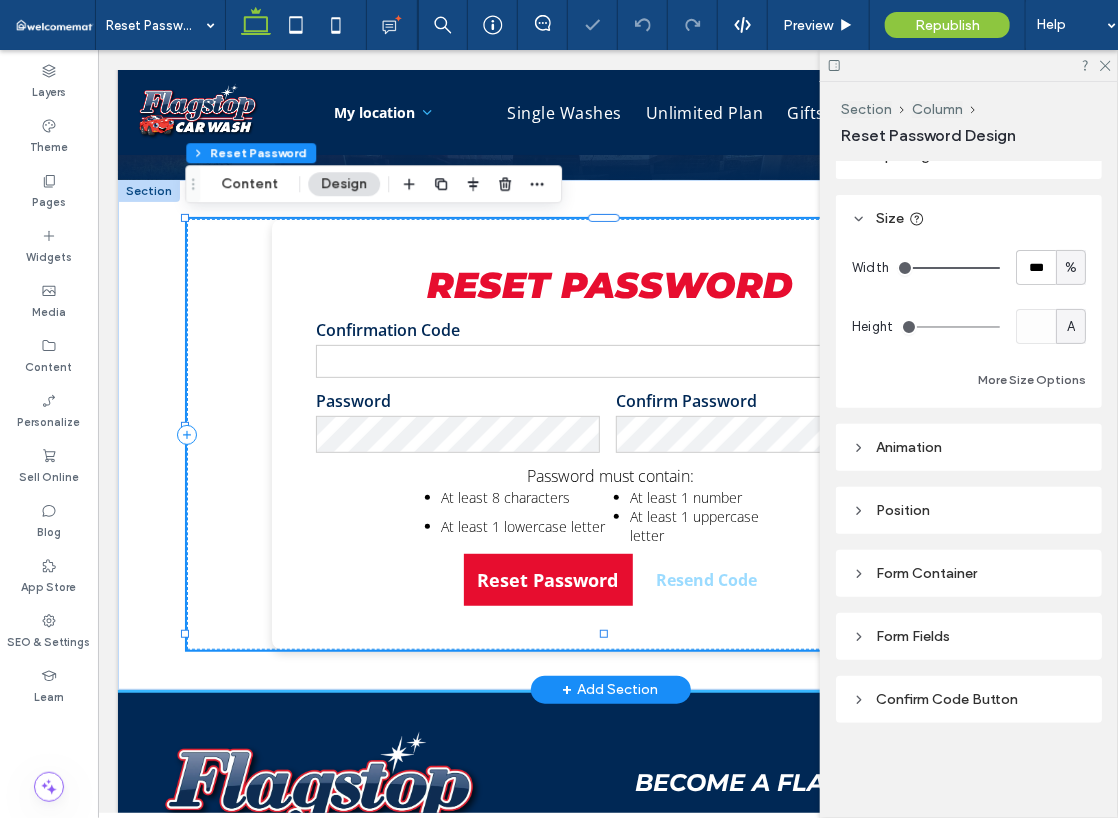 type on "**********" 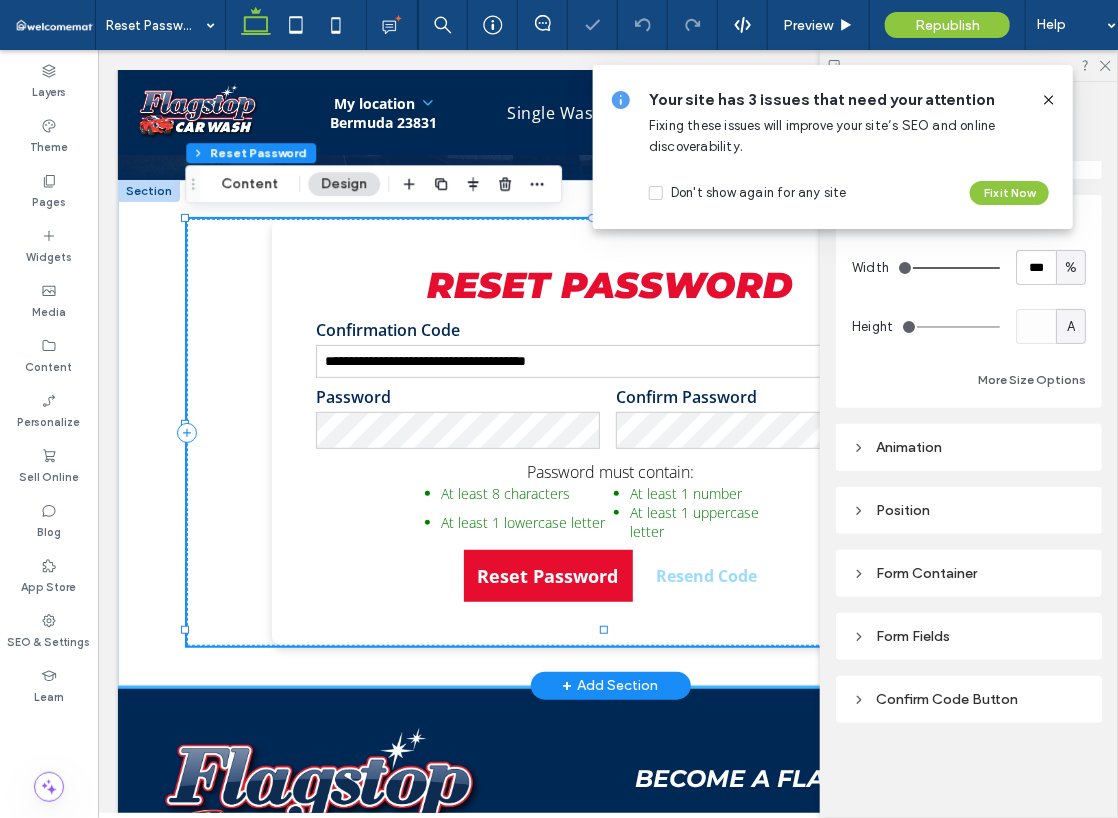 click on "Form Fields" at bounding box center (969, 636) 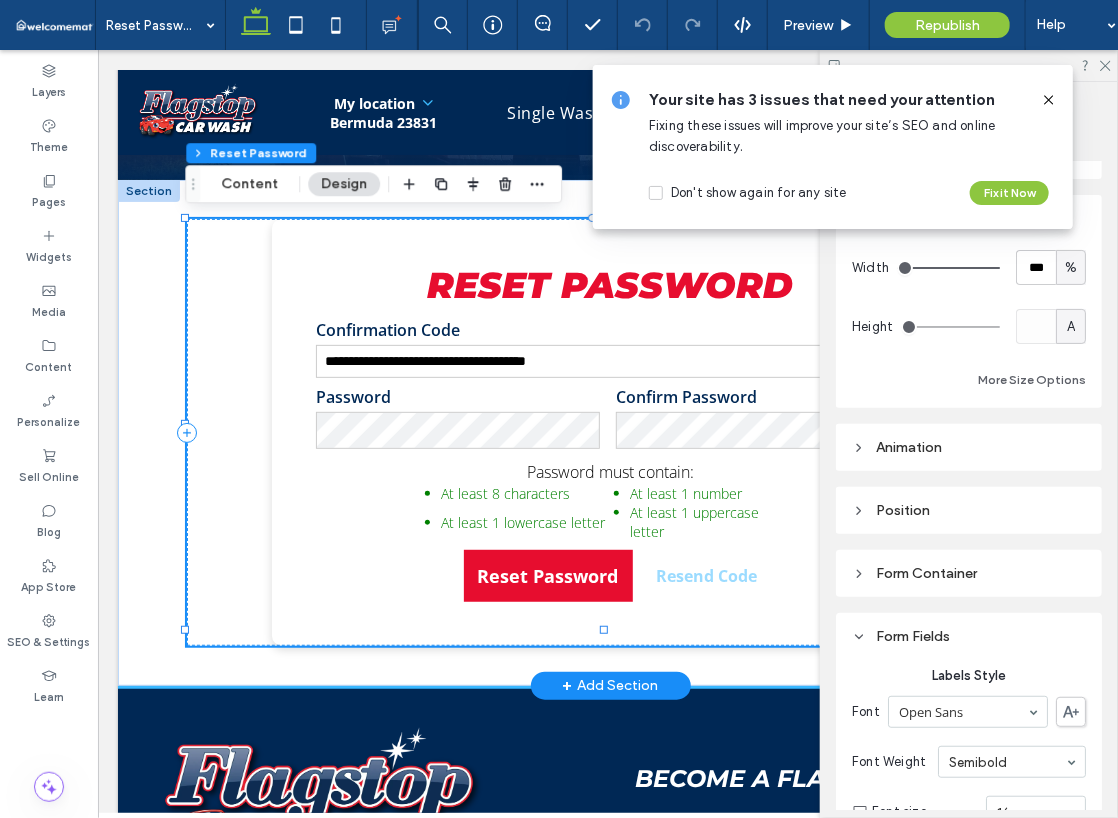 click on "Form Container" at bounding box center (969, 573) 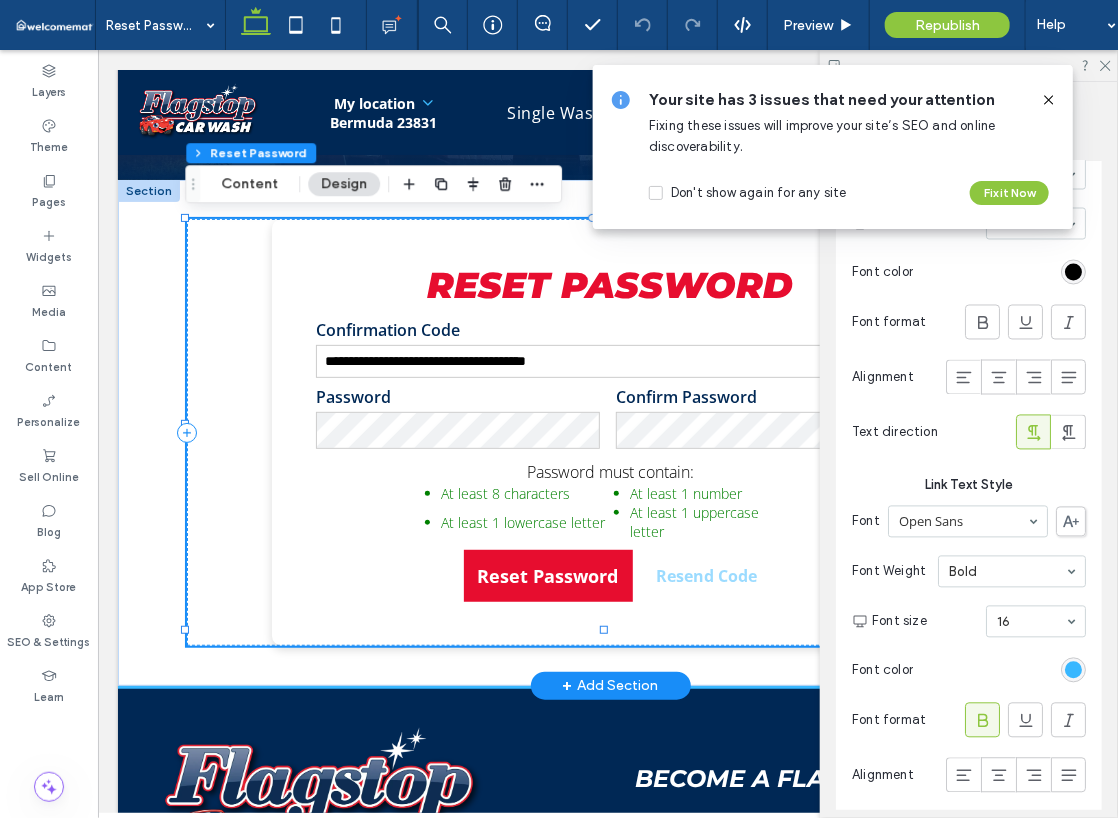 scroll, scrollTop: 1292, scrollLeft: 0, axis: vertical 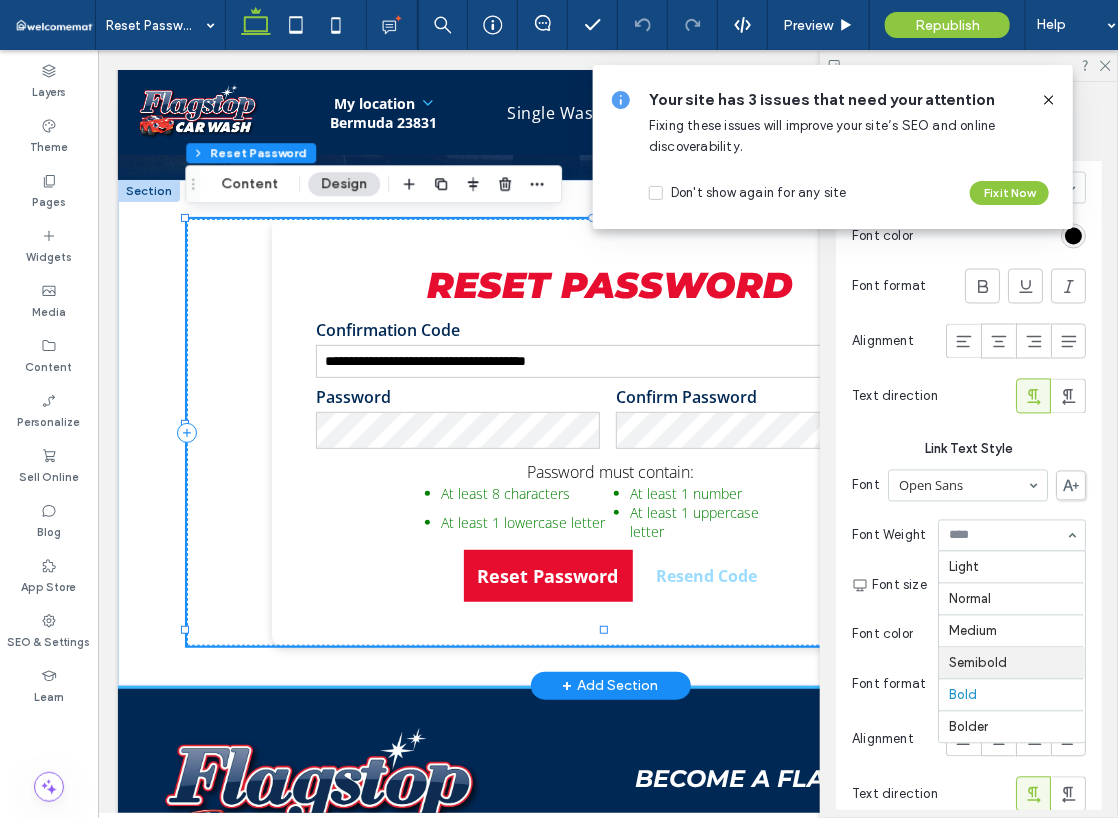 type on "*" 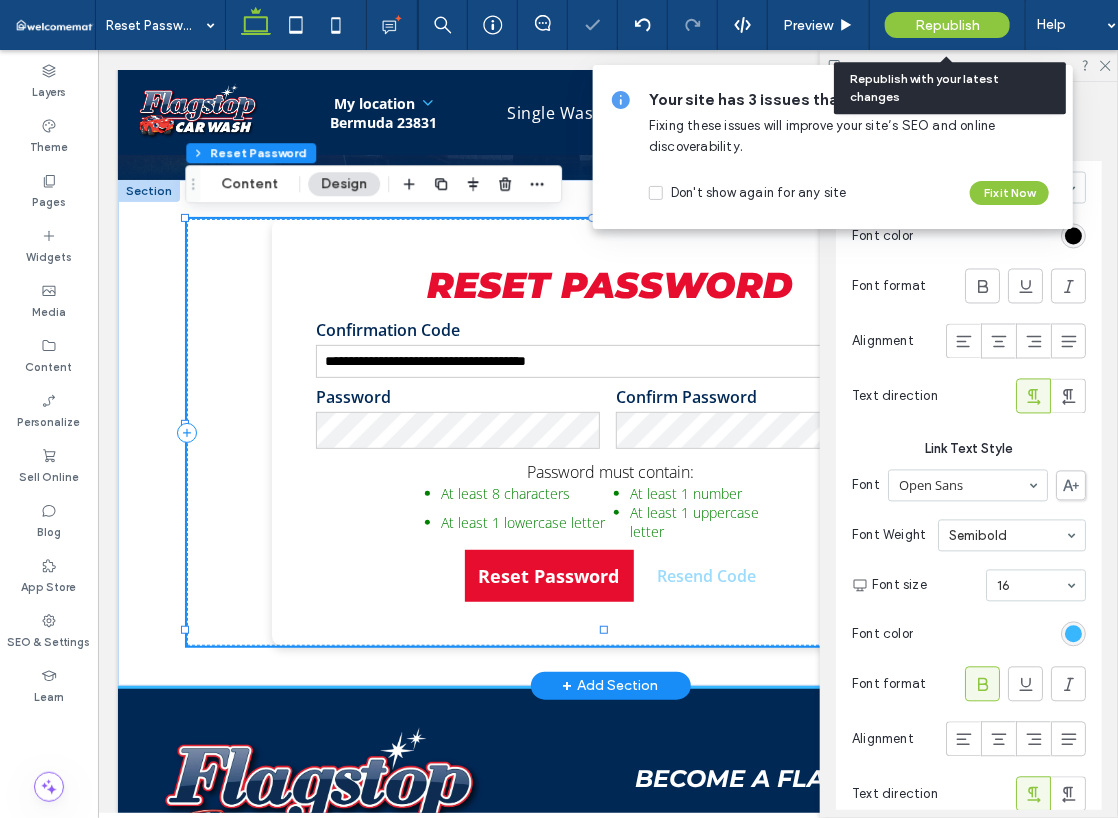 click on "Republish" at bounding box center (947, 25) 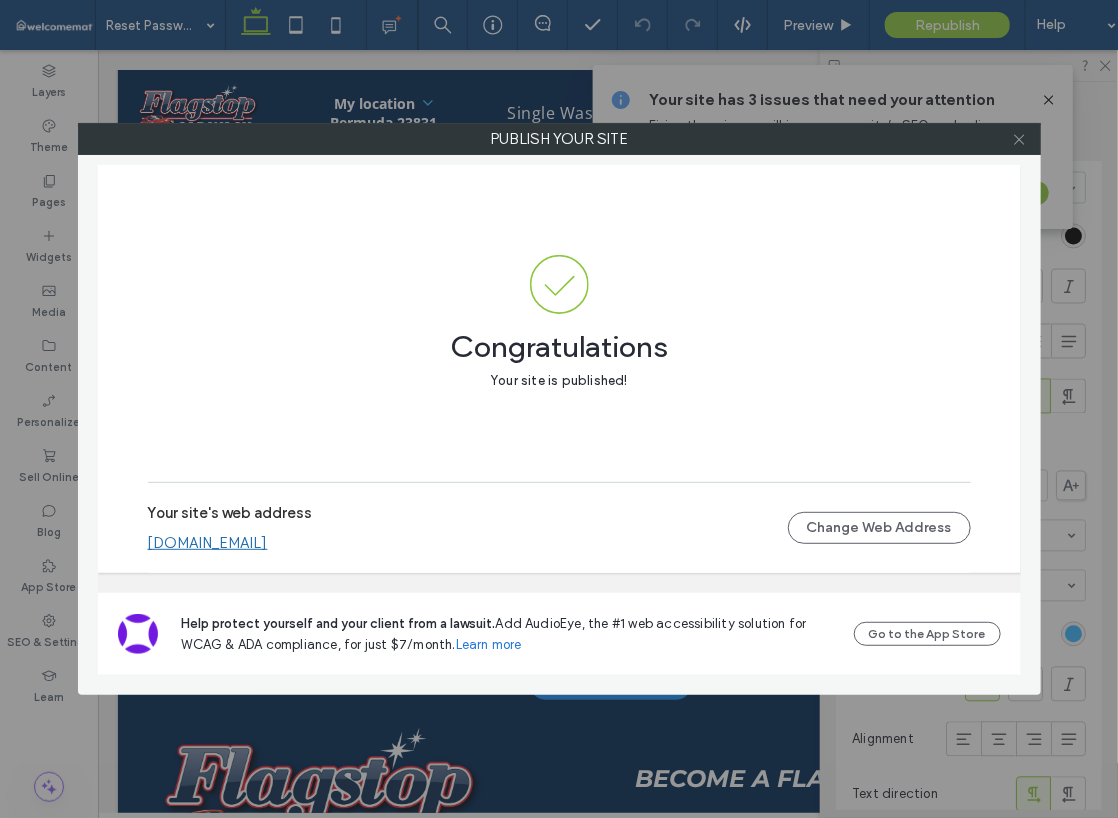 click 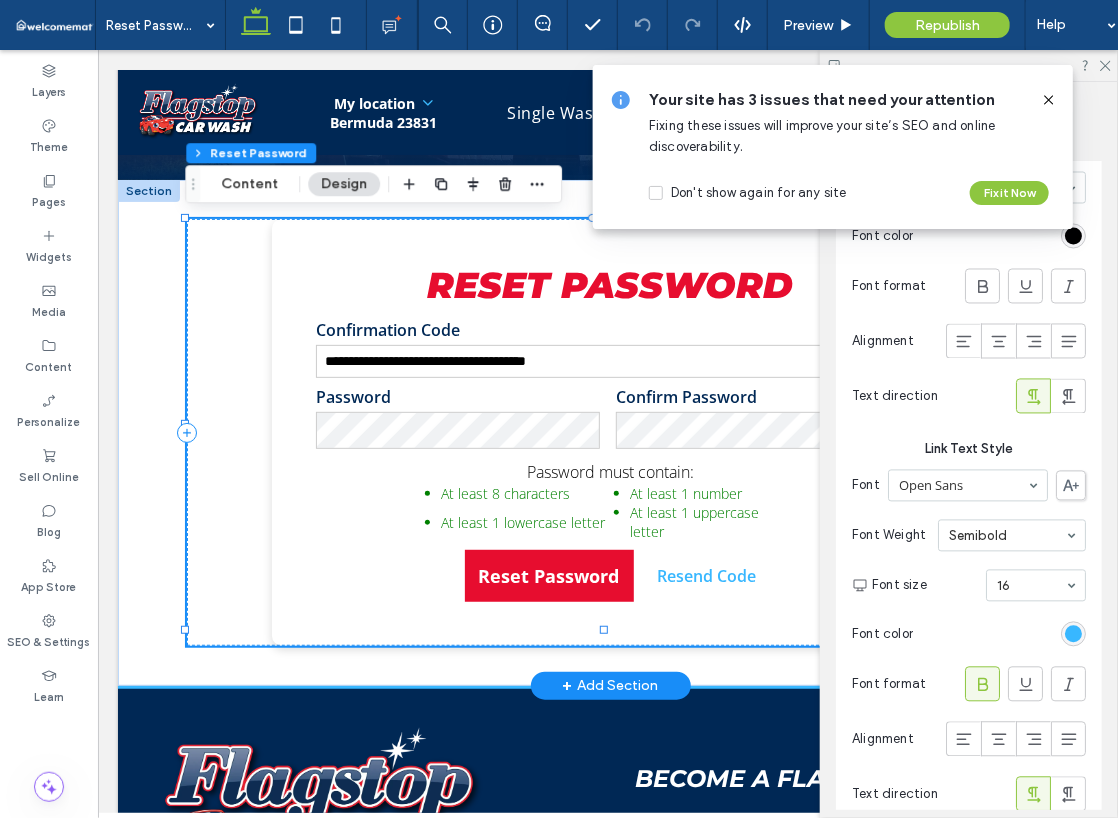 click 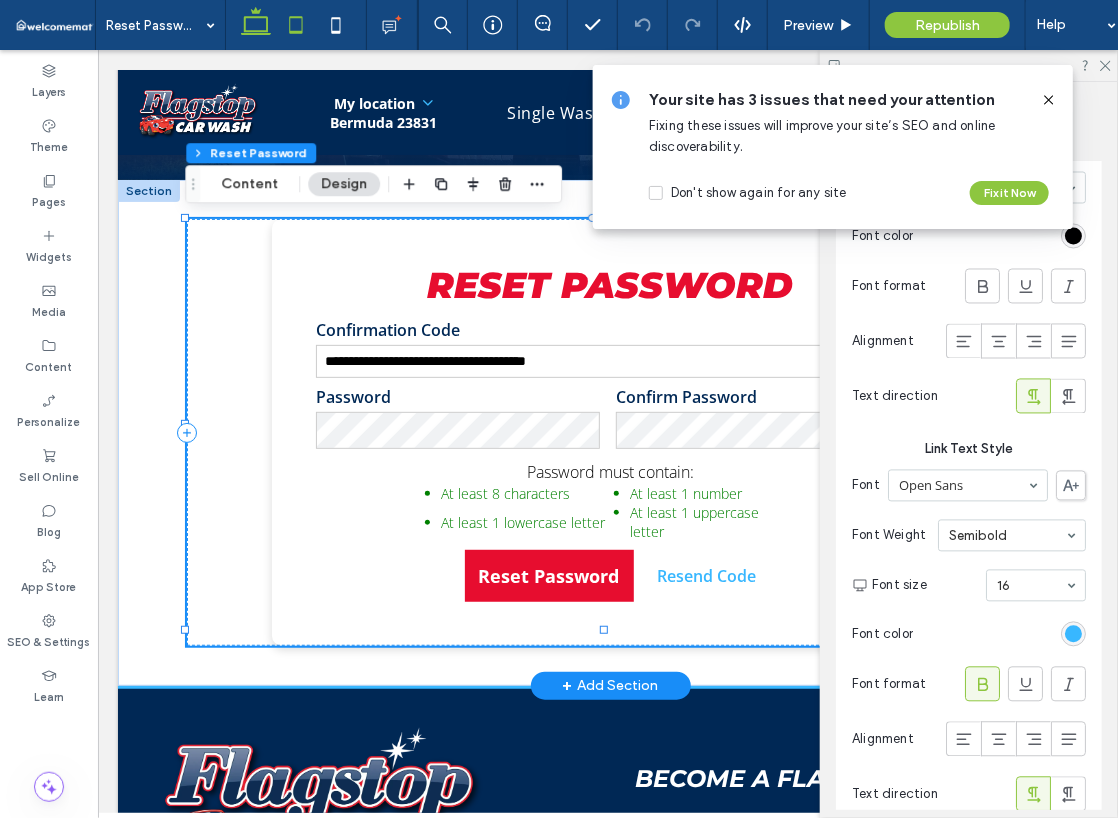 click 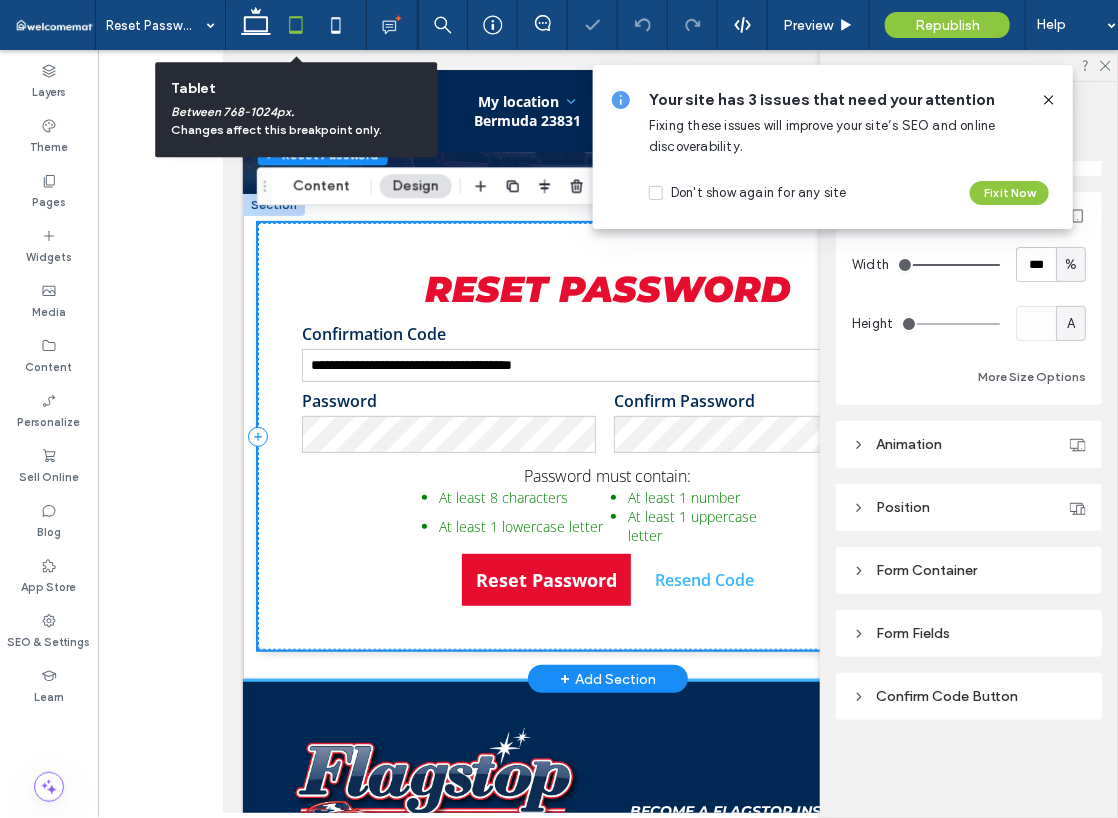 scroll, scrollTop: 0, scrollLeft: 0, axis: both 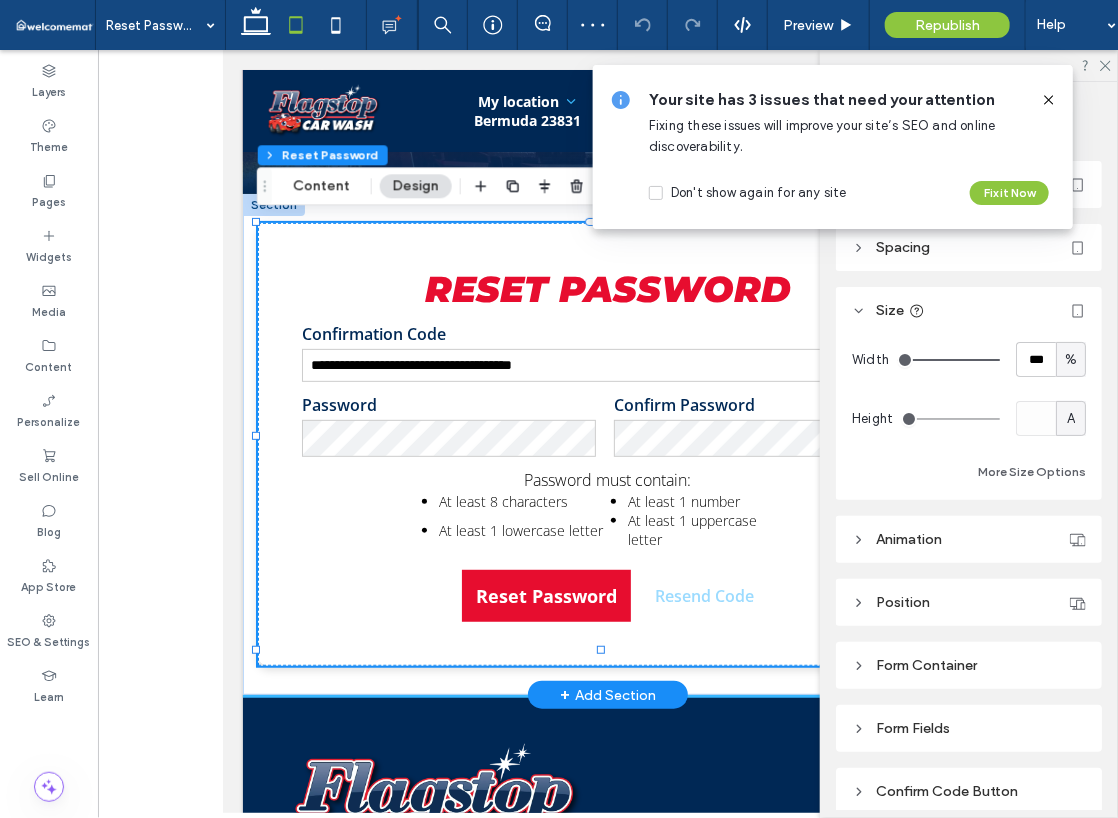 click 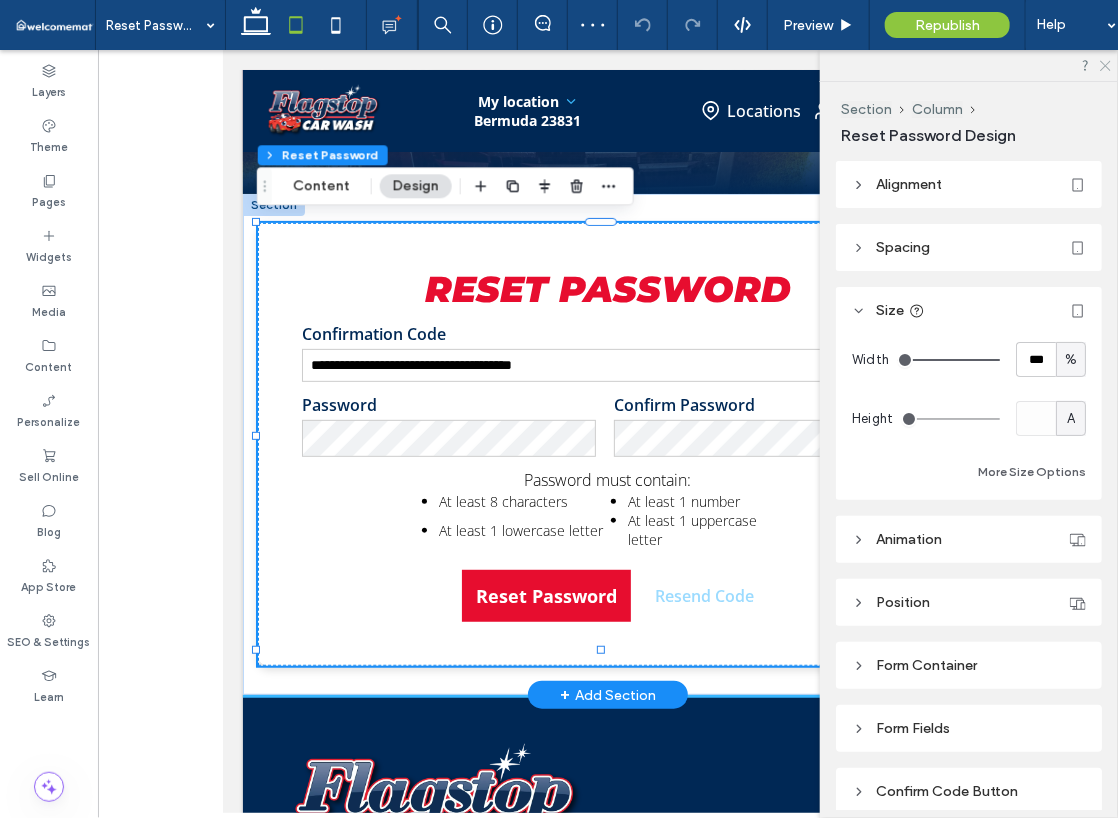 click 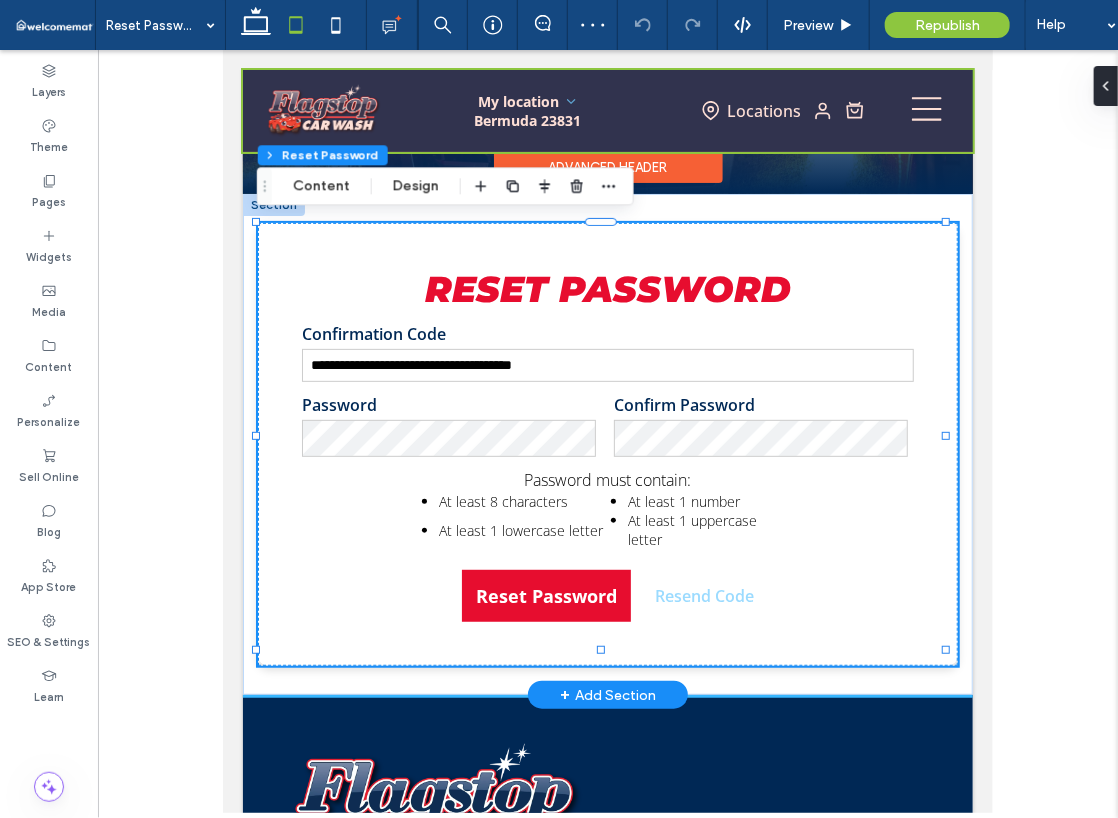 click at bounding box center [607, 110] 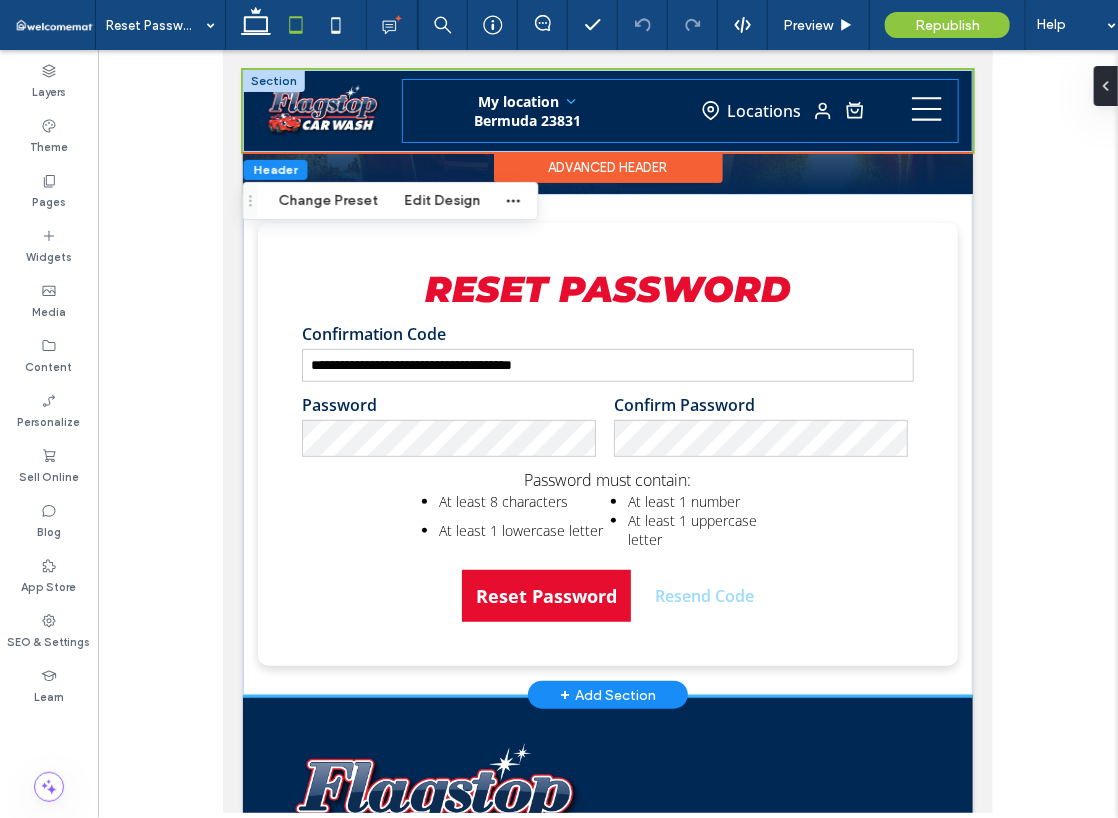 click 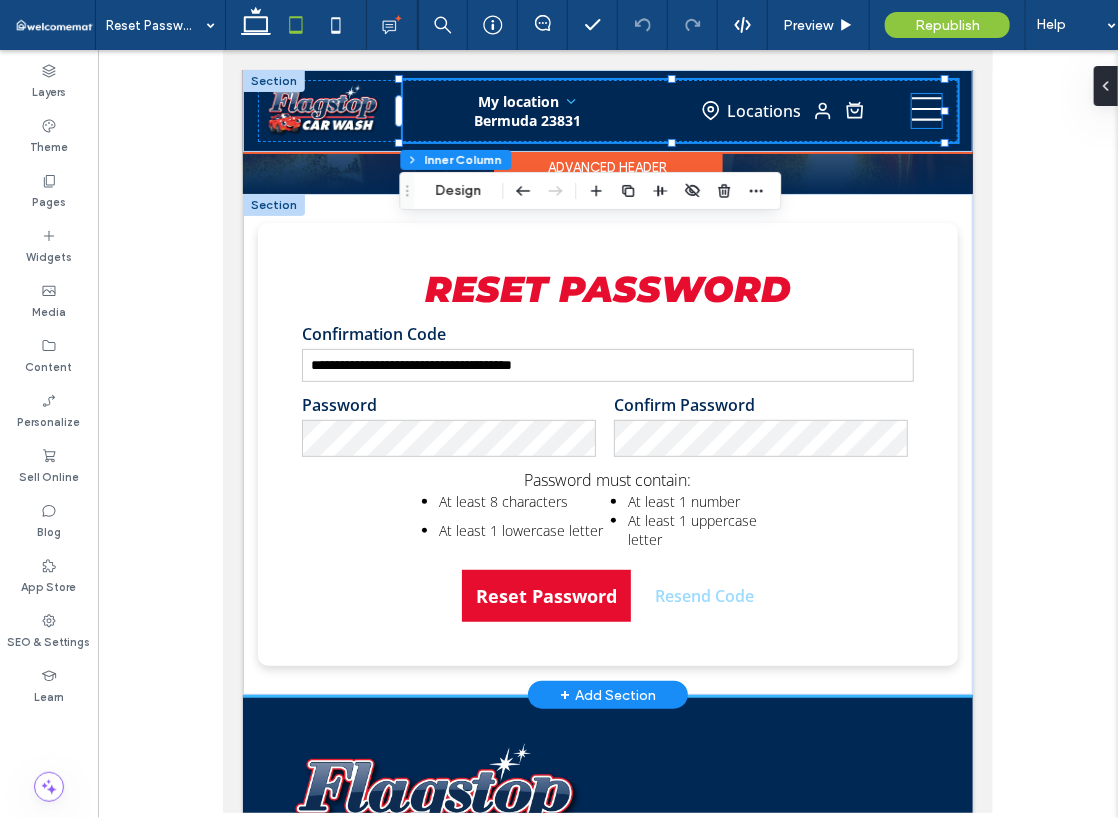 click 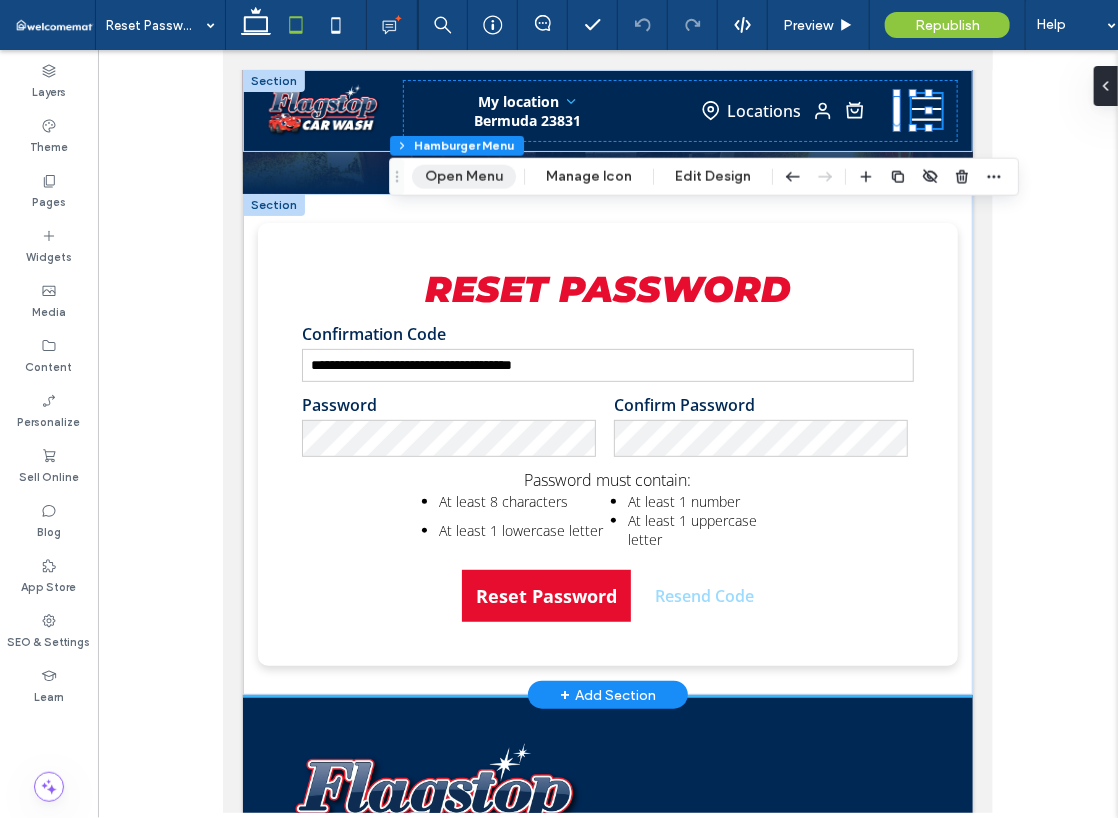 click on "Open Menu" at bounding box center [464, 177] 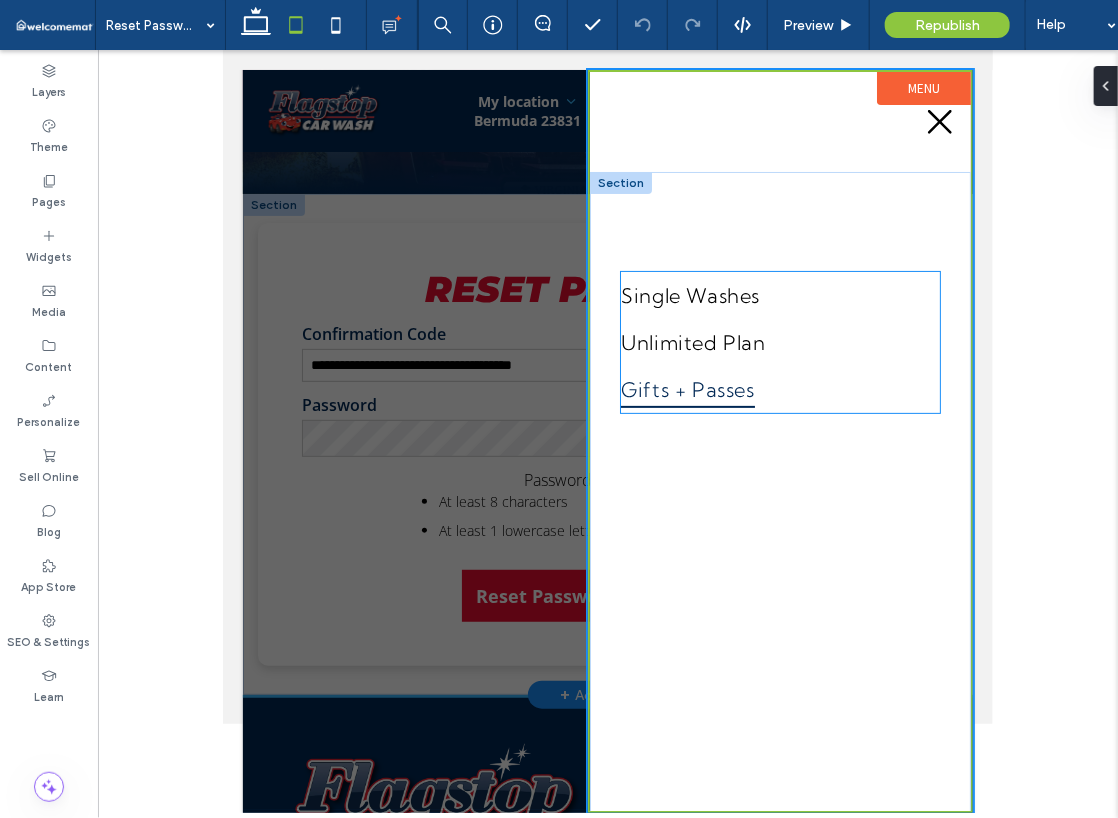 click on "Gifts + Passes" at bounding box center (779, 388) 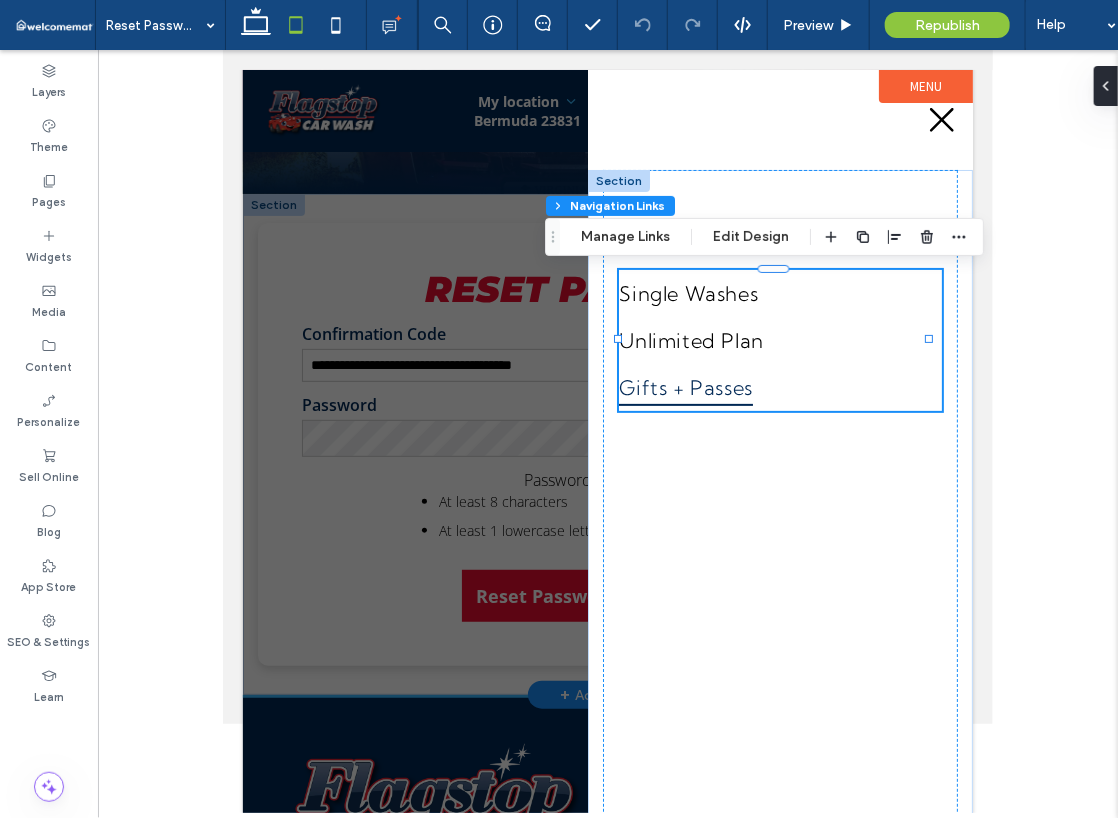 type on "***" 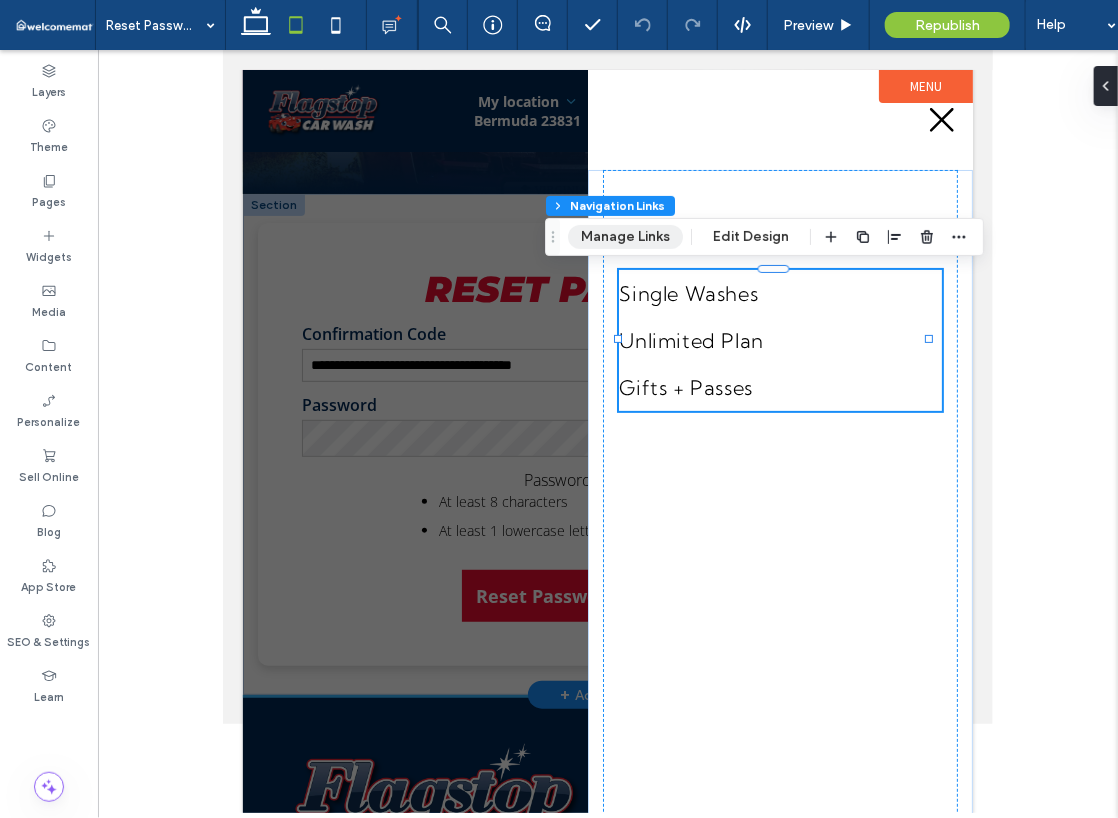 click on "Manage Links" at bounding box center [625, 237] 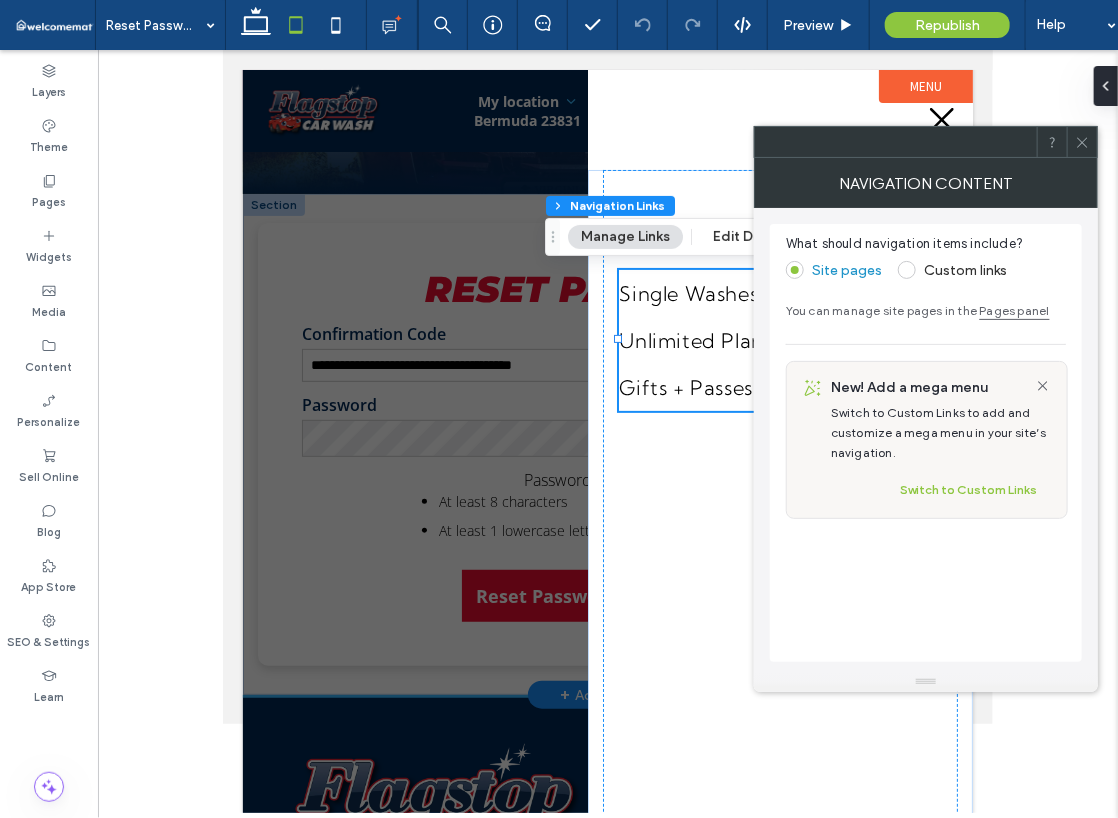 click at bounding box center [907, 270] 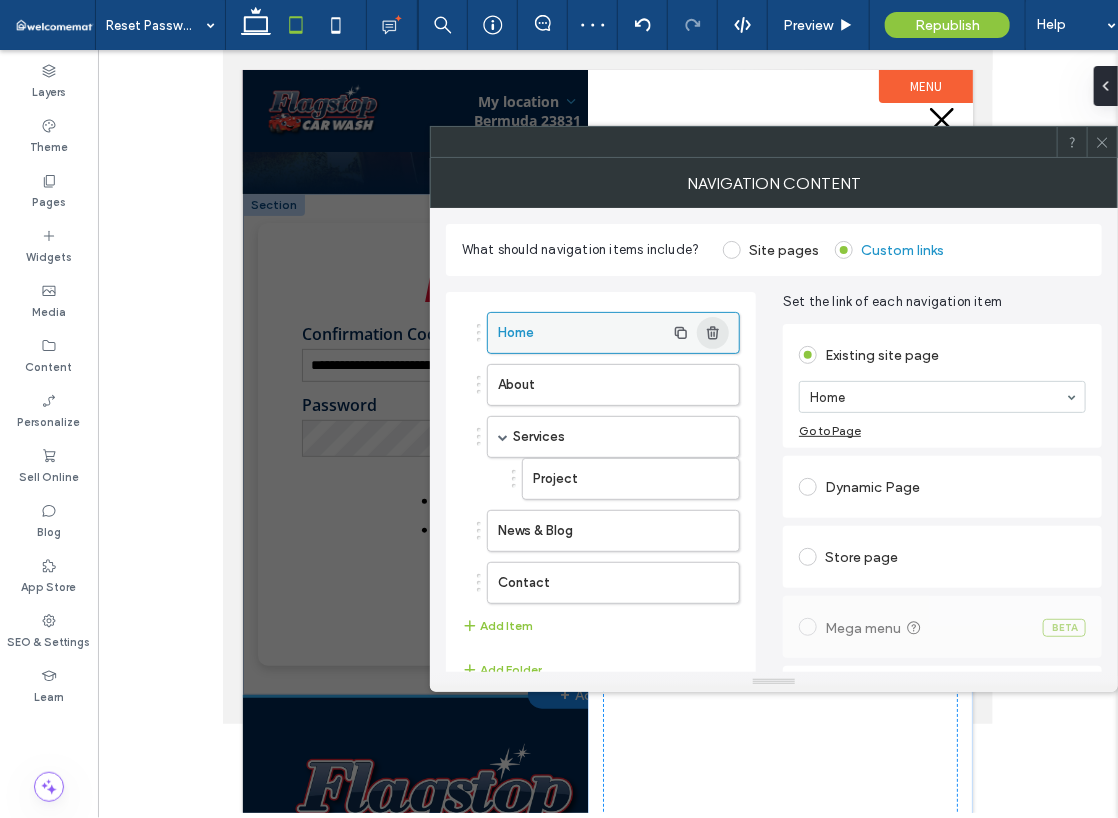 click 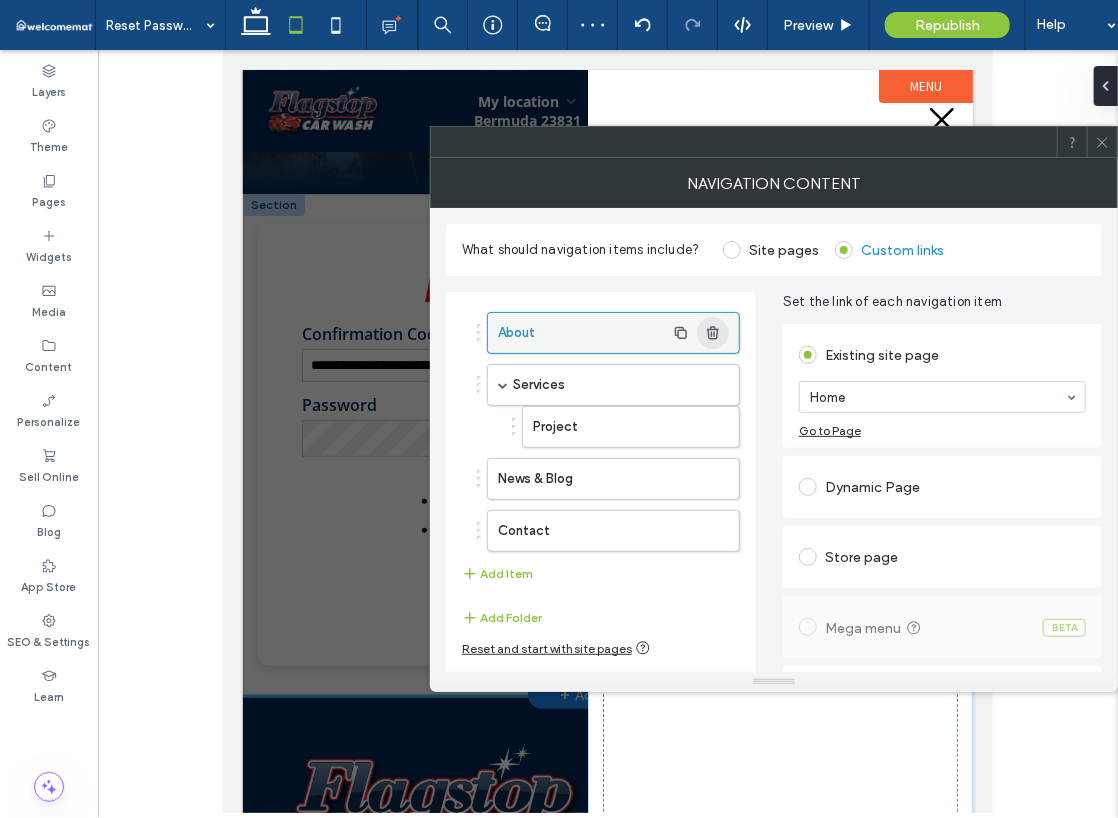 click 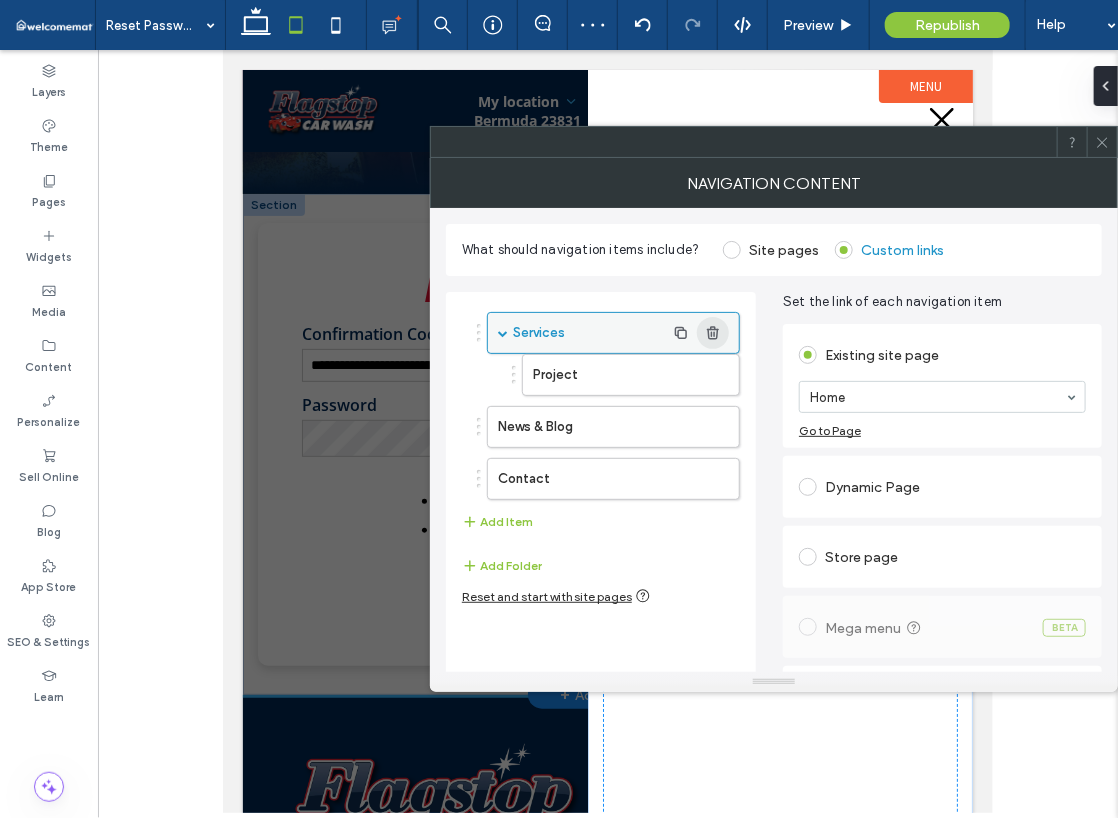 click 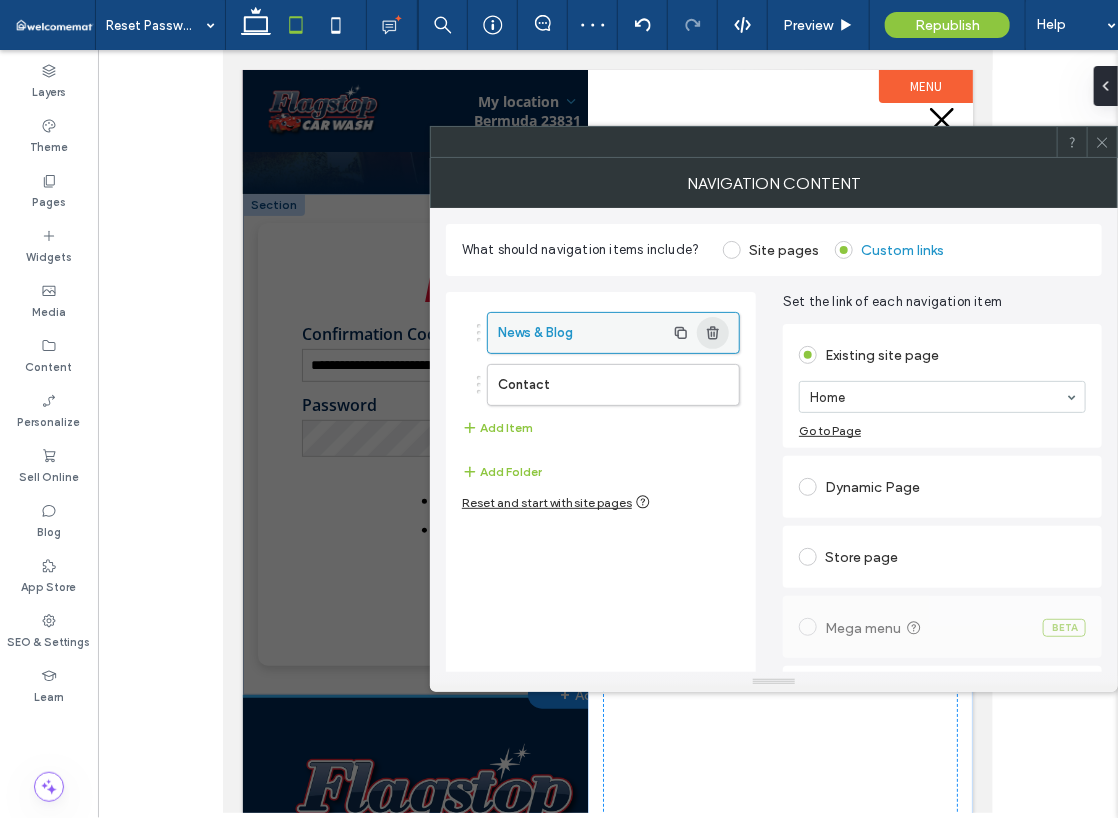 click 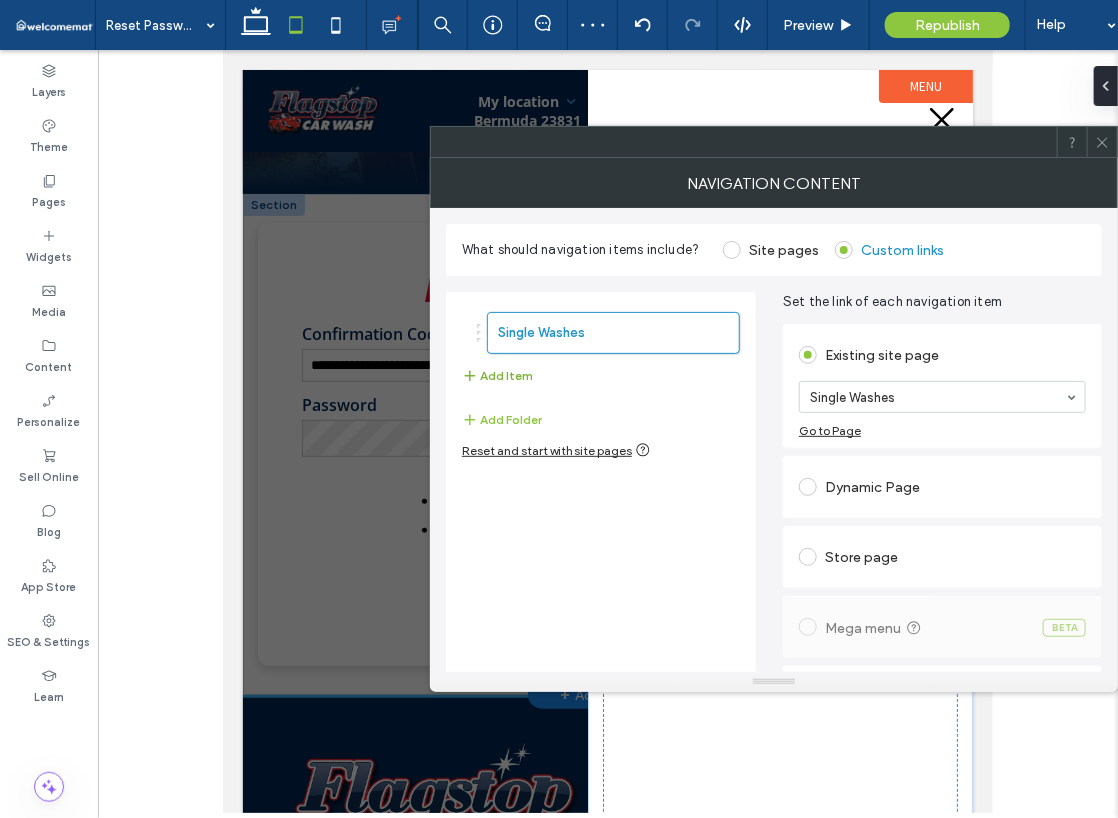 click on "Add Item" at bounding box center (497, 376) 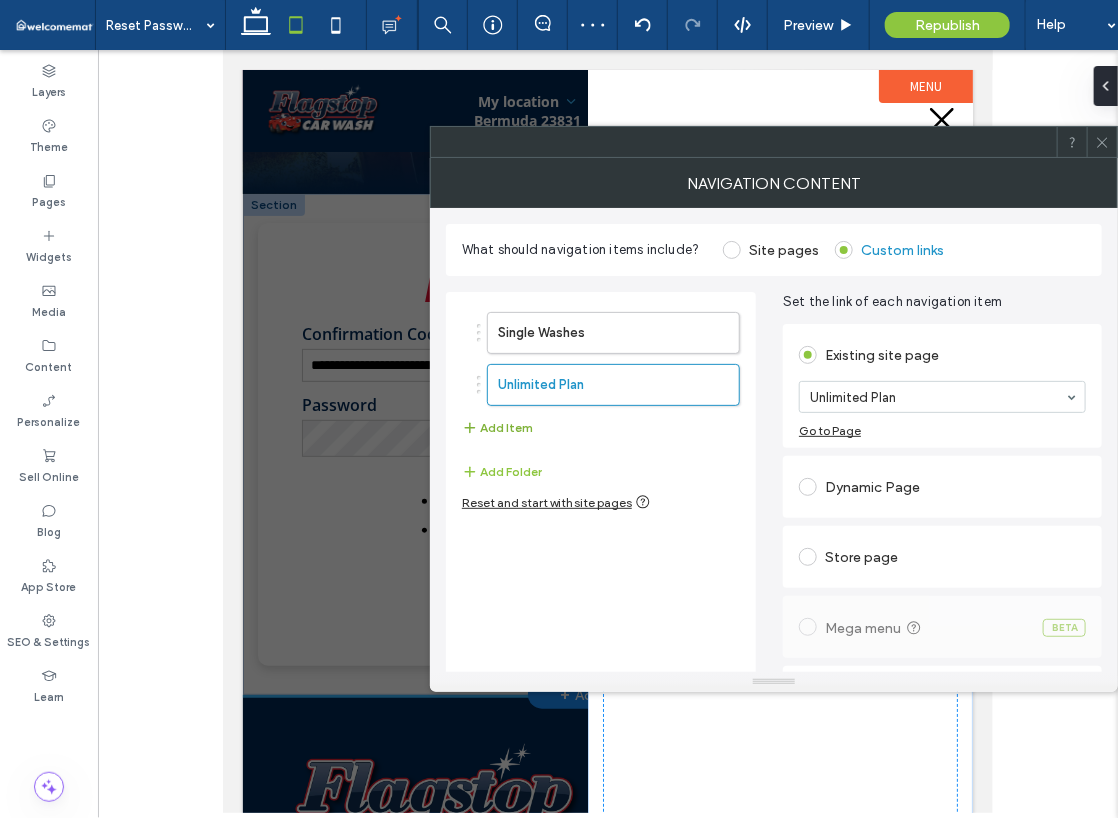 click on "Add Item" at bounding box center (497, 428) 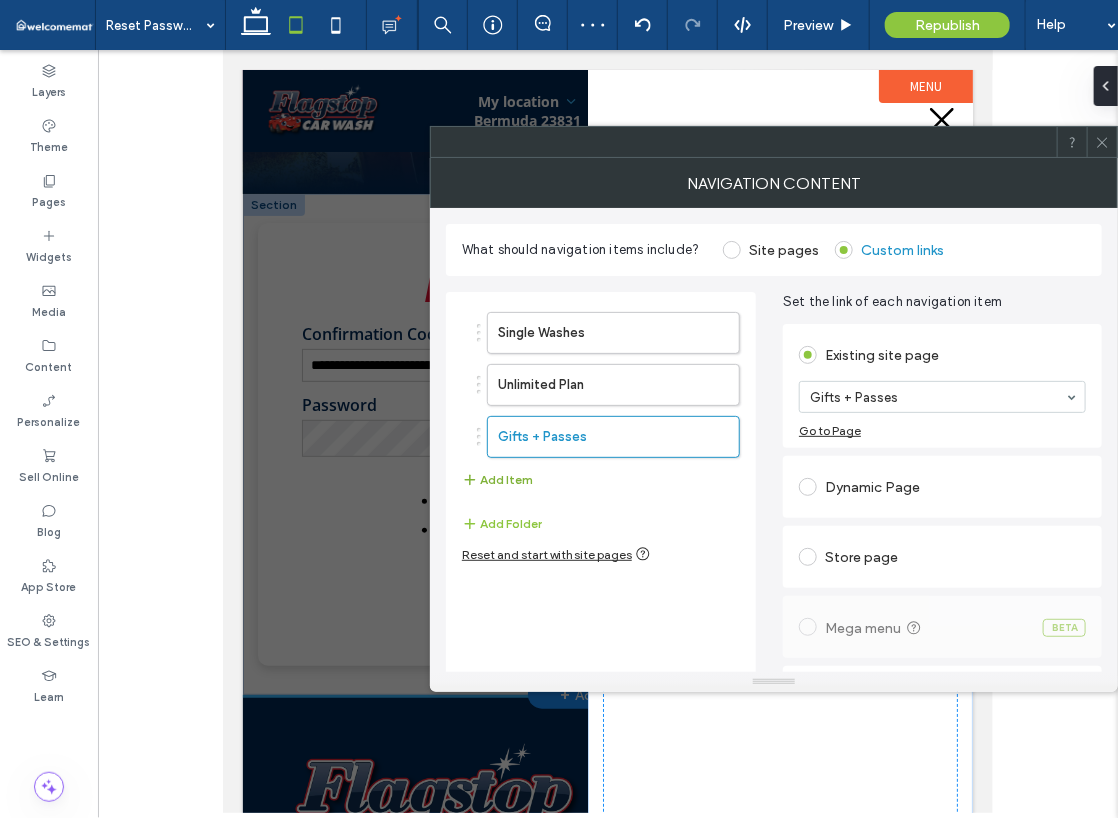 click on "Add Item" at bounding box center (497, 480) 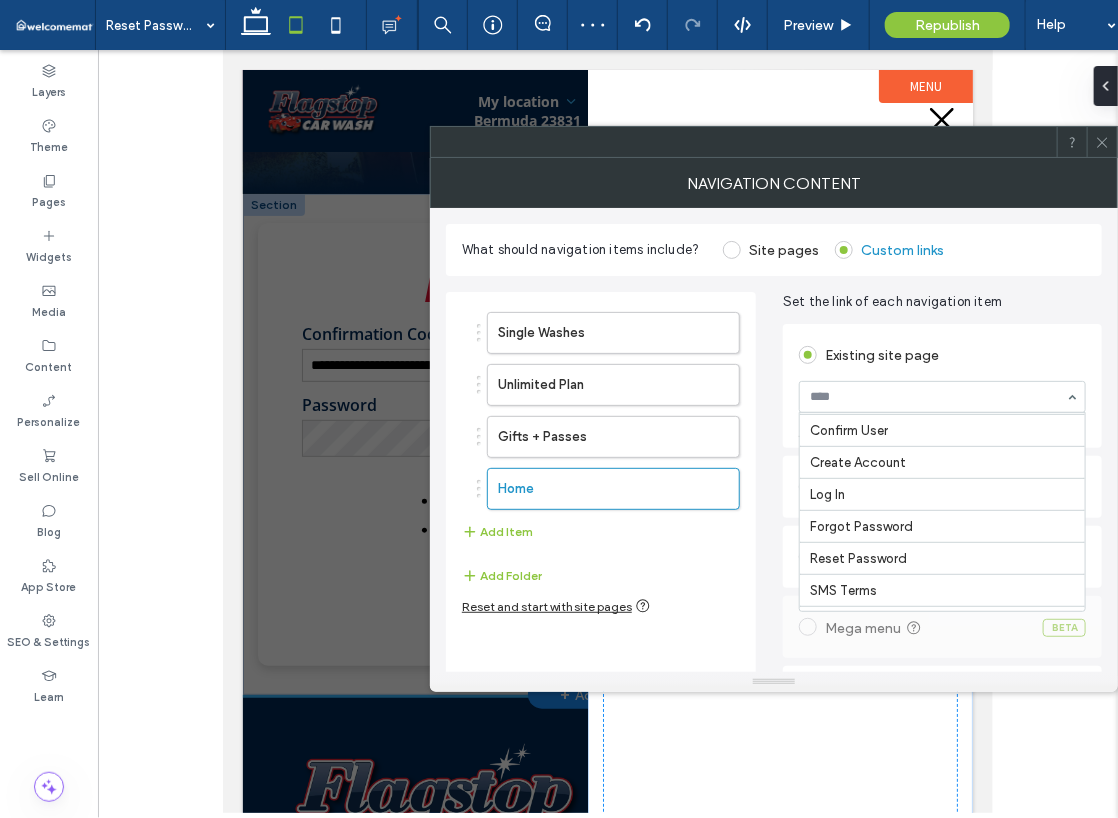 scroll, scrollTop: 300, scrollLeft: 0, axis: vertical 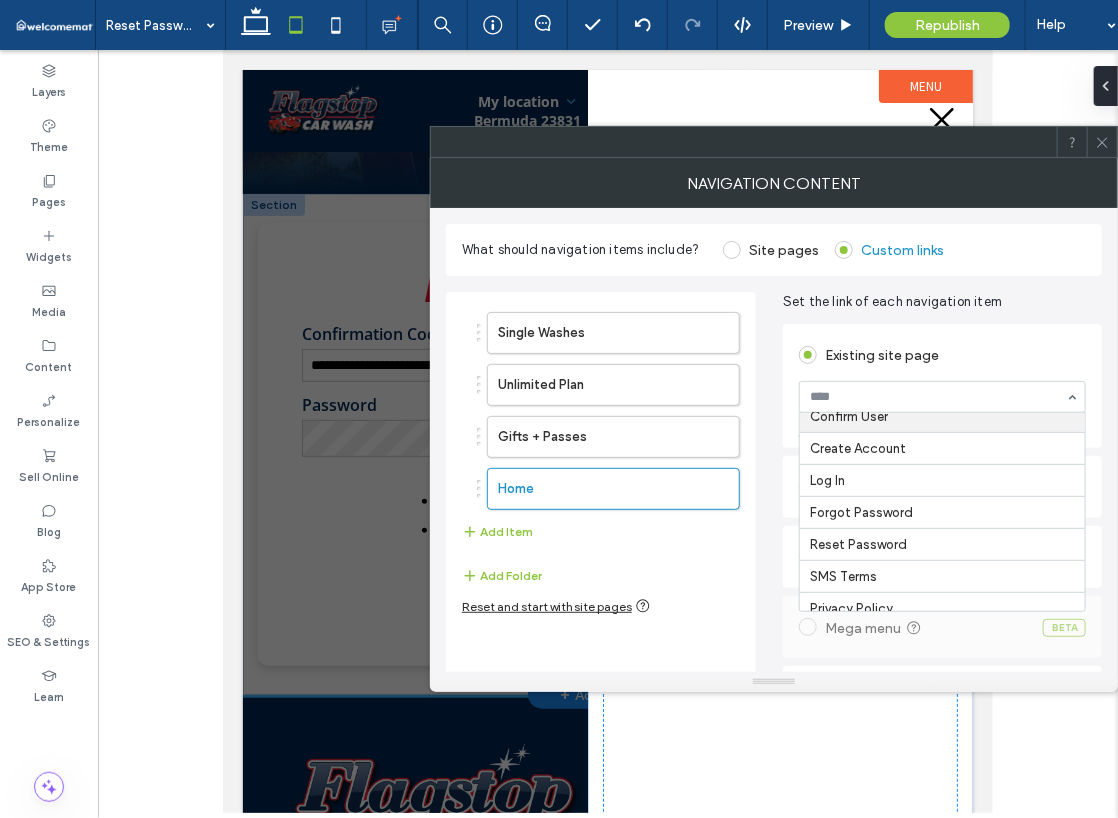 click on "Site pages" at bounding box center [784, 250] 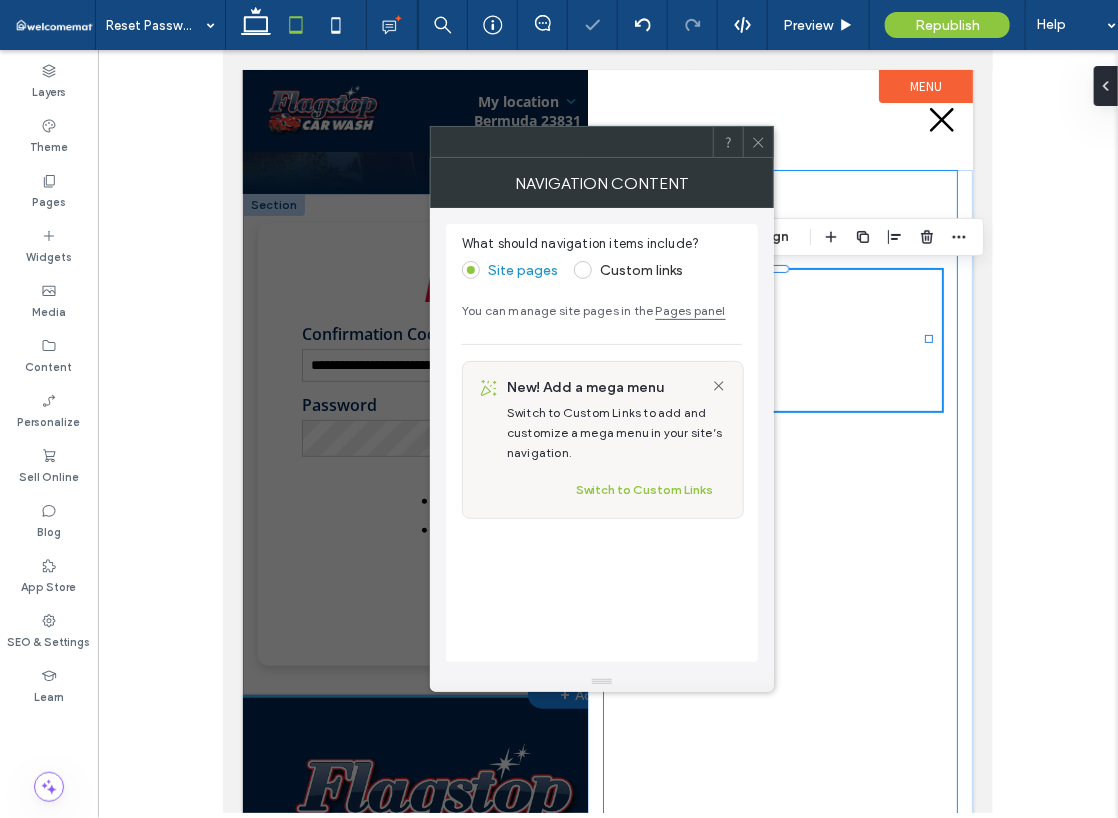 type on "*" 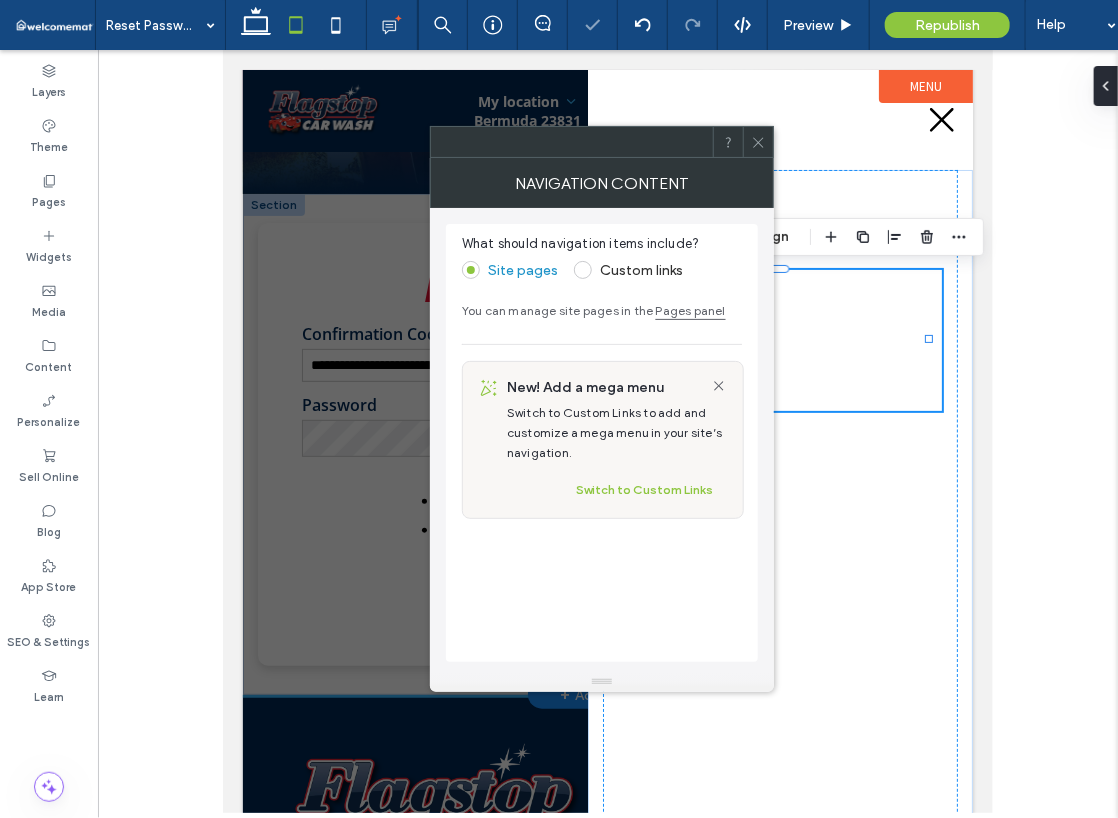 click at bounding box center (758, 142) 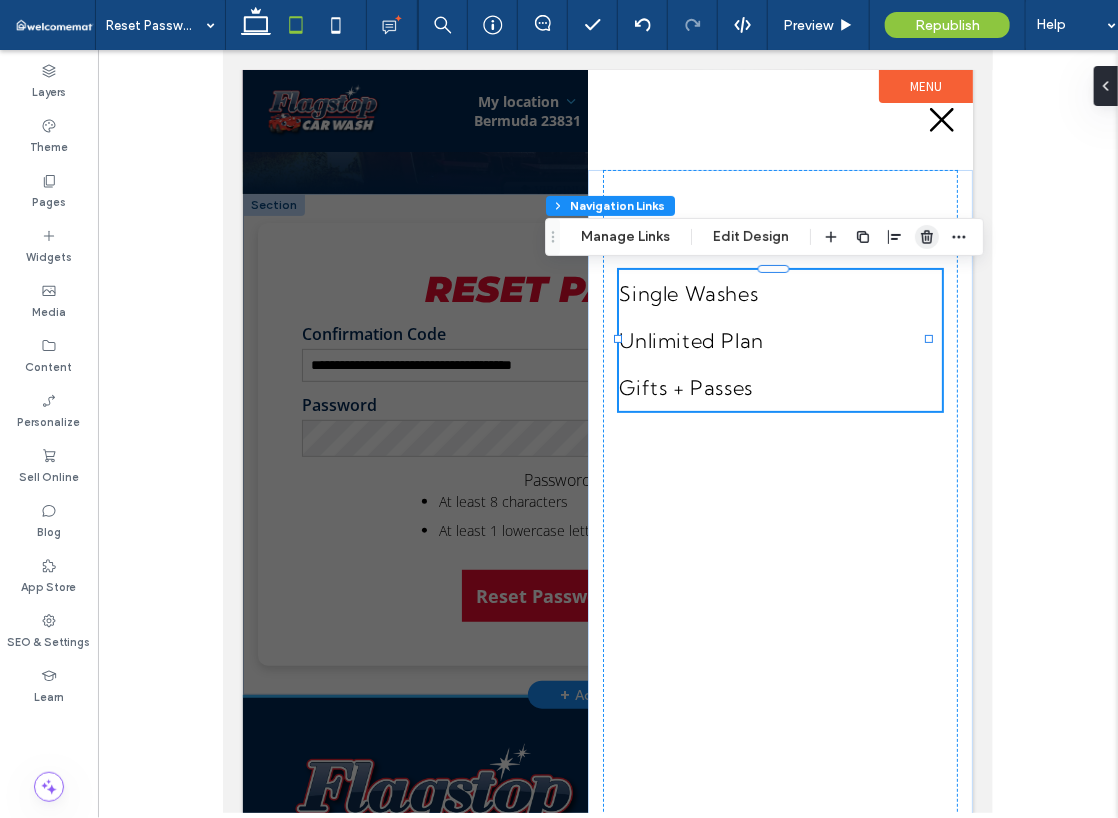 click 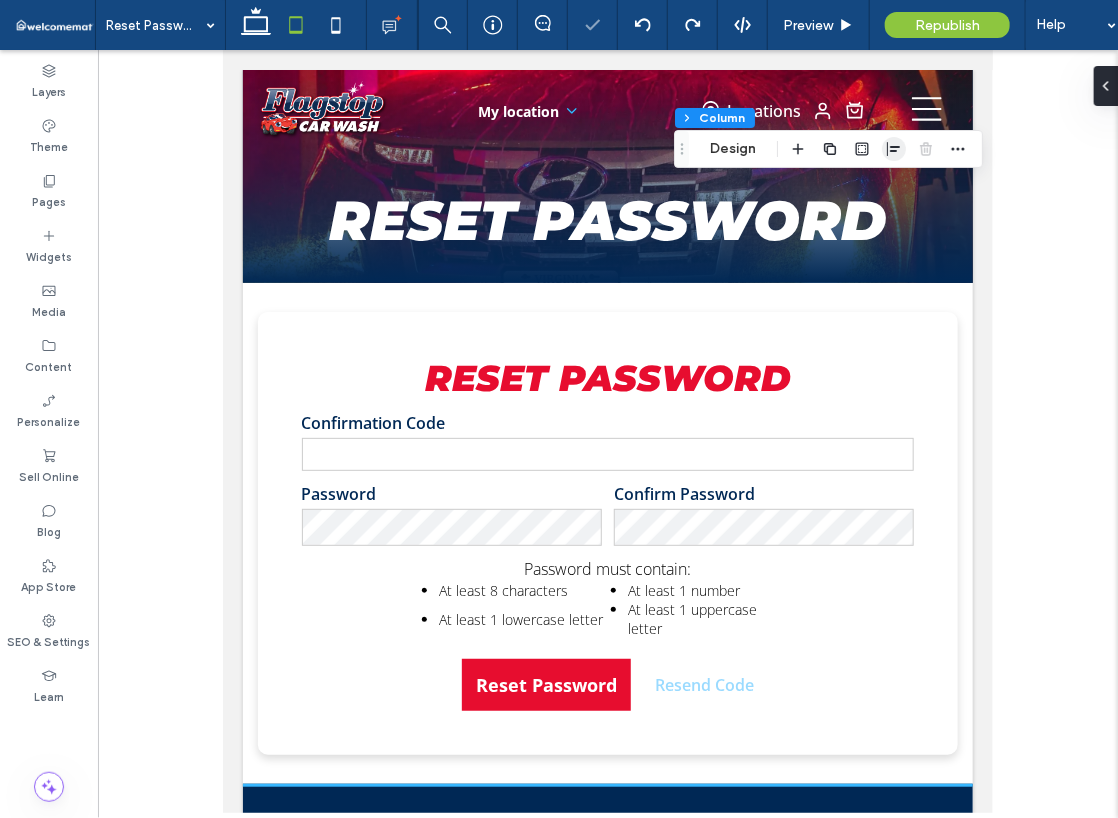 scroll, scrollTop: 0, scrollLeft: 0, axis: both 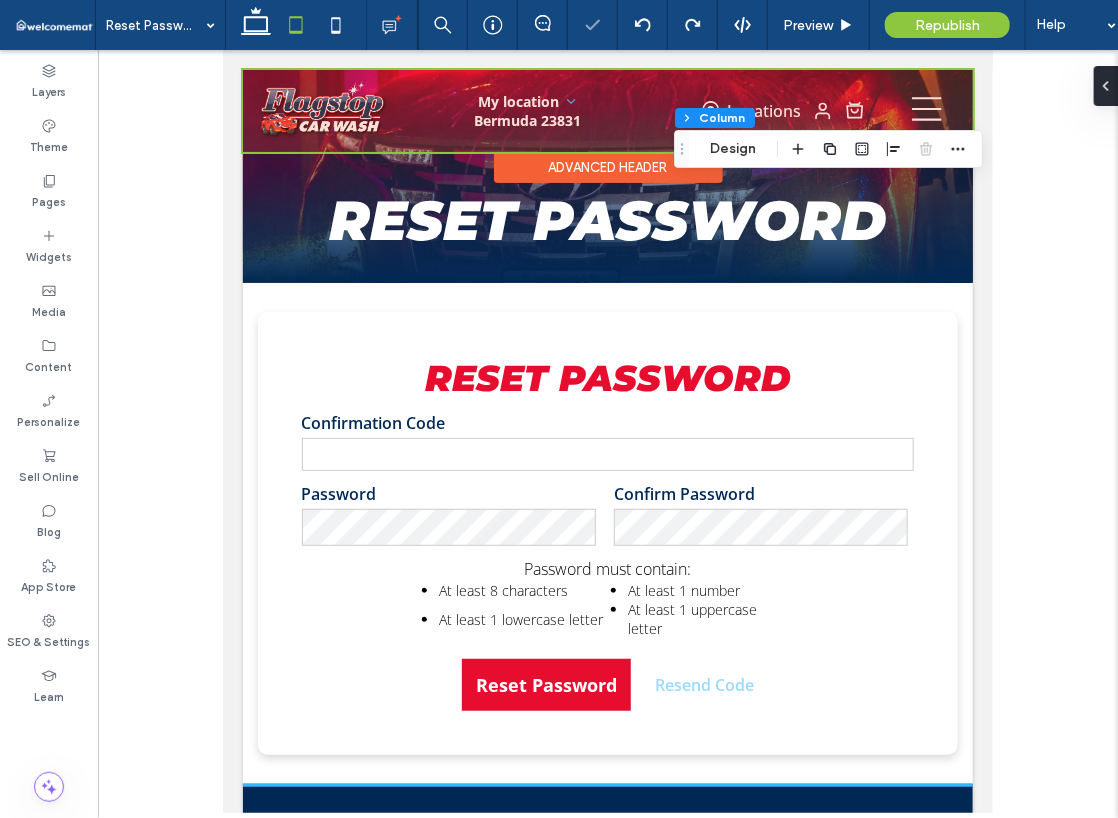 type on "**********" 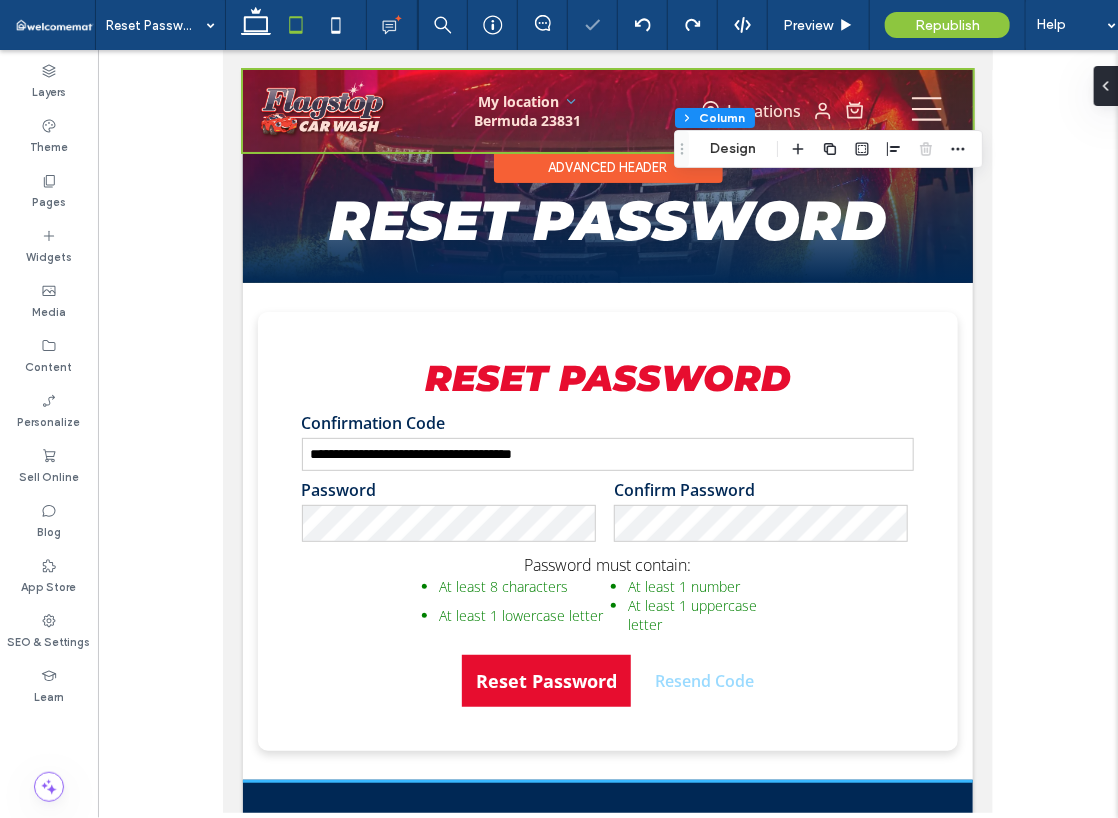 click at bounding box center (607, 110) 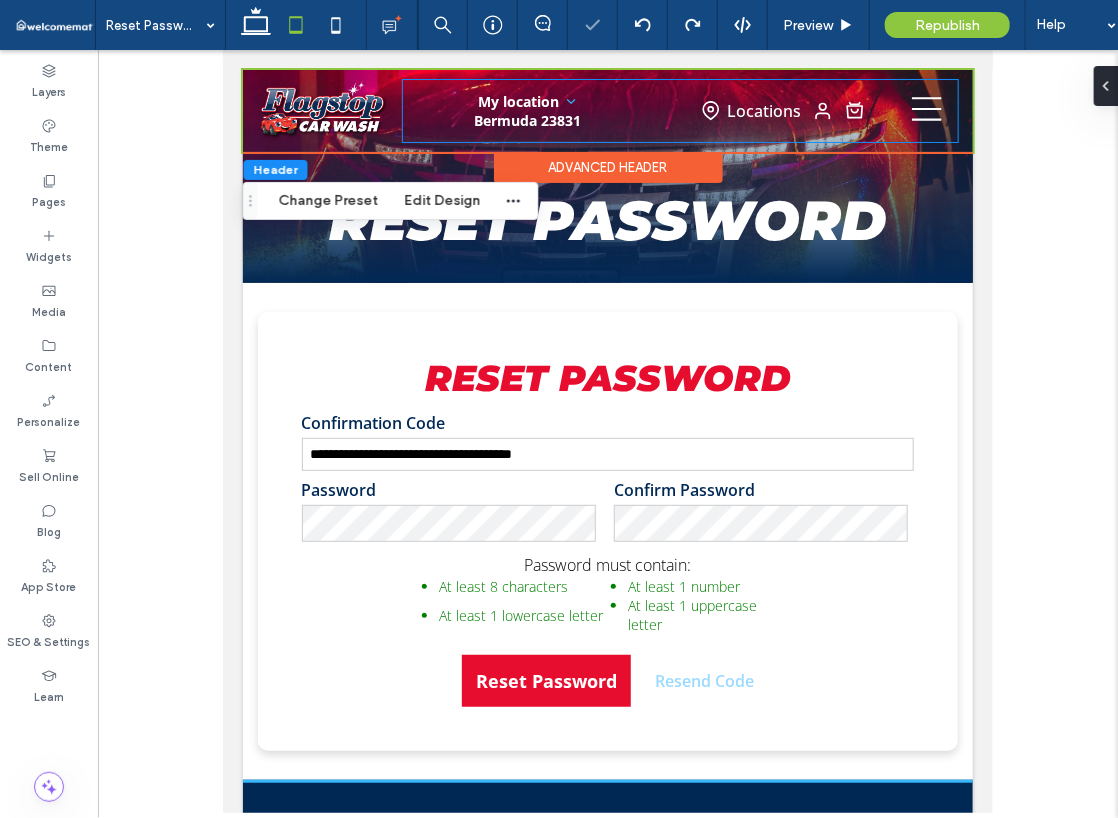 click 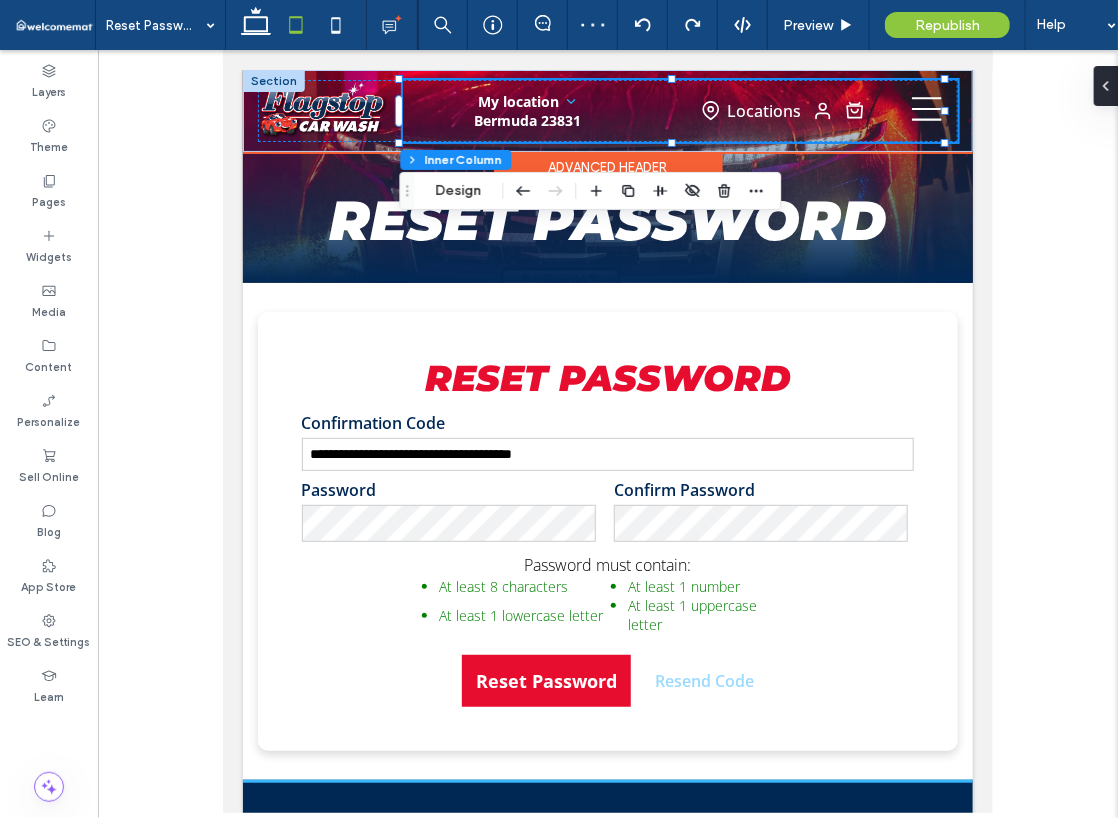 click 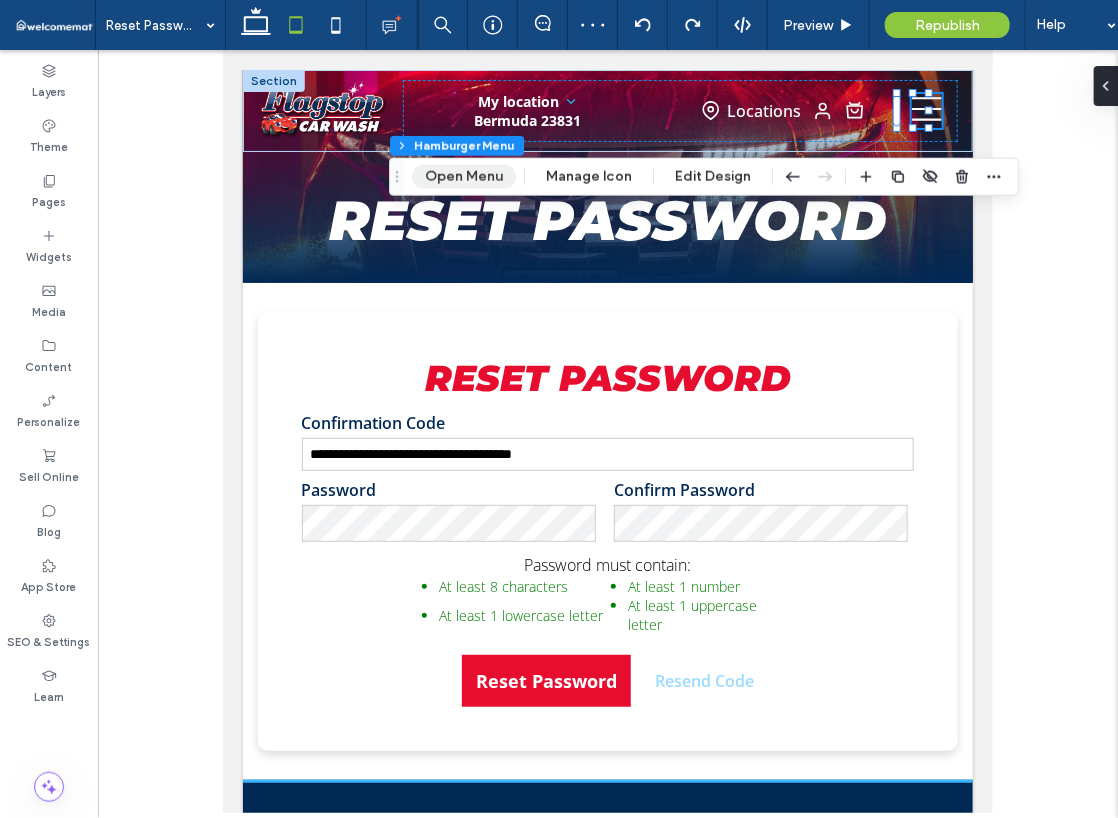 click on "Open Menu" at bounding box center (464, 177) 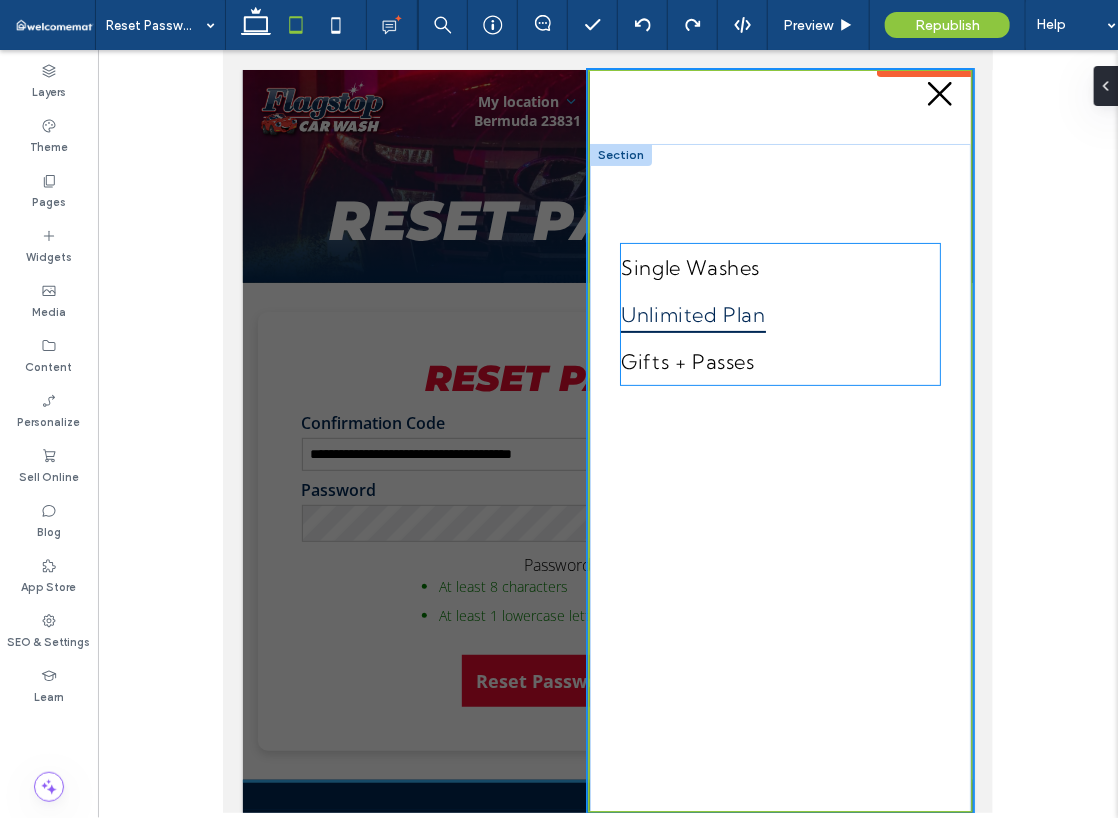 click on "Unlimited Plan" at bounding box center (779, 313) 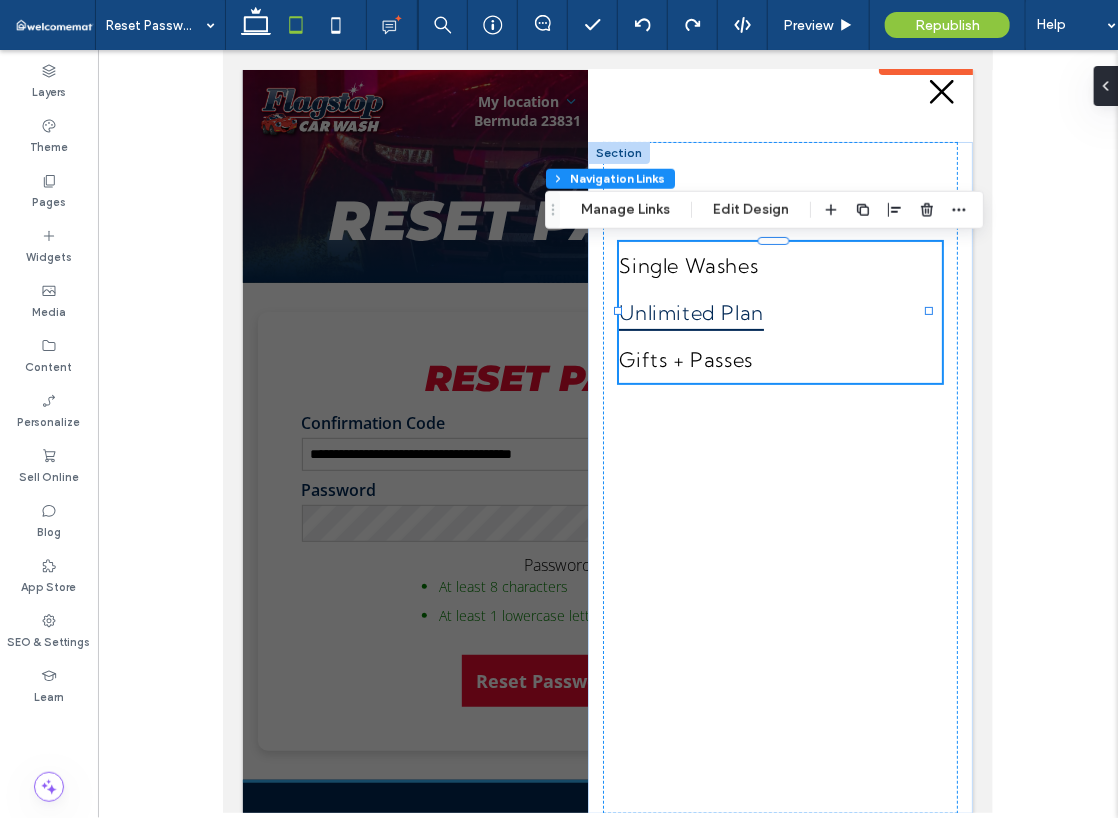 scroll, scrollTop: 27, scrollLeft: 0, axis: vertical 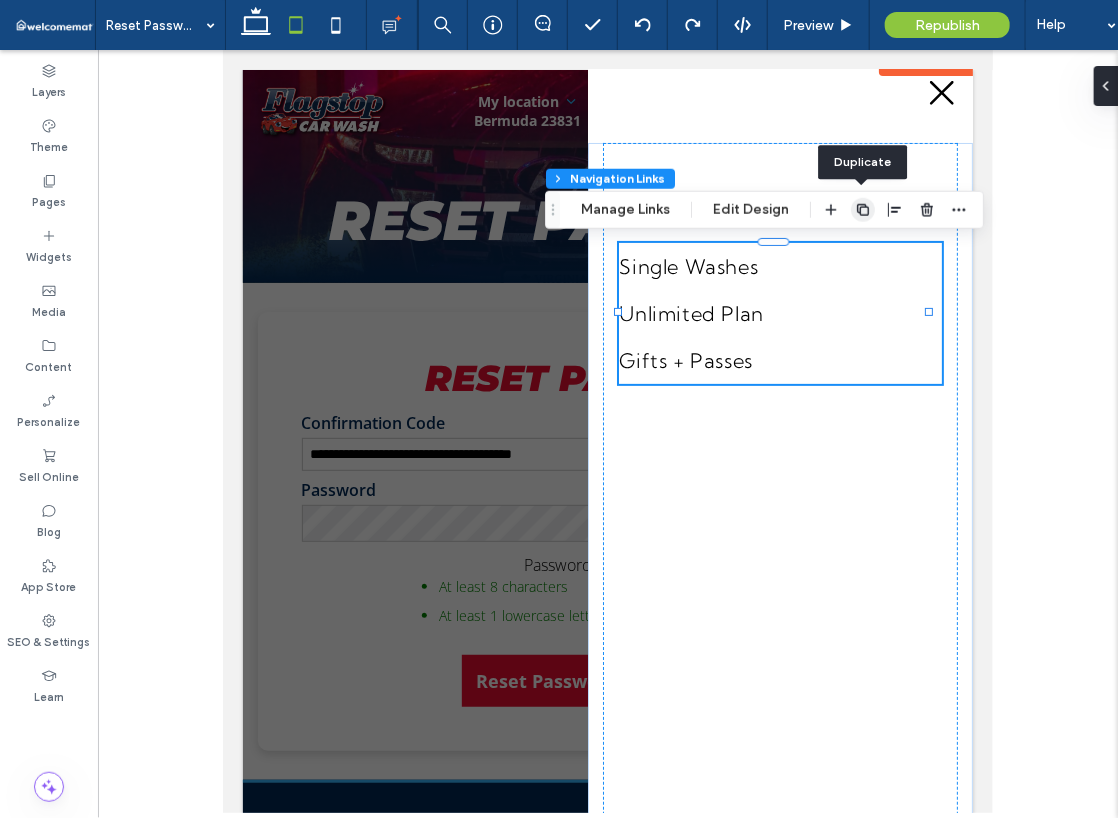 click 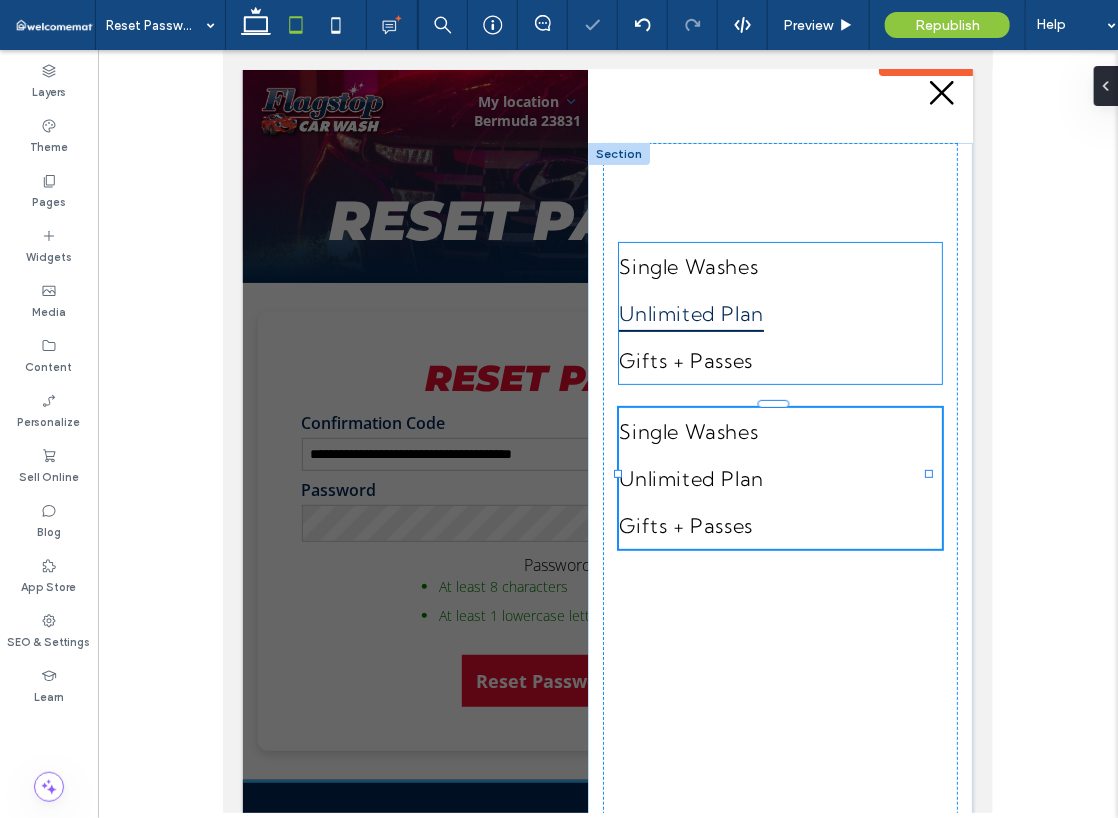 type on "***" 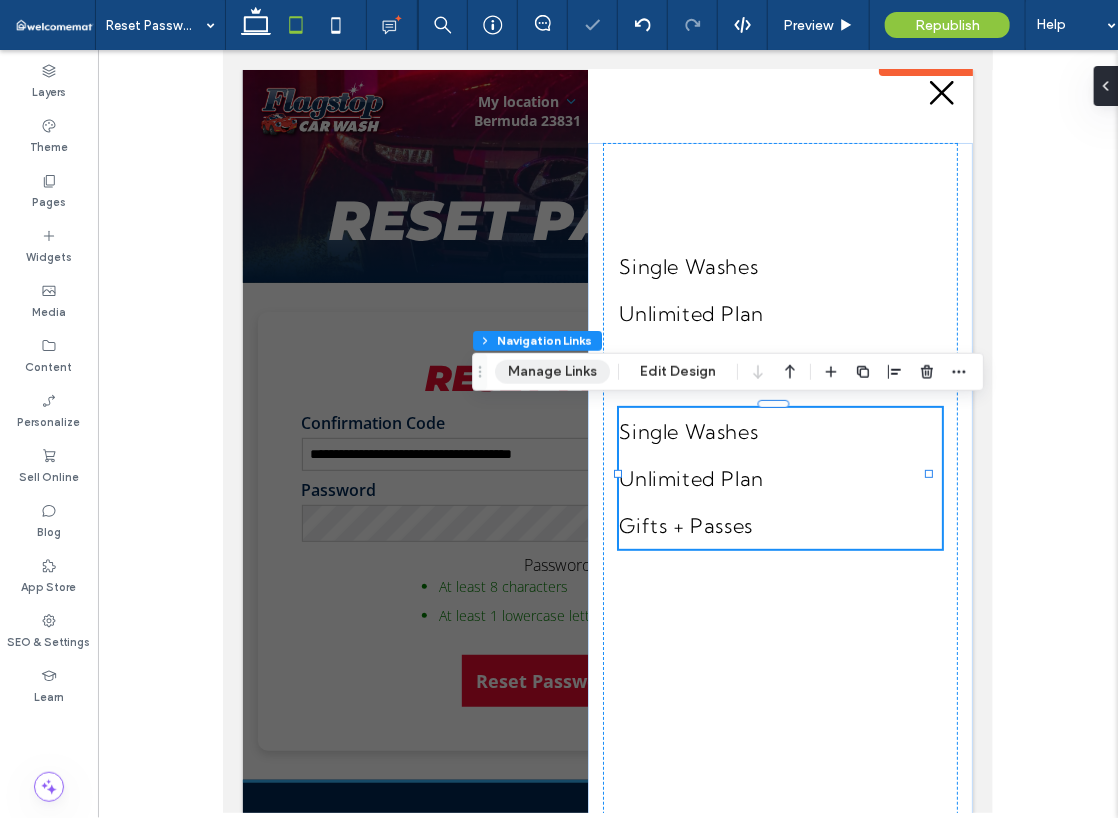 click on "Manage Links" at bounding box center (552, 372) 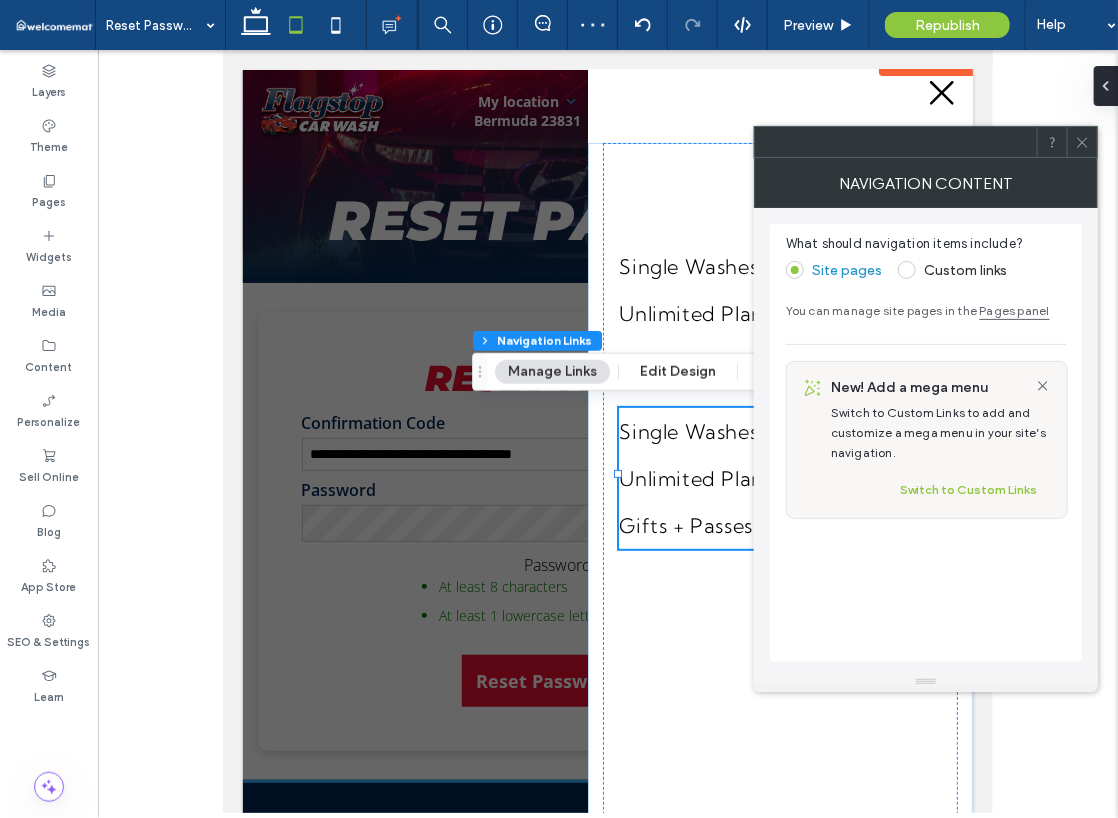 click on "Custom links" at bounding box center [965, 270] 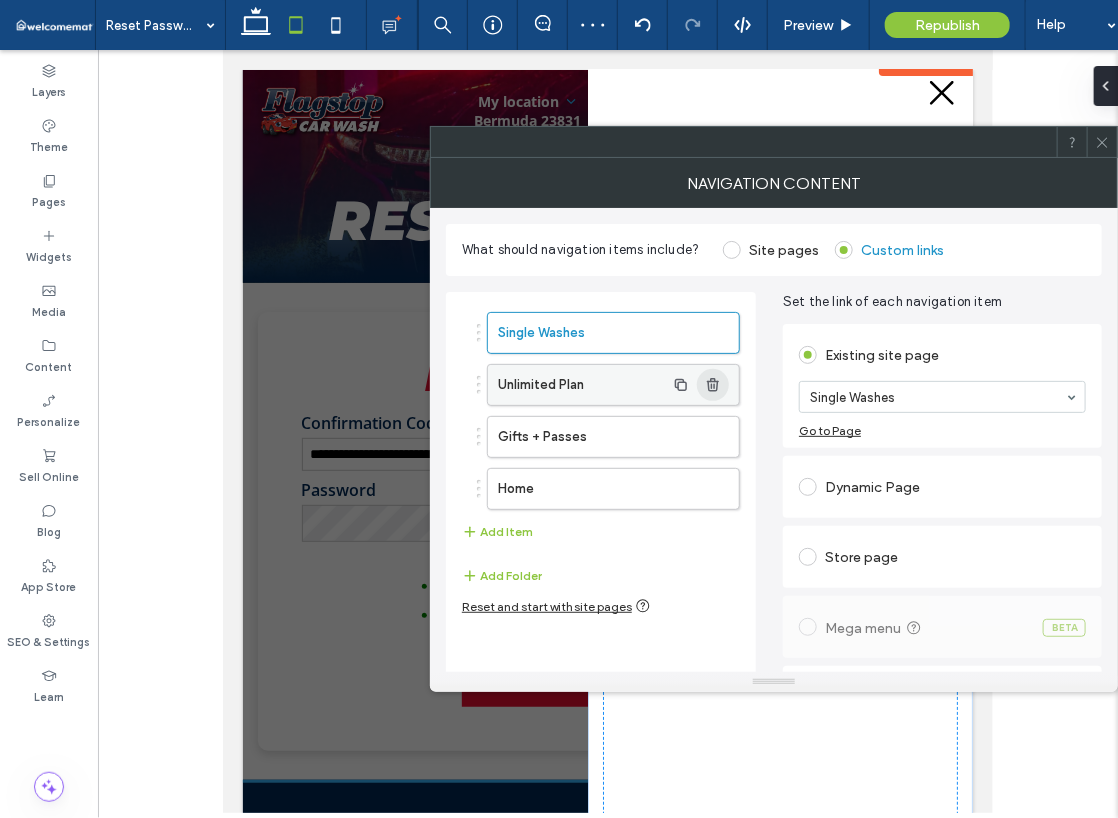 click at bounding box center [713, 385] 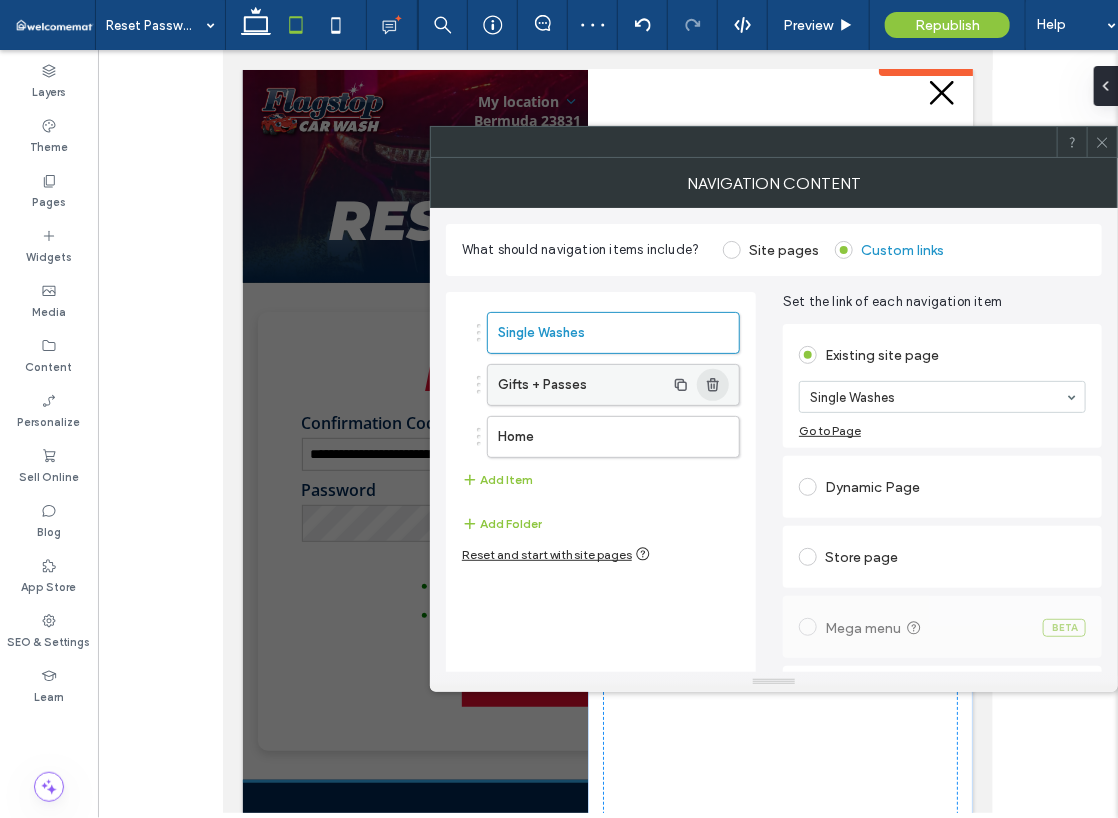 click at bounding box center (713, 385) 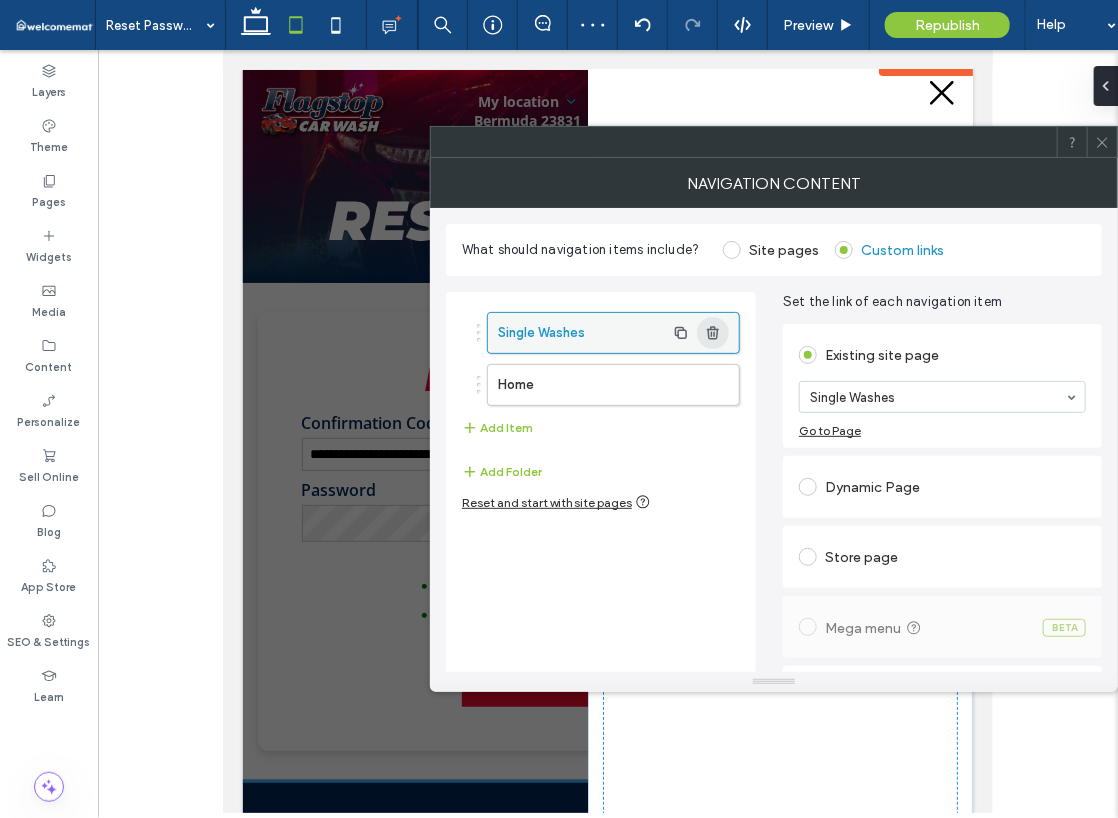 click at bounding box center (713, 333) 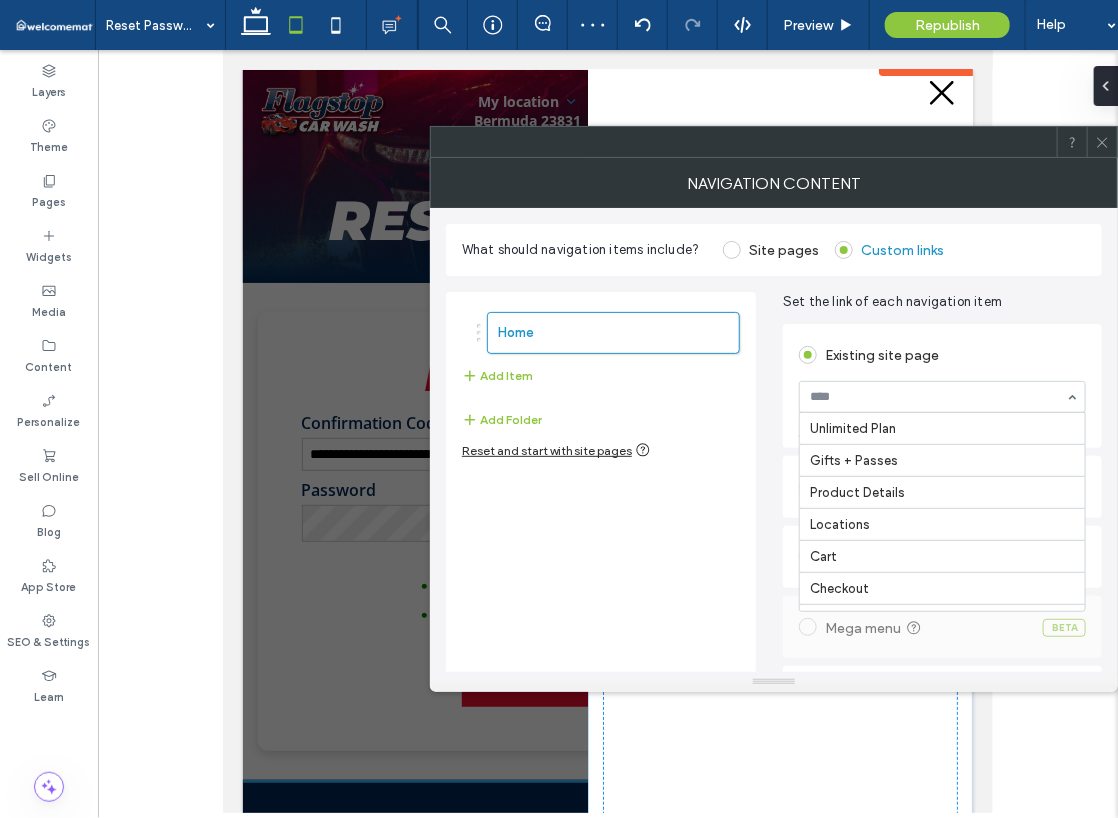 scroll, scrollTop: 100, scrollLeft: 0, axis: vertical 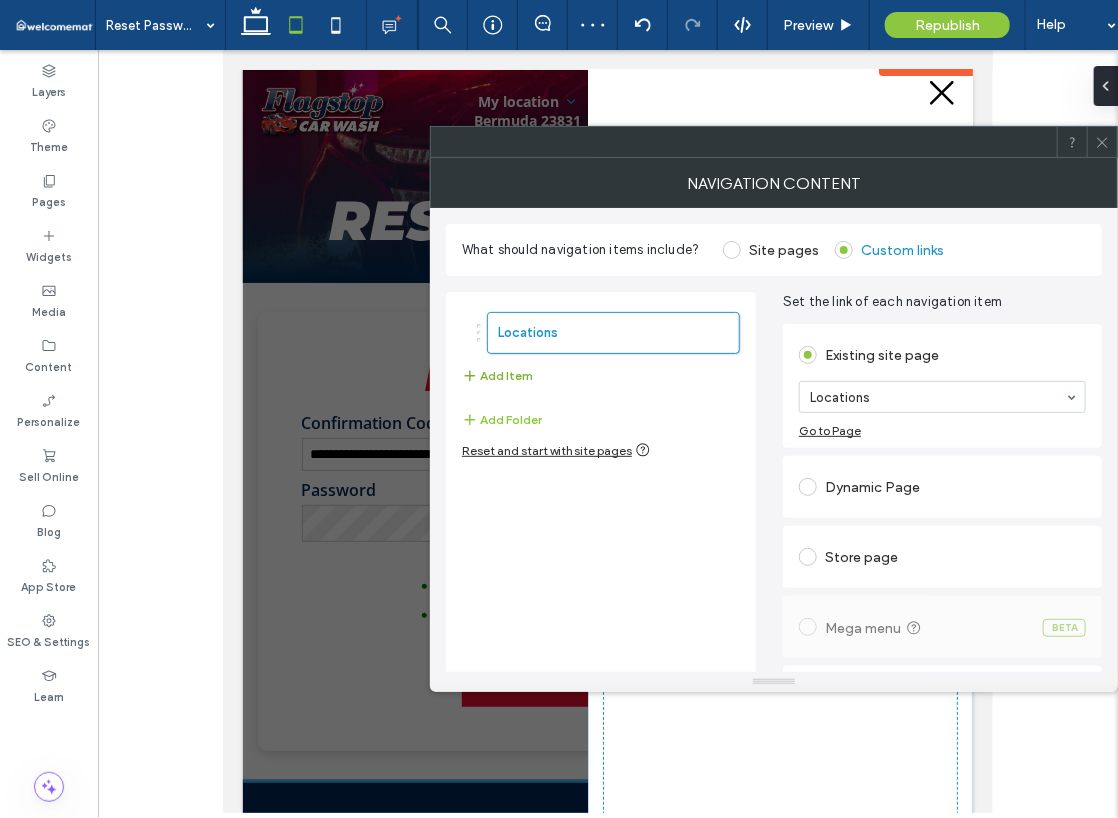 click on "Add Item" at bounding box center [497, 376] 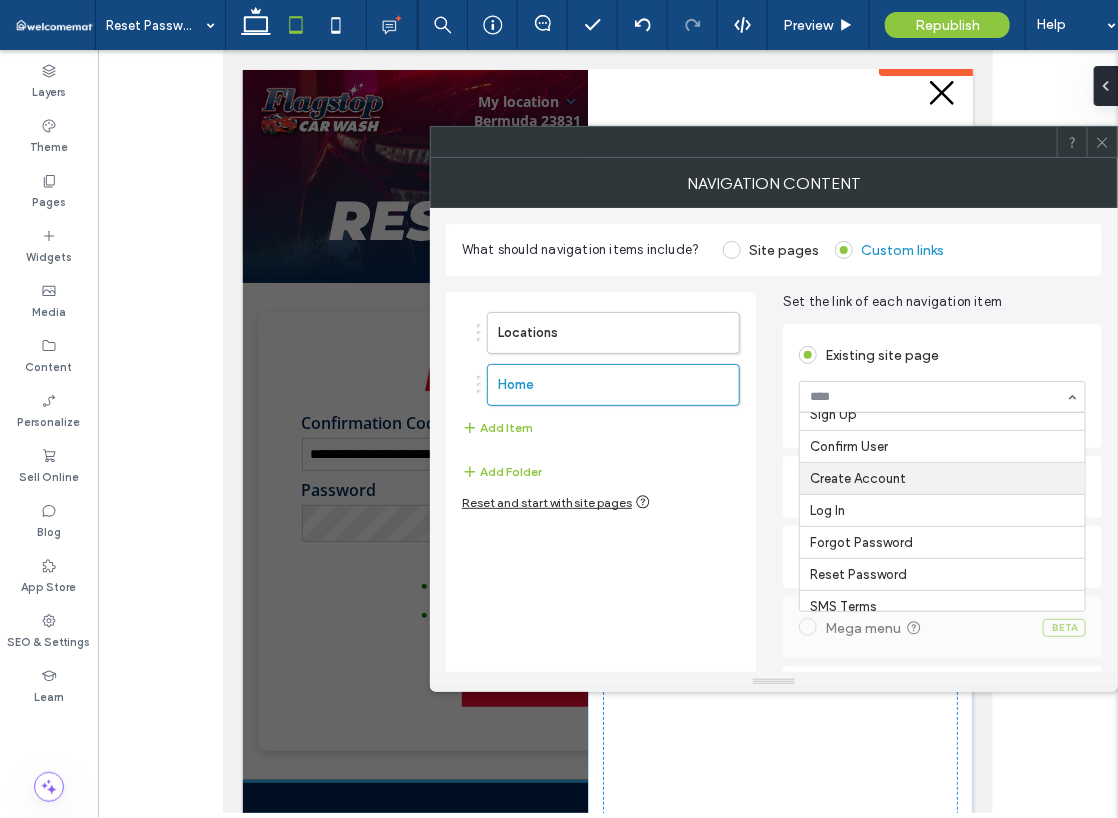 scroll, scrollTop: 300, scrollLeft: 0, axis: vertical 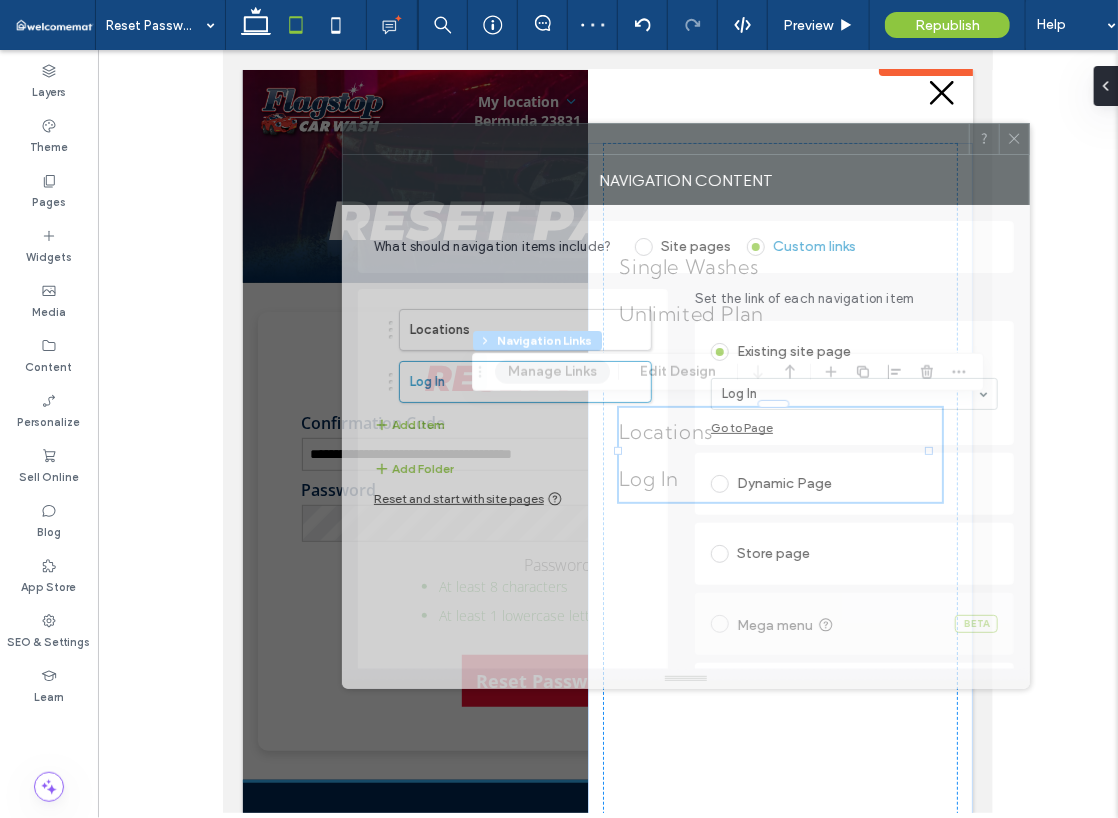 drag, startPoint x: 777, startPoint y: 150, endPoint x: 689, endPoint y: 147, distance: 88.051125 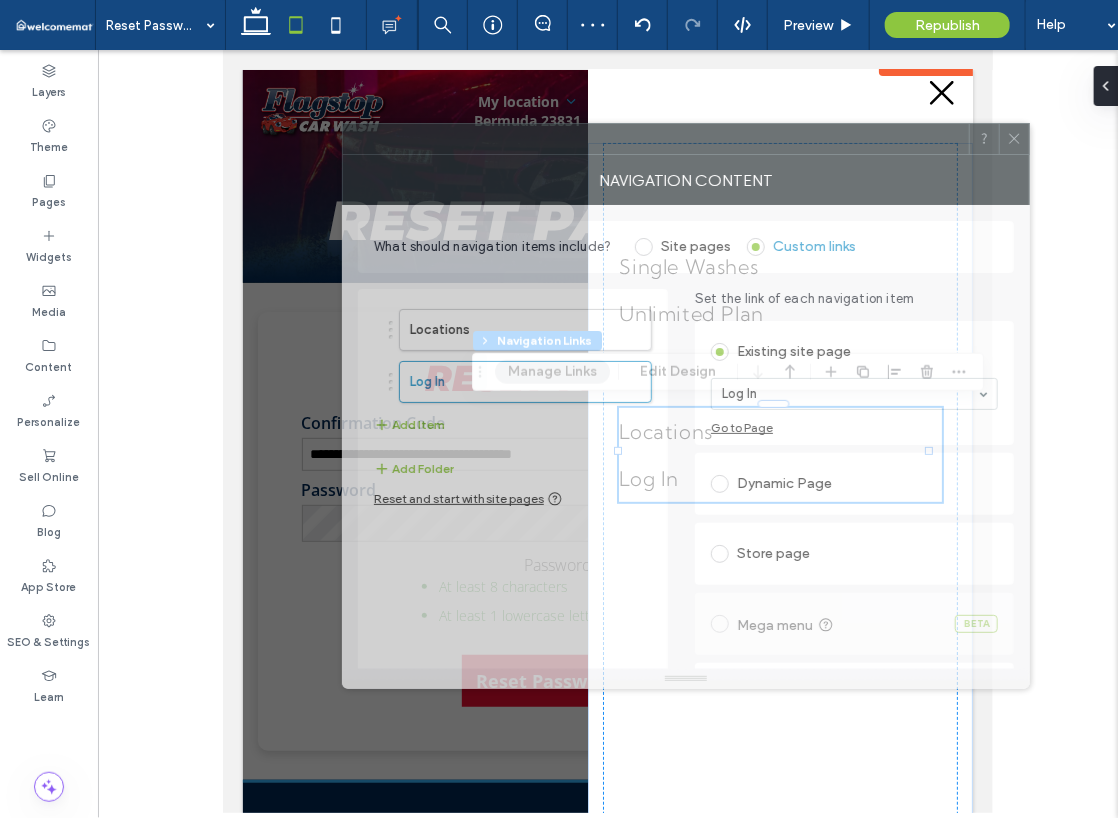 click at bounding box center (656, 139) 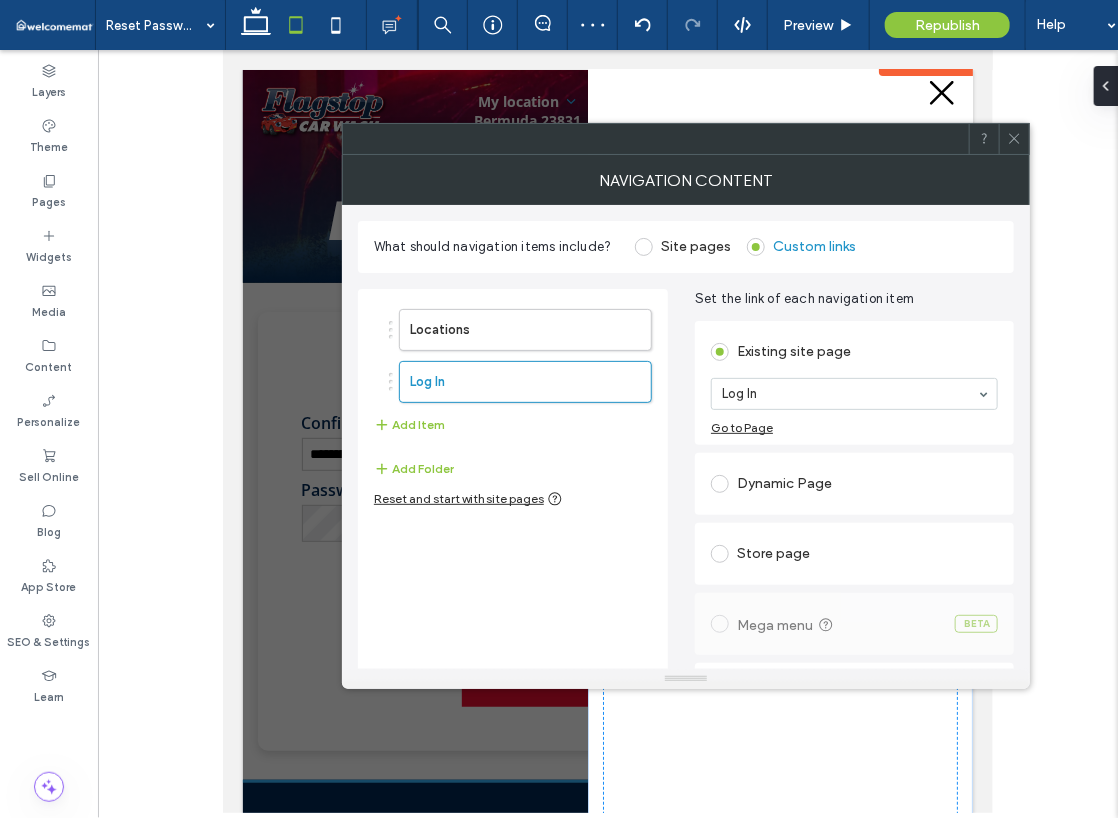 click 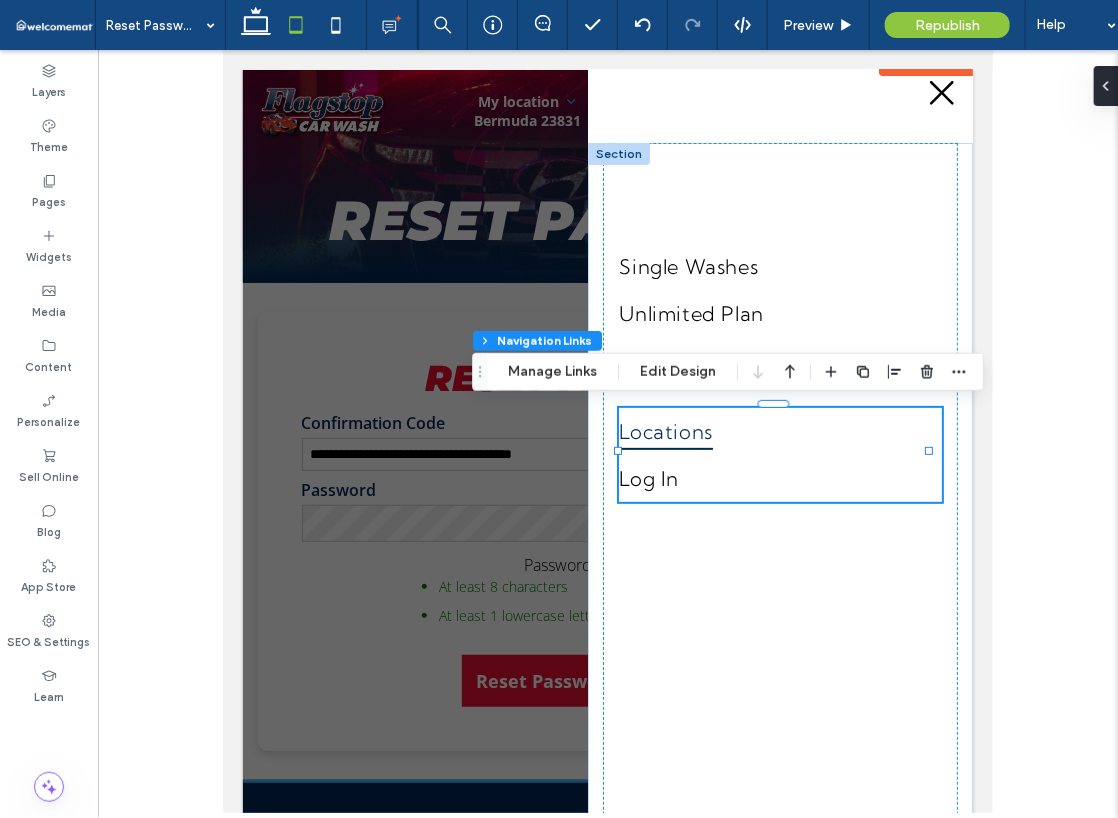 drag, startPoint x: 728, startPoint y: 413, endPoint x: 1005, endPoint y: 433, distance: 277.72107 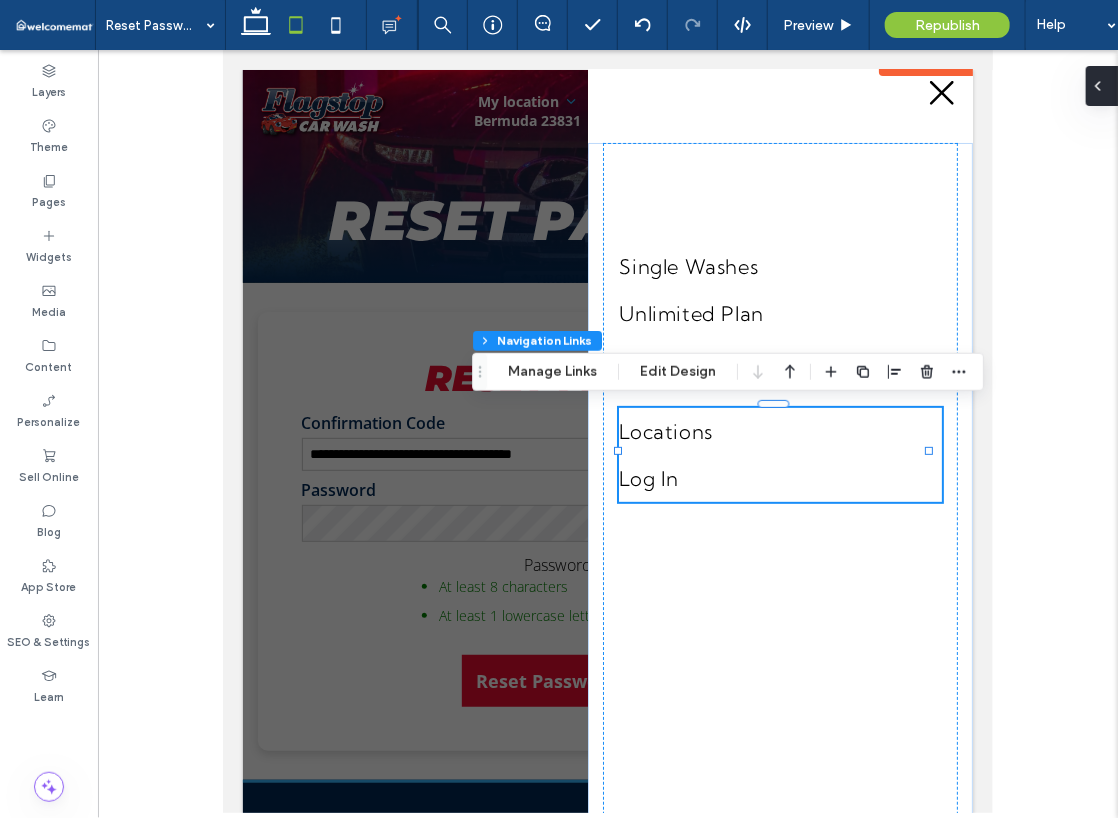 click at bounding box center [1098, 86] 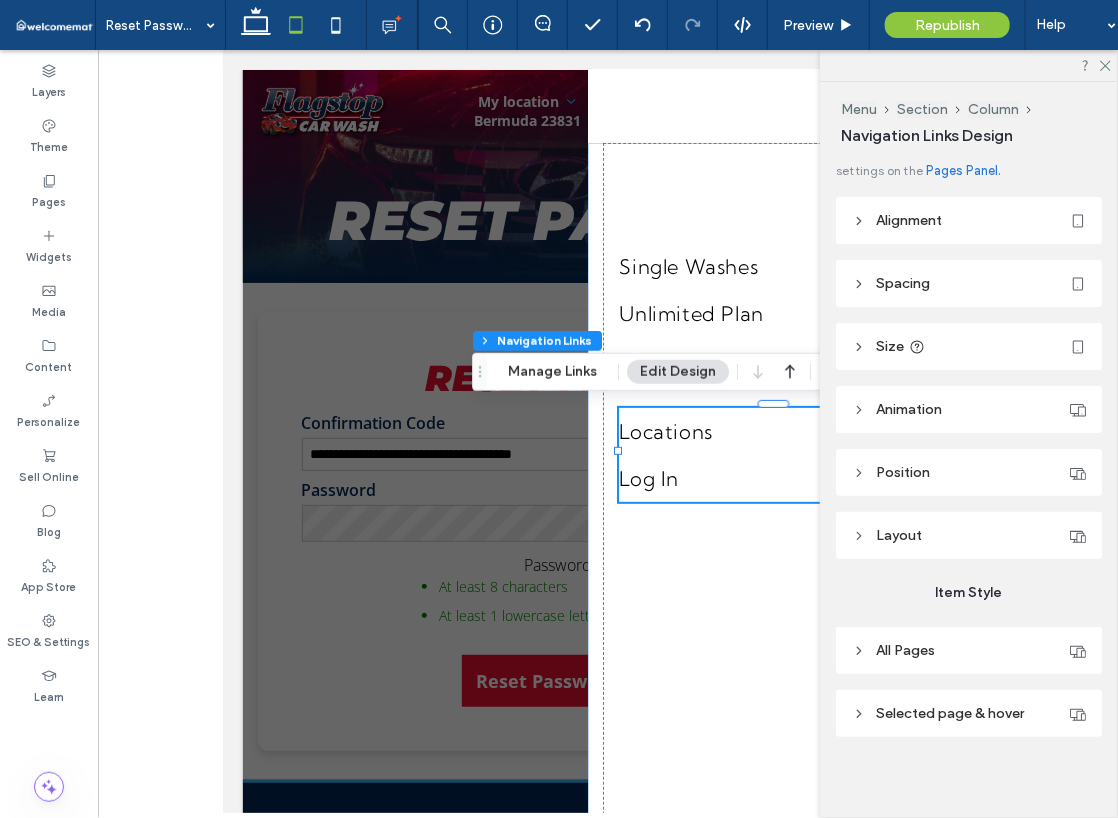 scroll, scrollTop: 22, scrollLeft: 0, axis: vertical 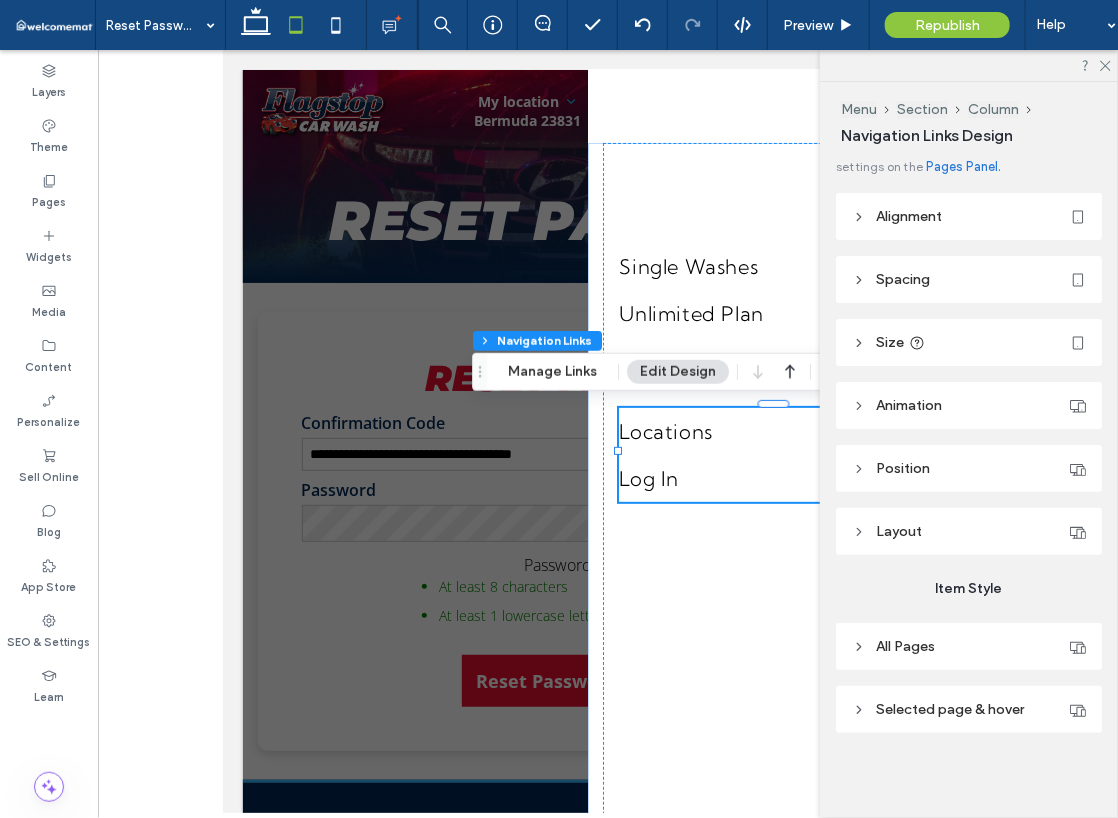 click on "All Pages" at bounding box center (969, 646) 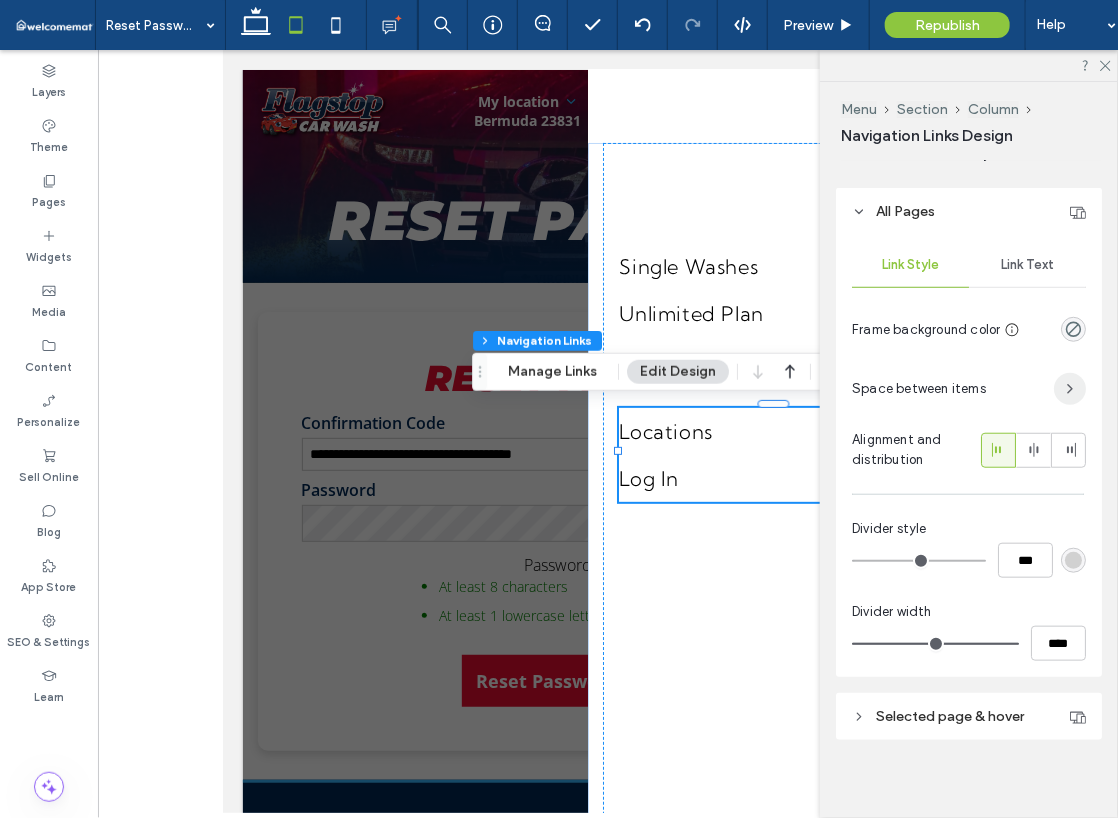 scroll, scrollTop: 464, scrollLeft: 0, axis: vertical 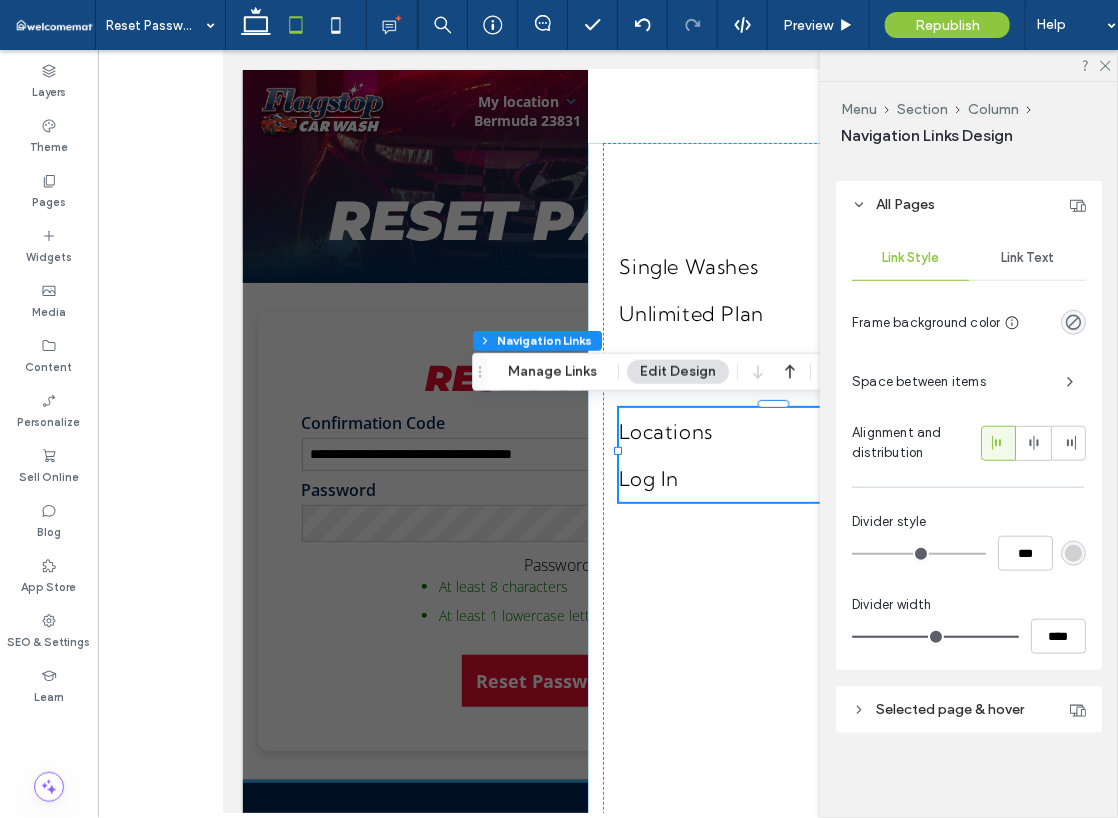 click on "Link Text" at bounding box center (1027, 258) 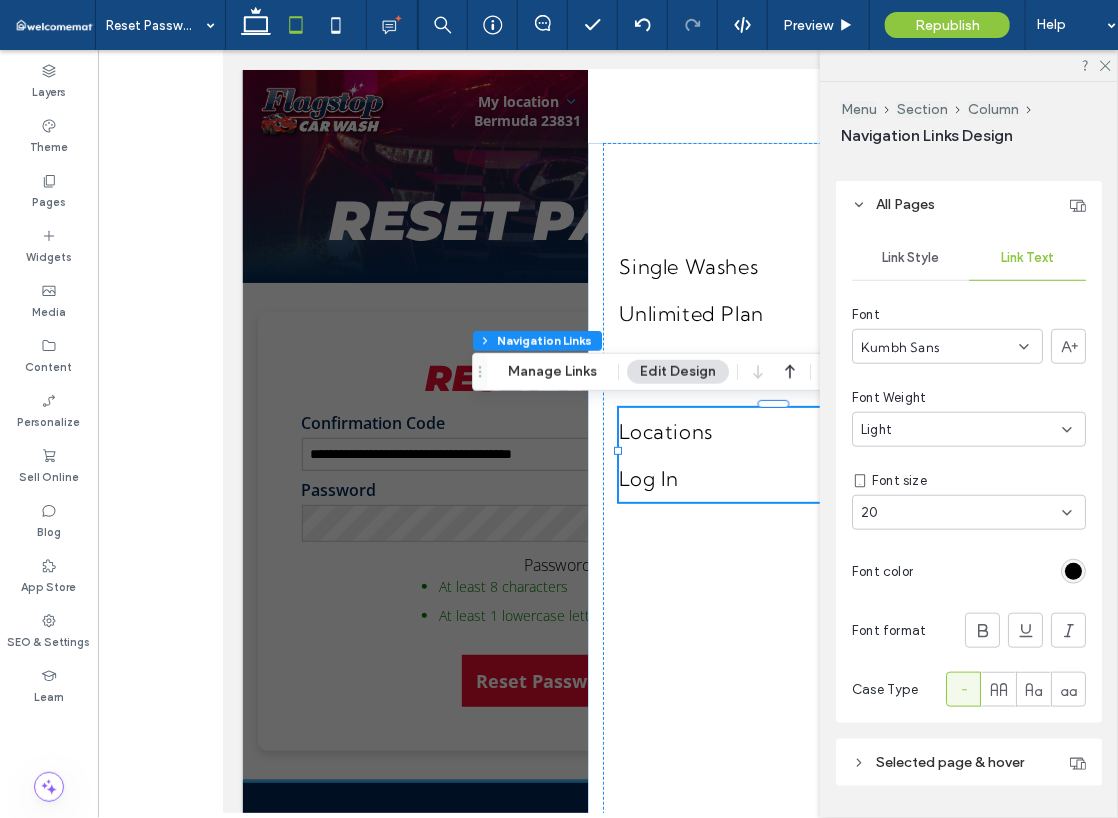 click at bounding box center [1073, 571] 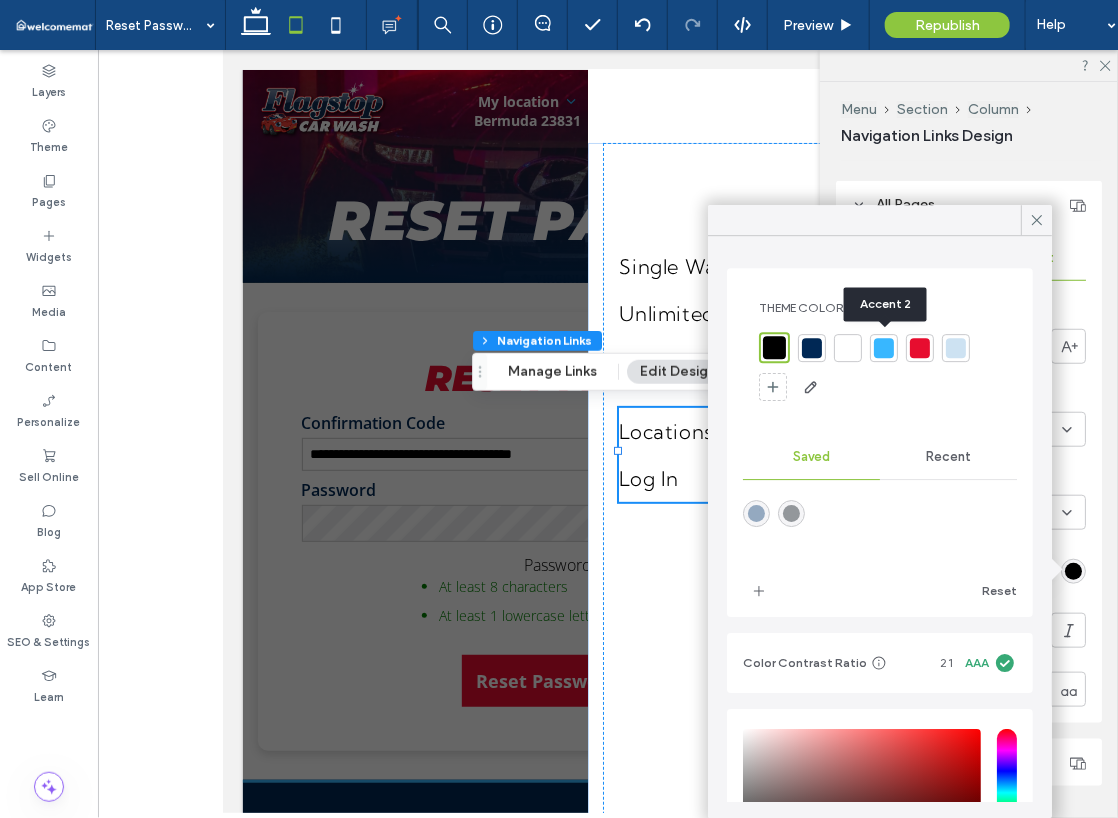 click at bounding box center [884, 348] 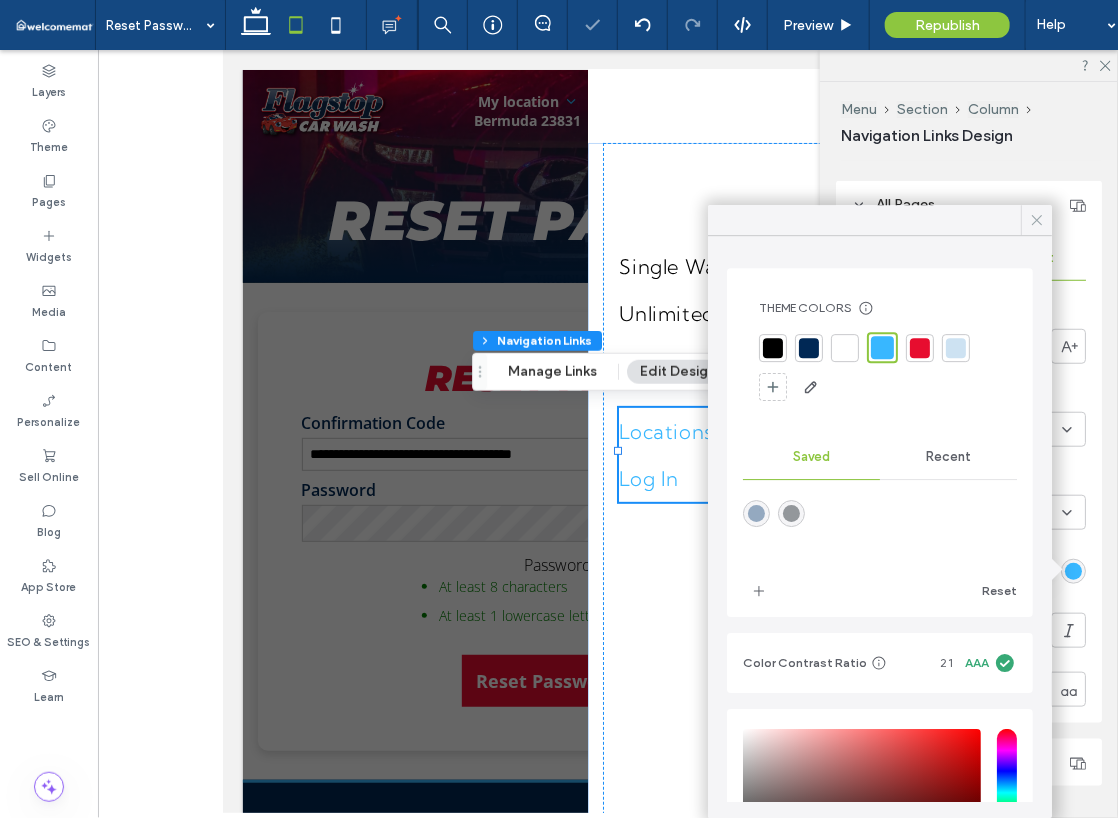 click 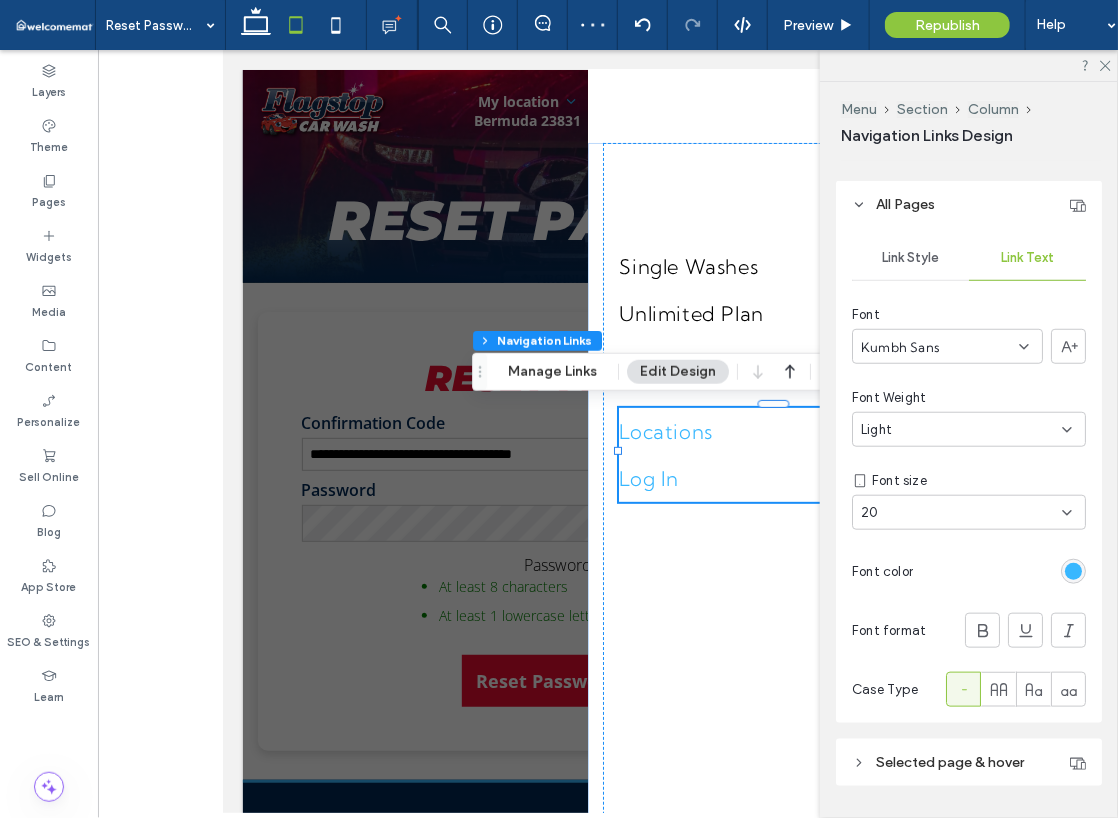 click at bounding box center [982, 630] 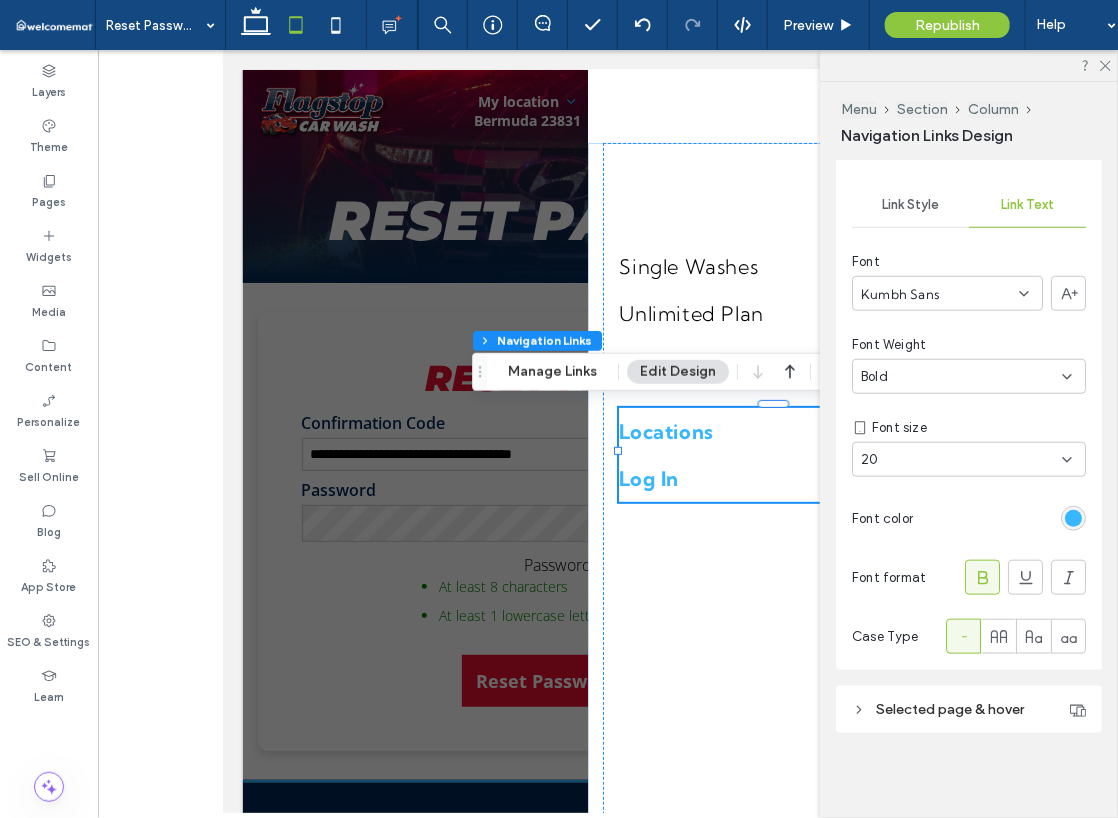 click on "Selected page & hover" at bounding box center (969, 709) 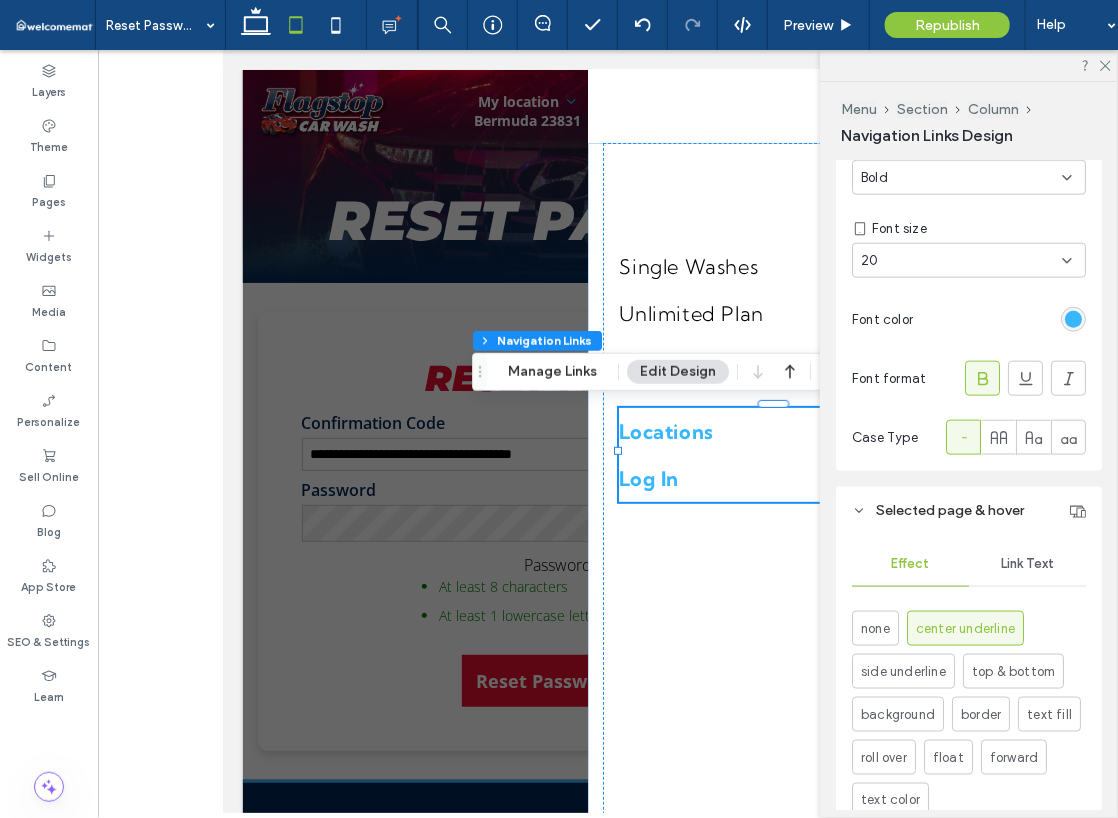 scroll, scrollTop: 717, scrollLeft: 0, axis: vertical 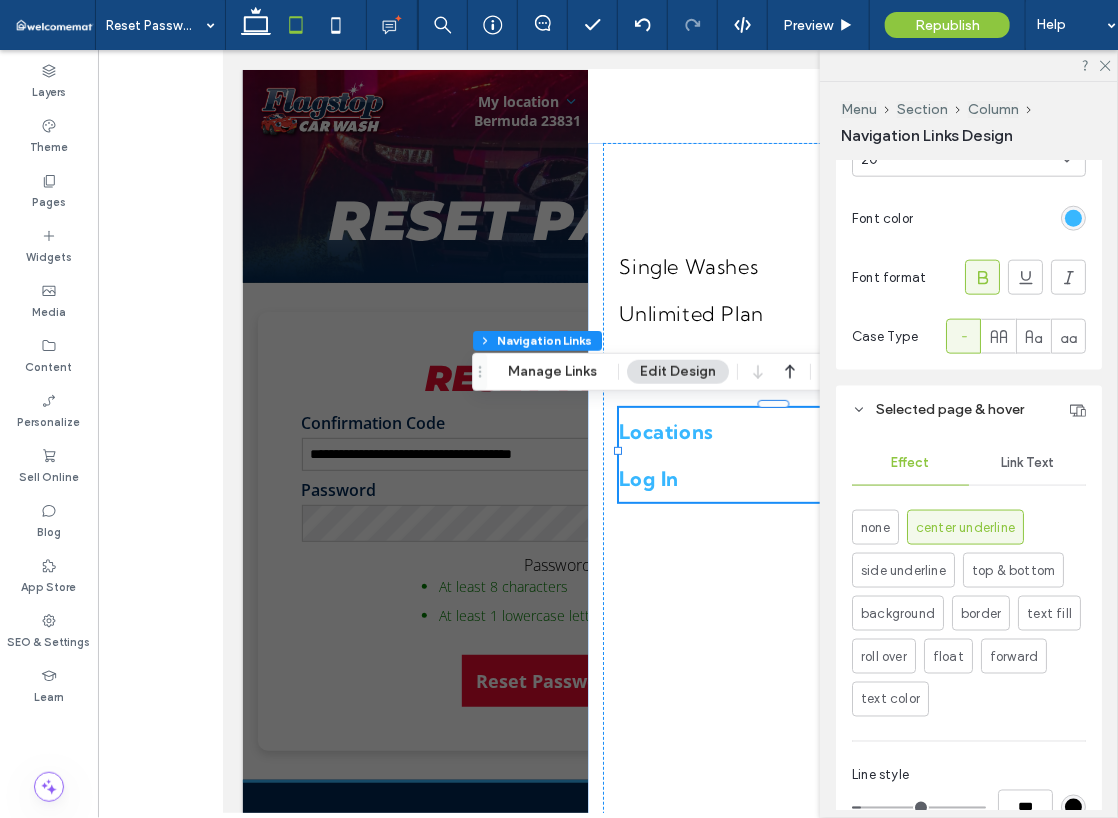 click on "Link Text" at bounding box center (1027, 463) 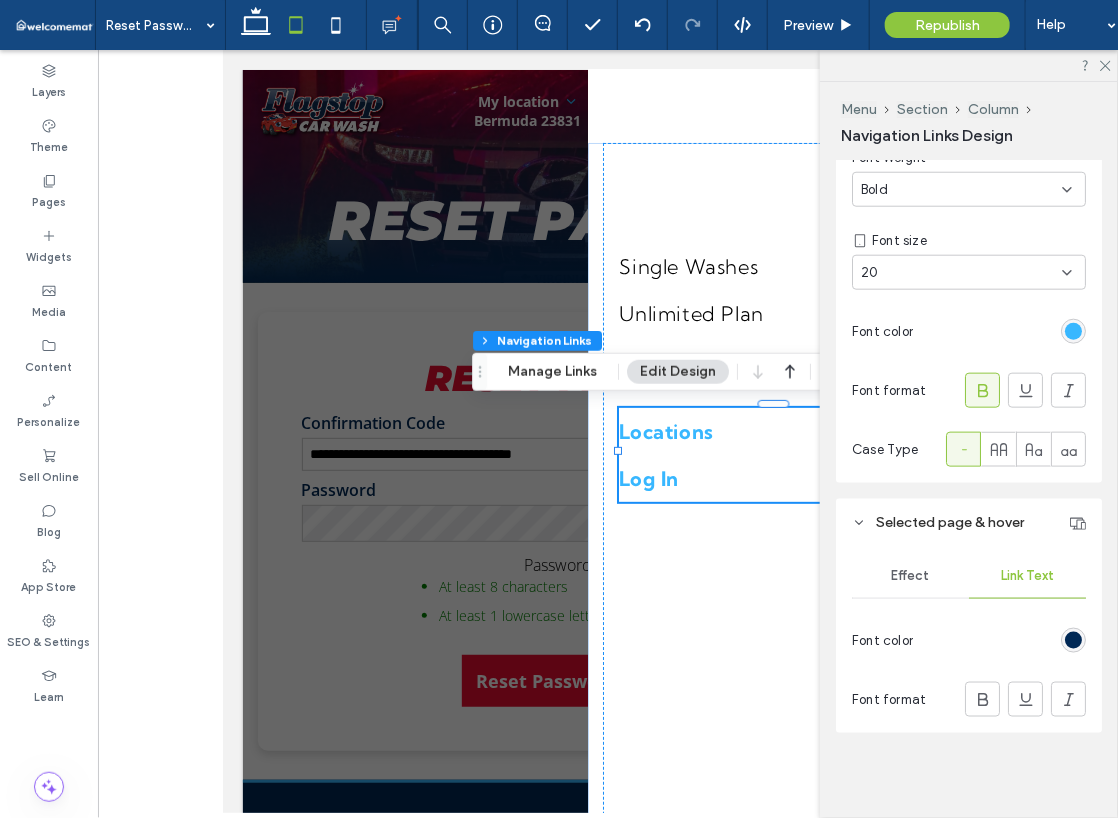 click at bounding box center [1073, 640] 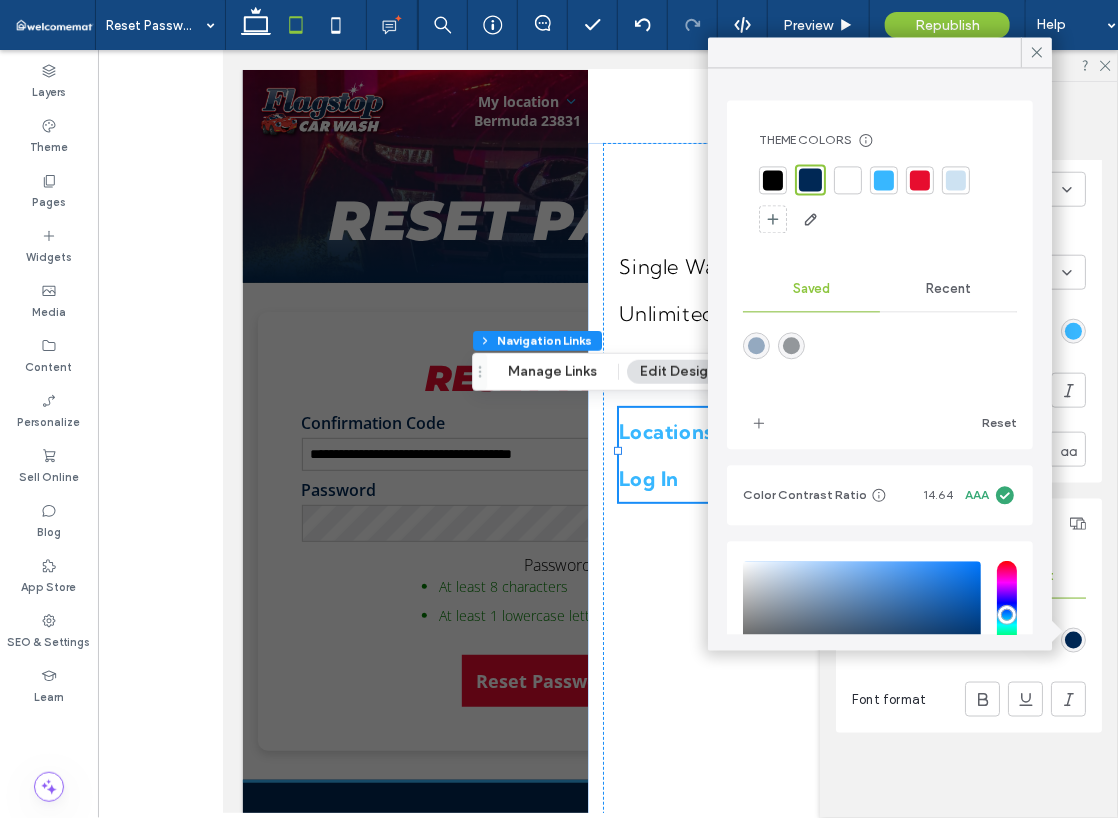 click at bounding box center (920, 180) 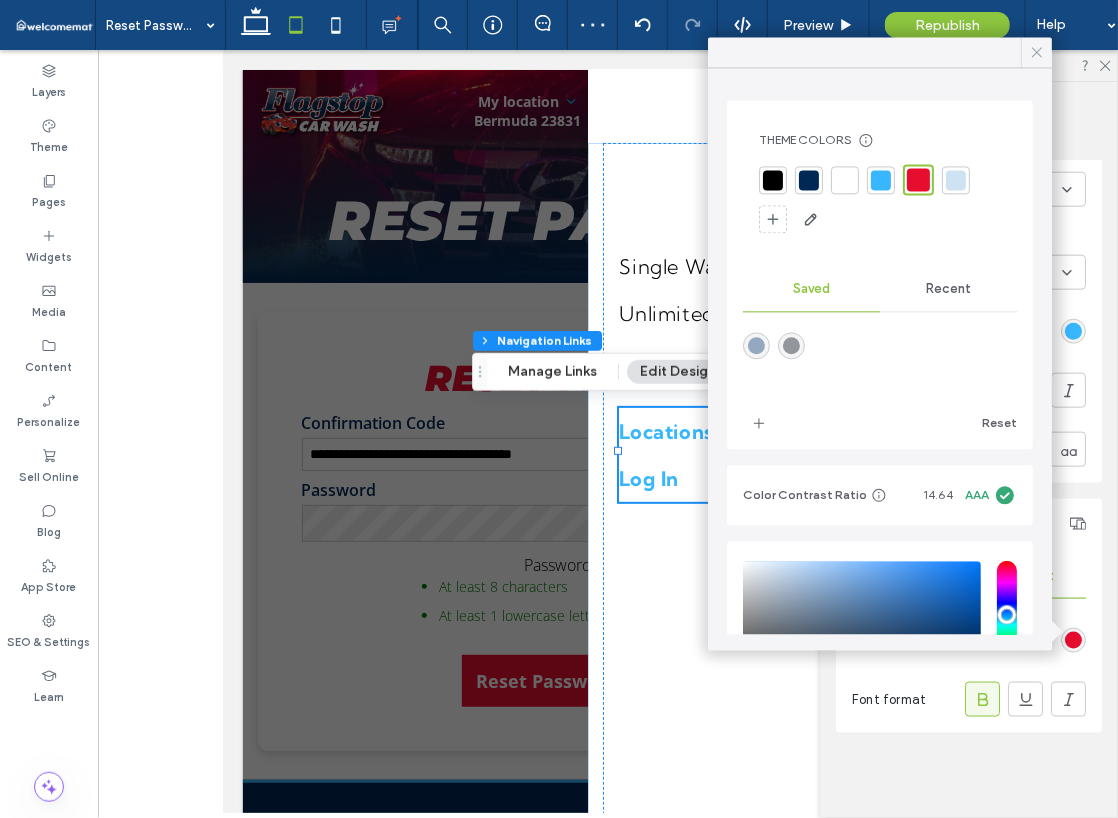 click 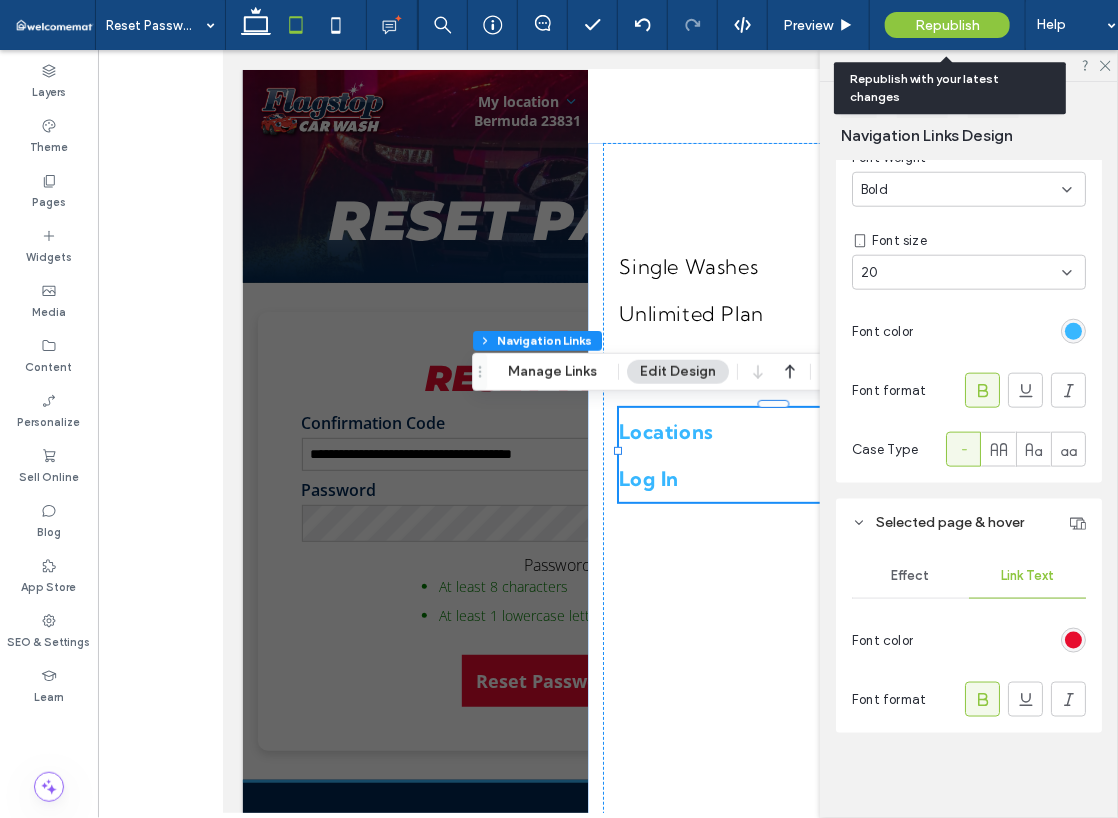 click on "Republish" at bounding box center (947, 25) 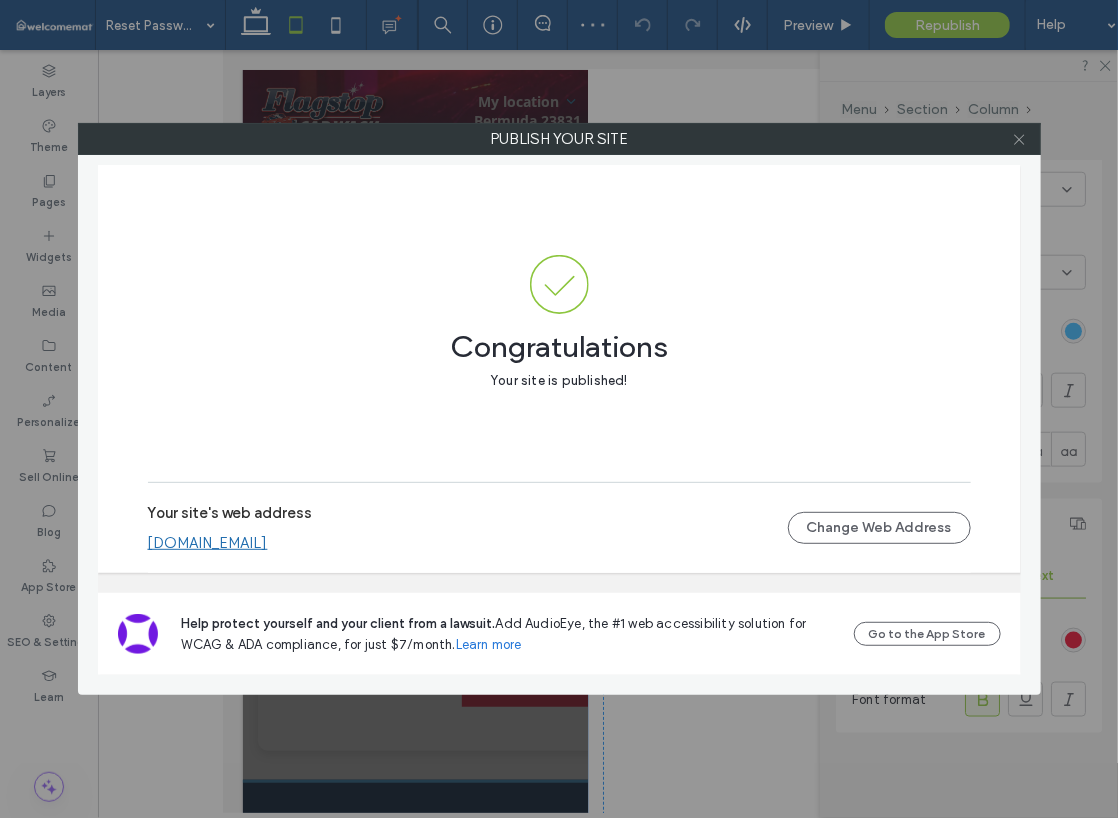 click 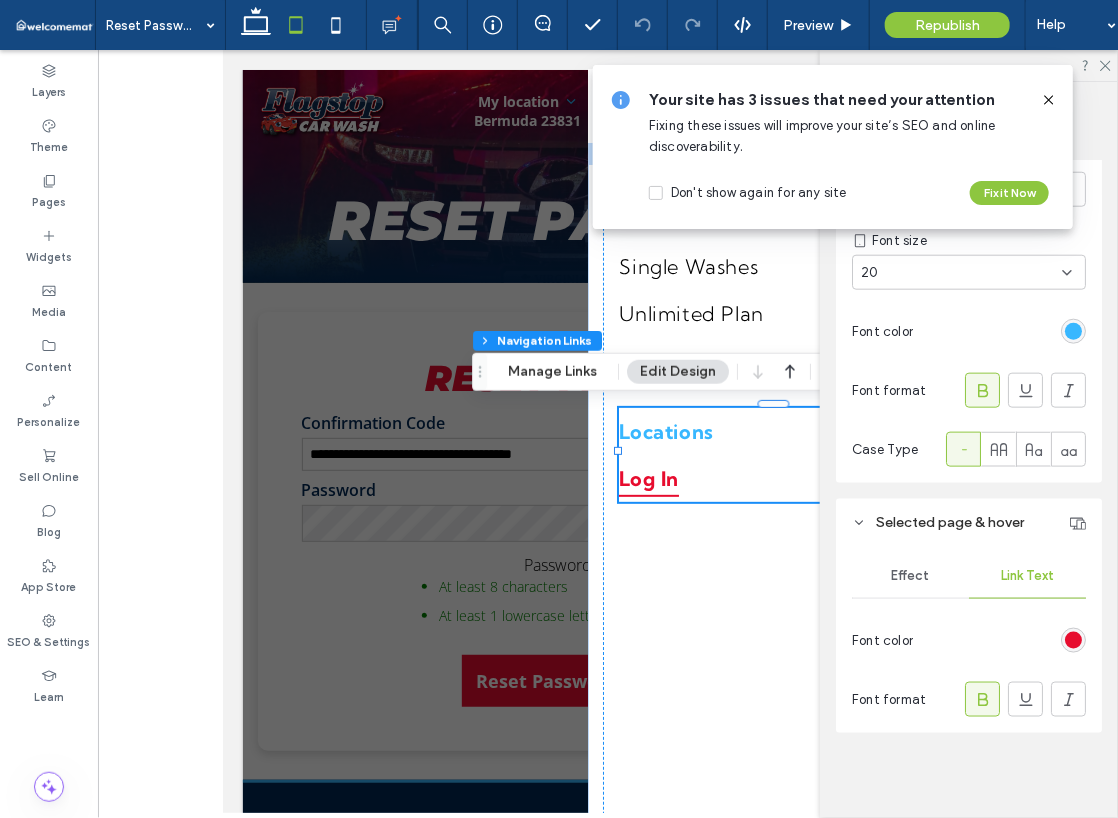 click on "Log In" at bounding box center (779, 477) 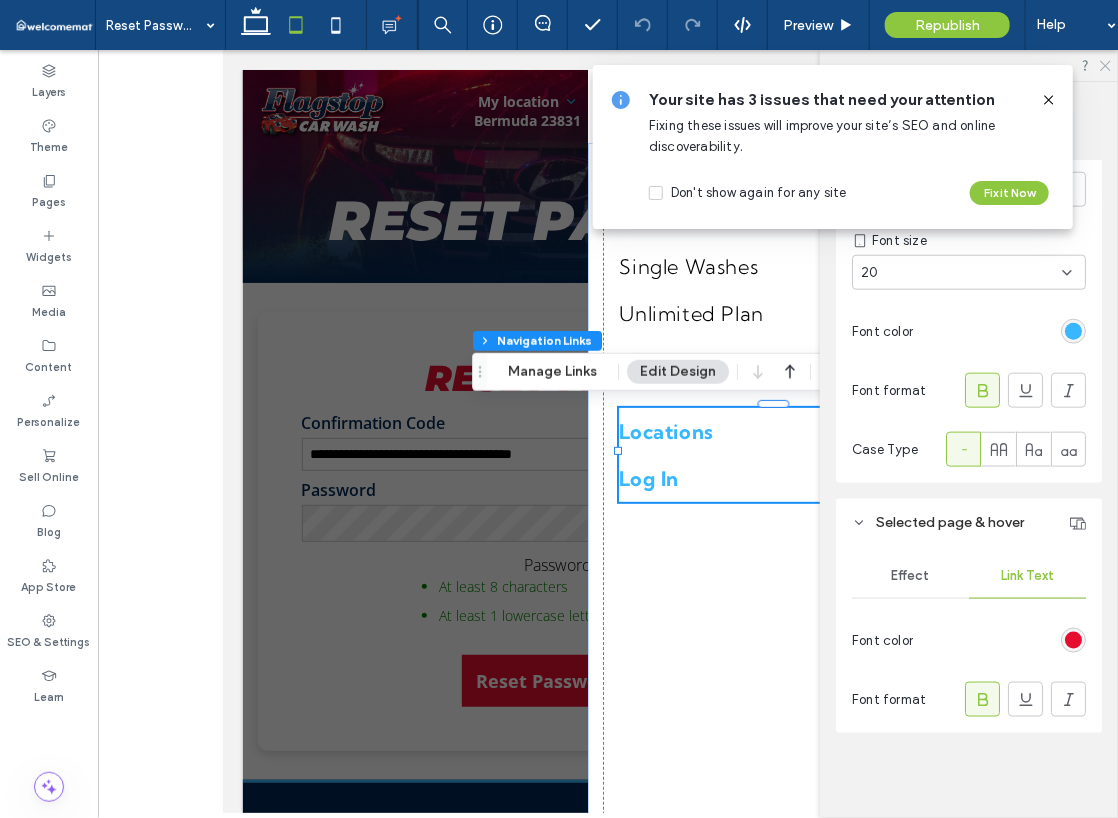 click 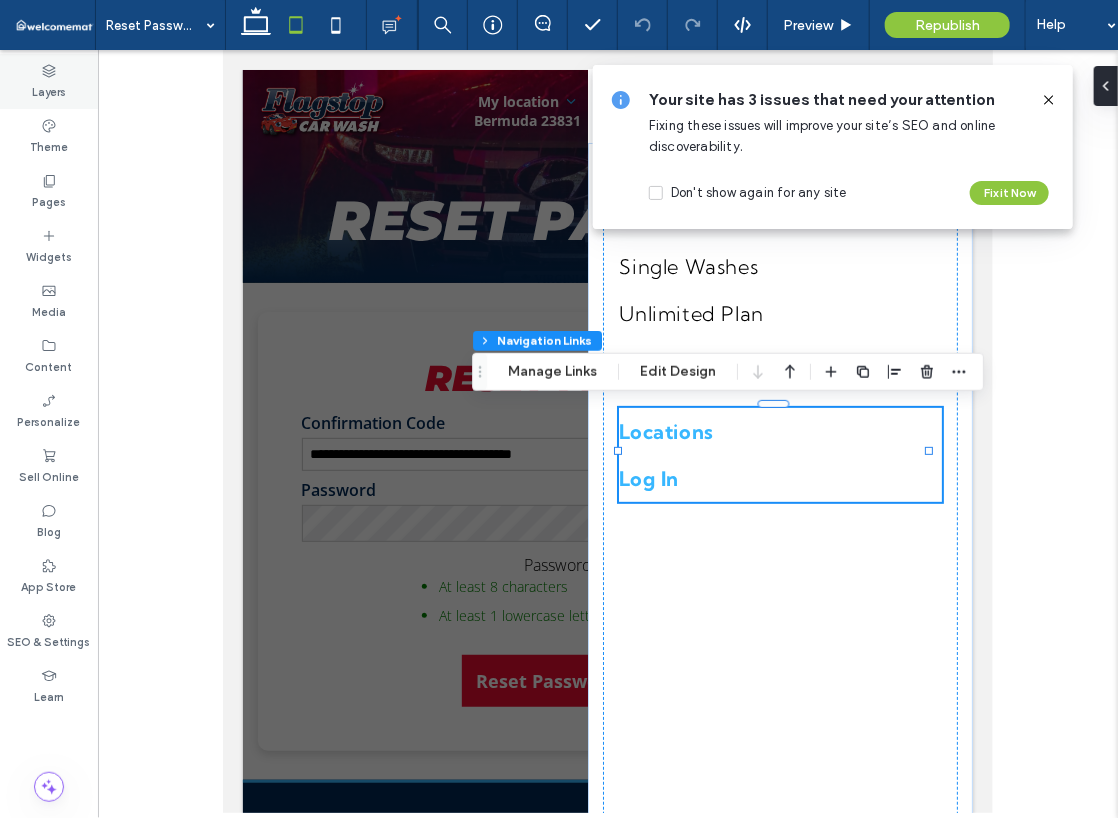 click on "Layers" at bounding box center (49, 90) 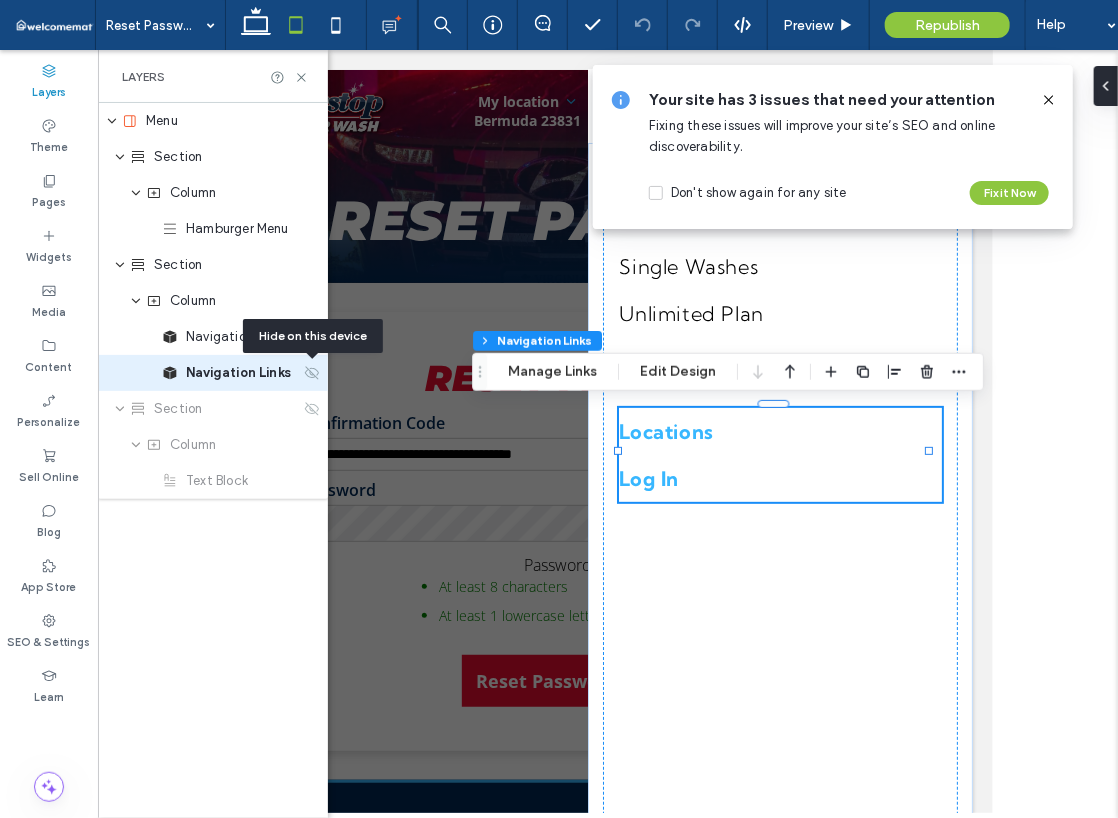 click 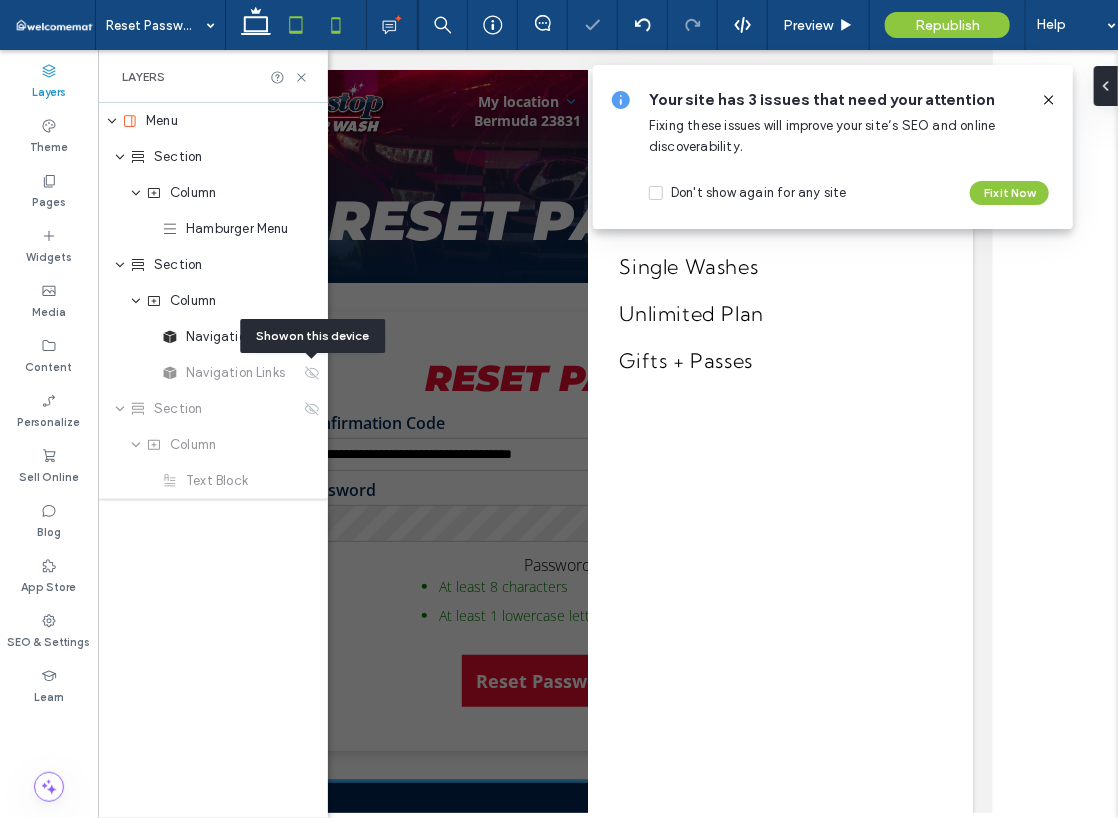 click 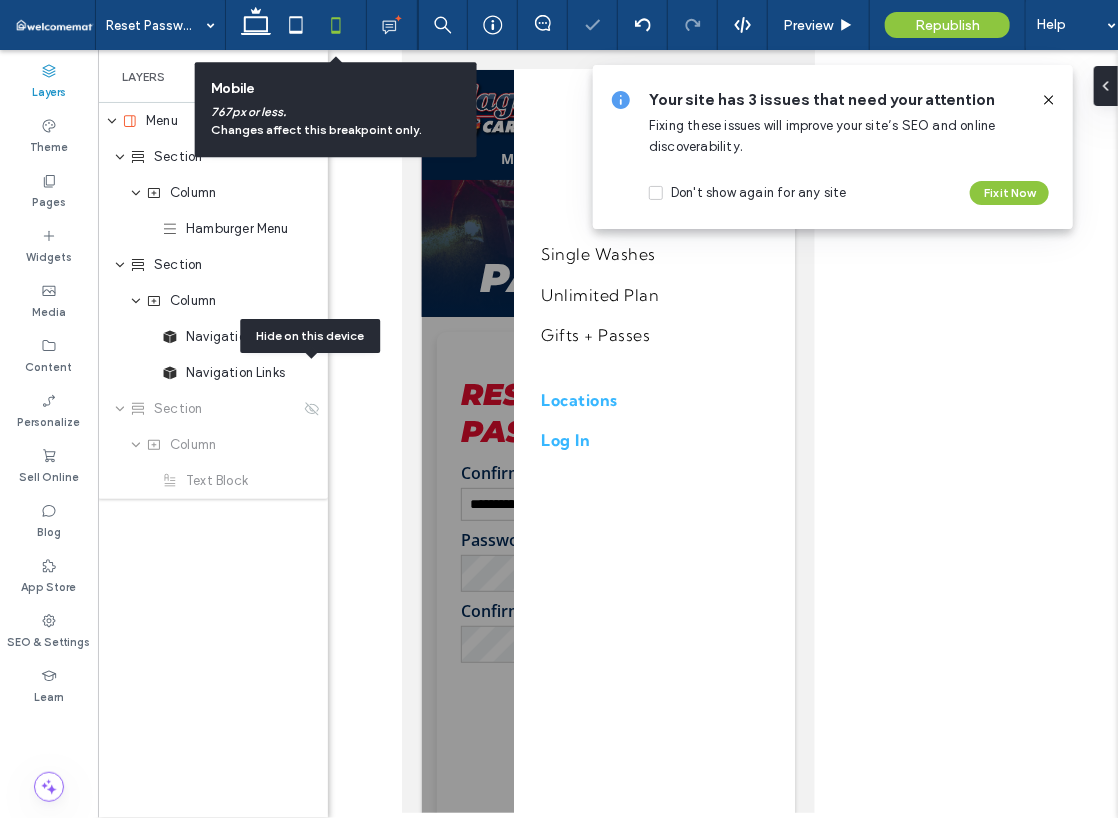 scroll, scrollTop: 195, scrollLeft: 0, axis: vertical 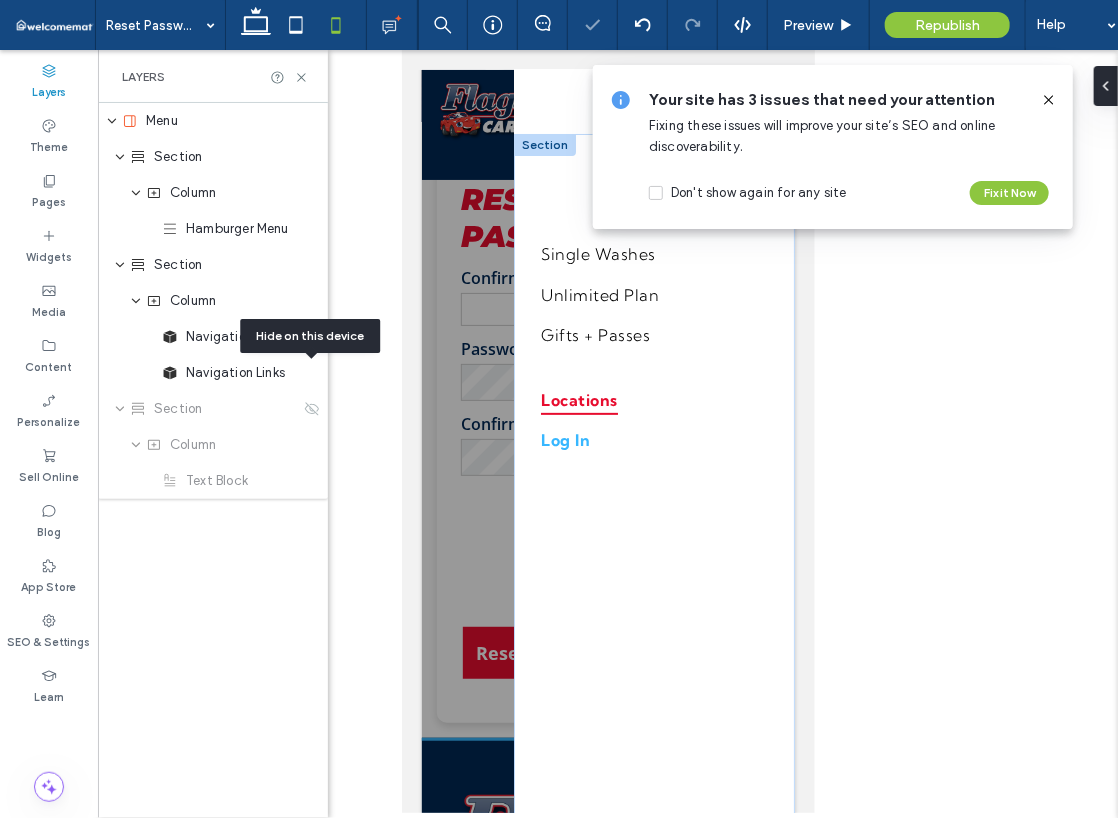 type on "**********" 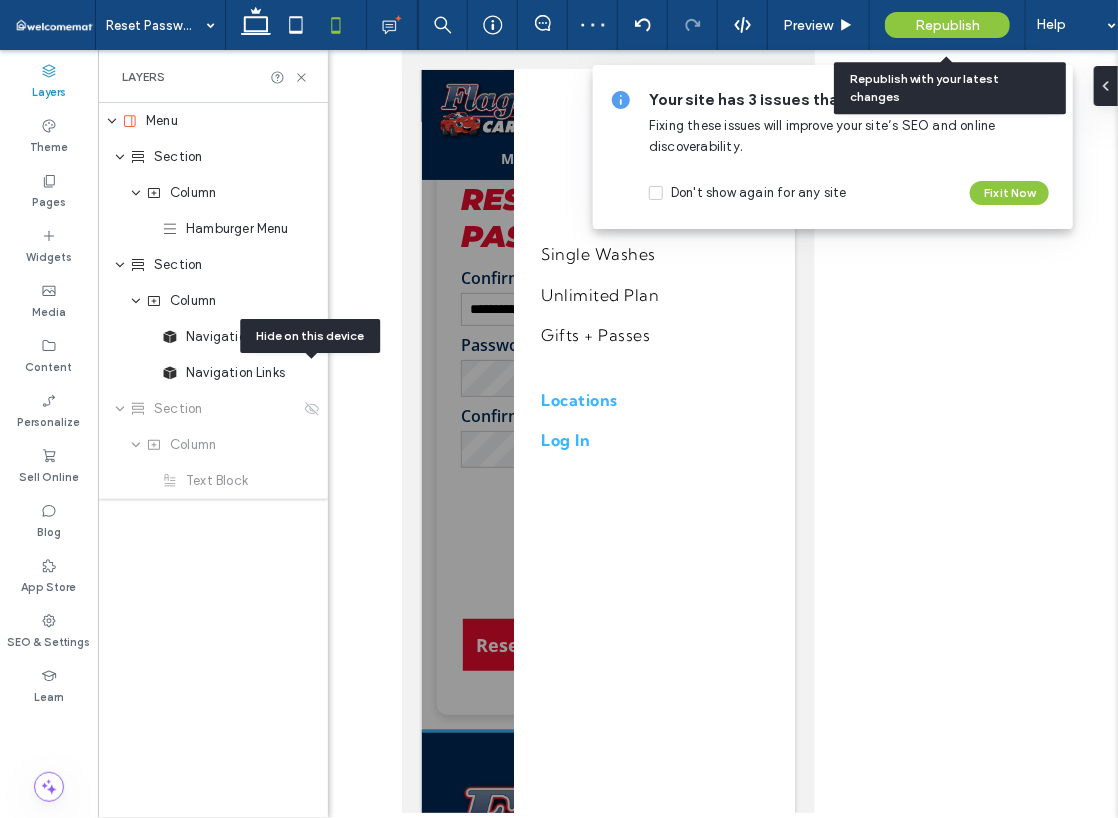 click on "Republish" at bounding box center [947, 25] 